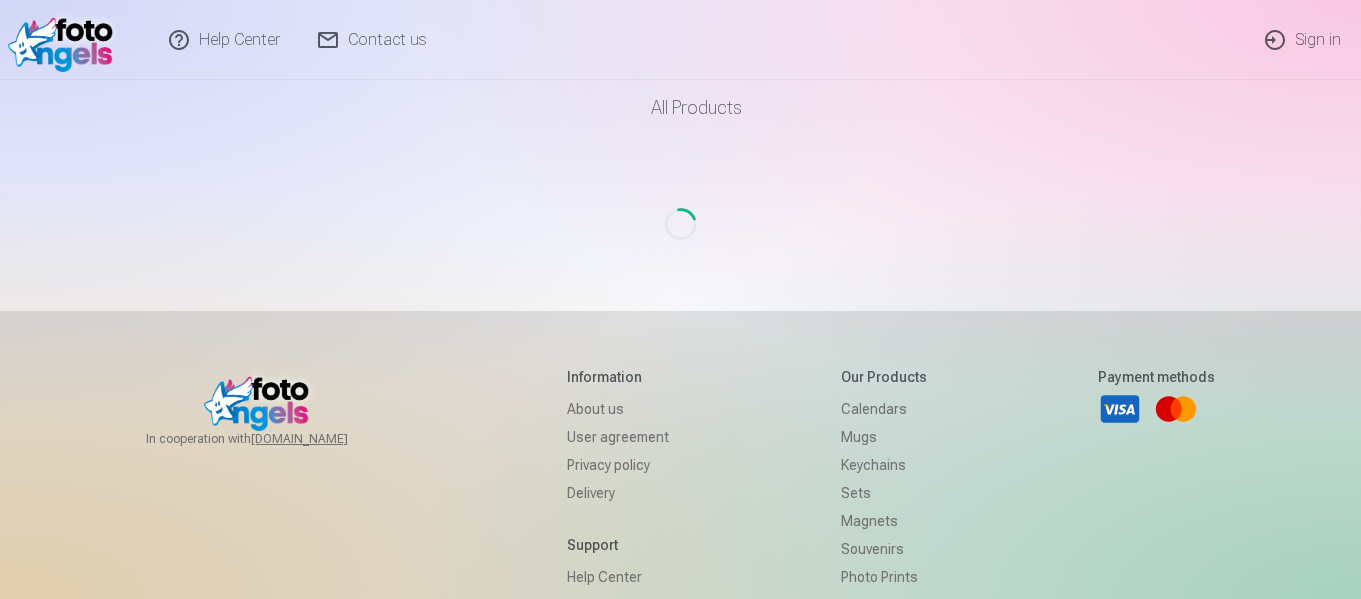 scroll, scrollTop: 0, scrollLeft: 0, axis: both 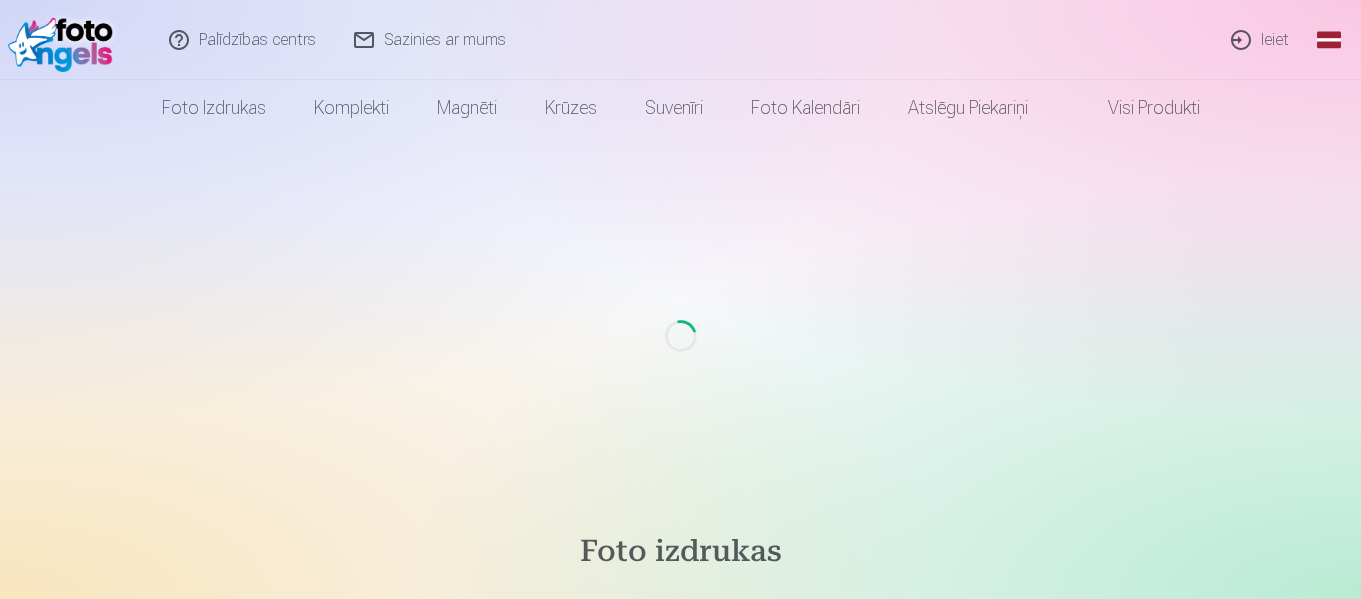 click on "Ieiet" at bounding box center [1261, 40] 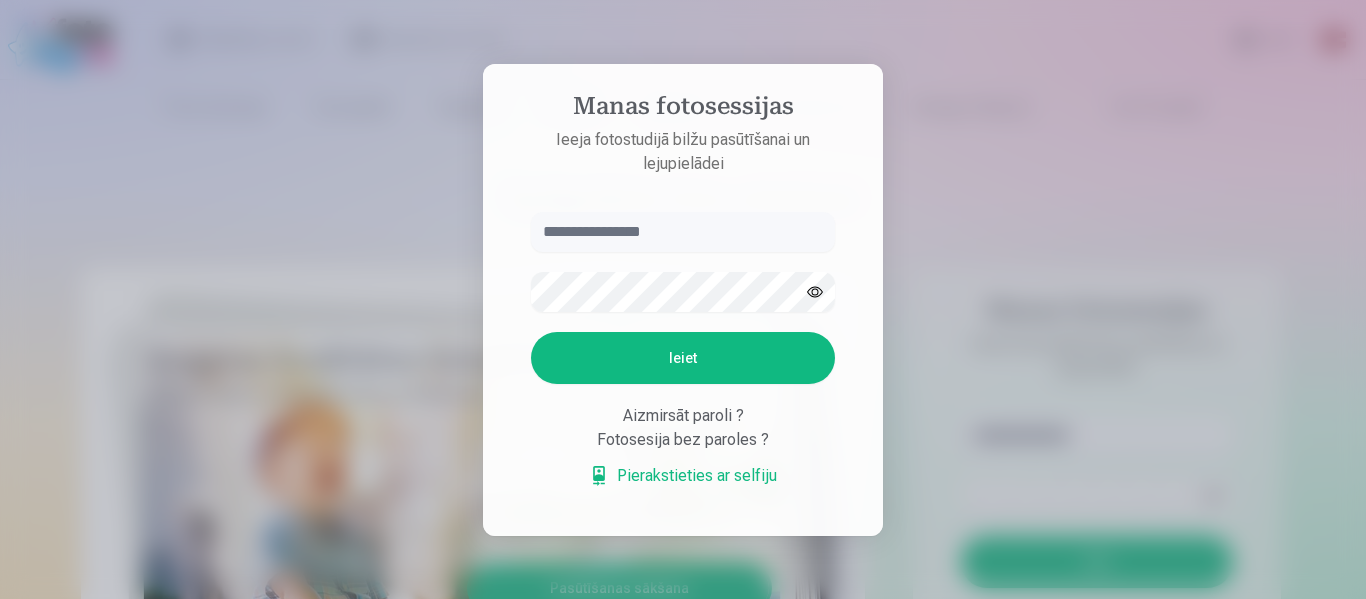 click at bounding box center (683, 232) 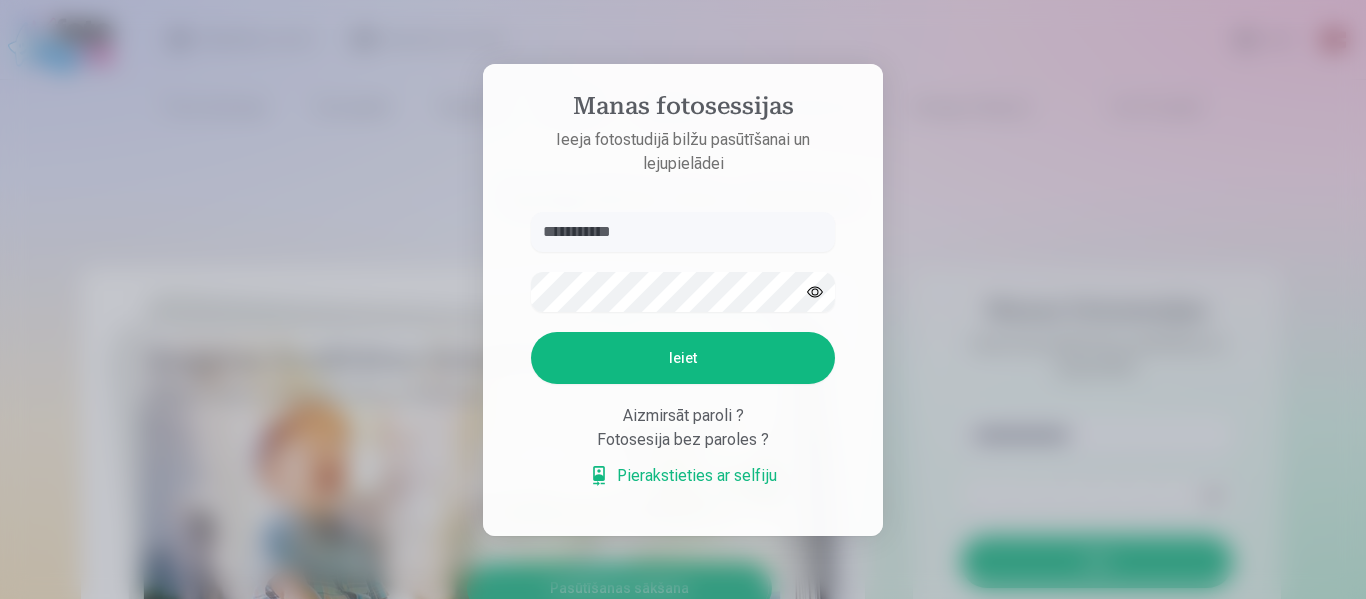 type on "**********" 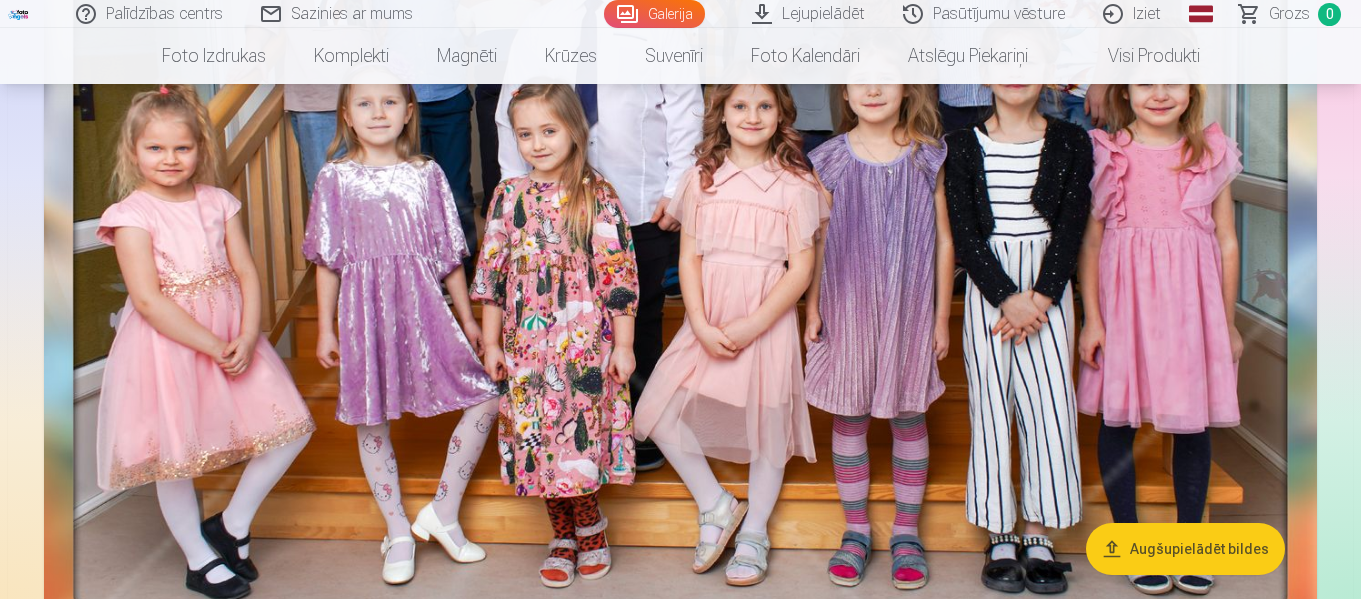 scroll, scrollTop: 500, scrollLeft: 0, axis: vertical 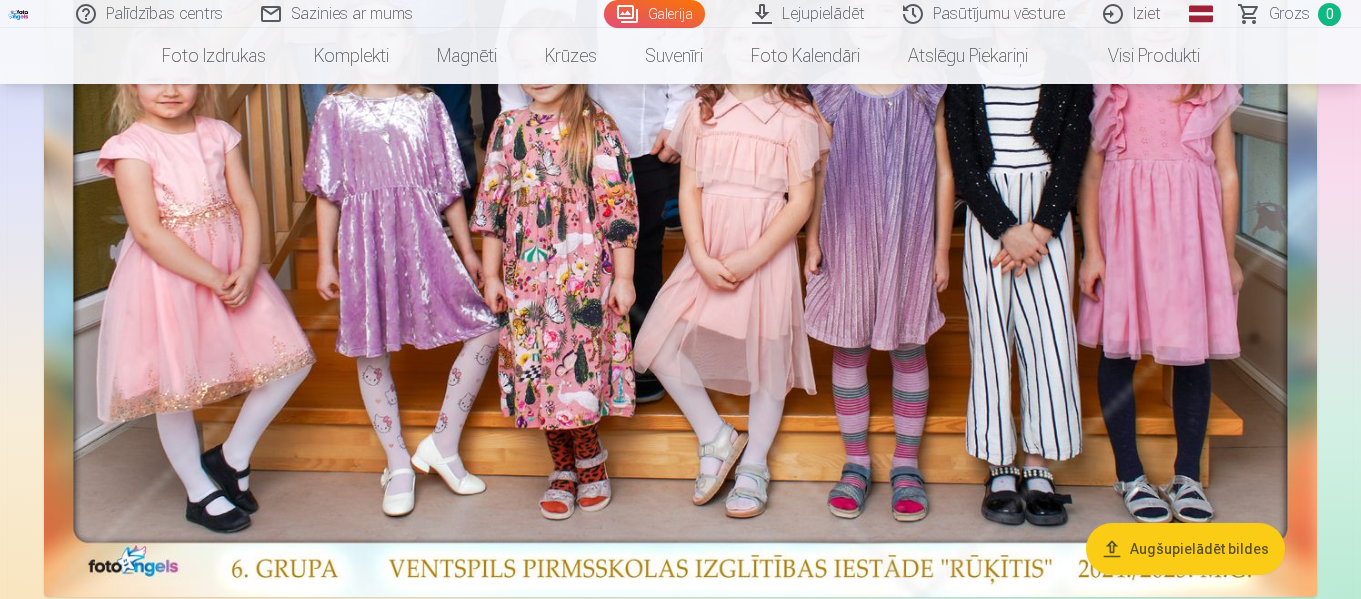 click on "Augšupielādēt bildes" at bounding box center [1185, 549] 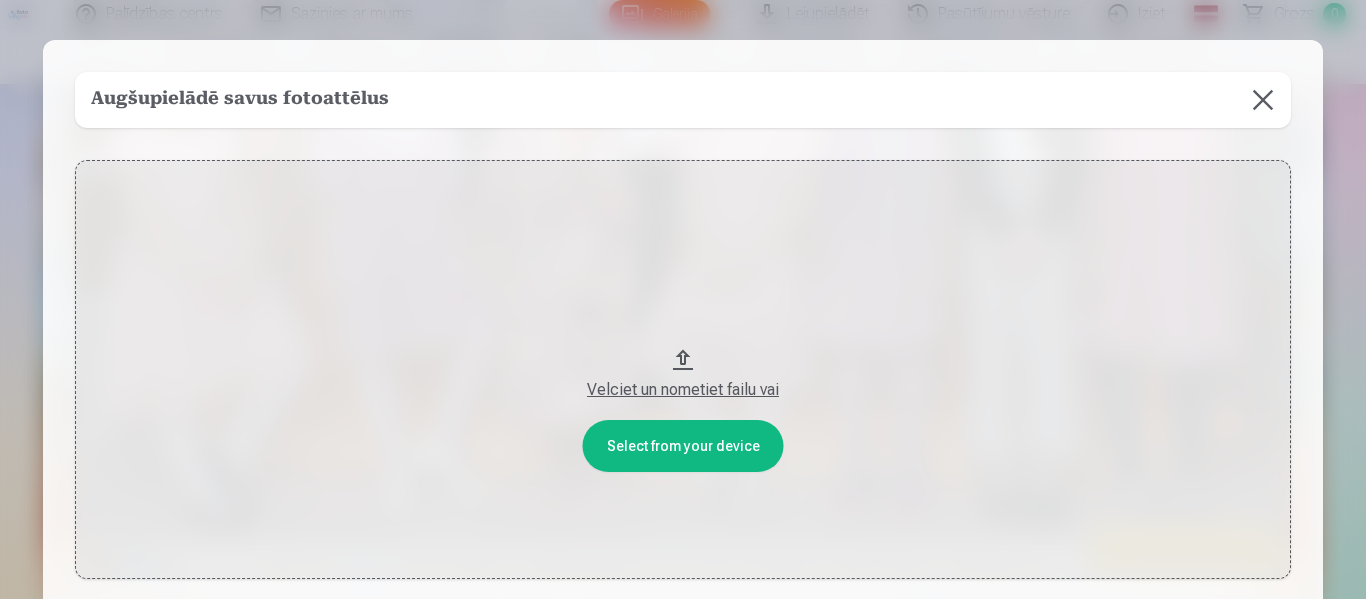 click at bounding box center [1263, 100] 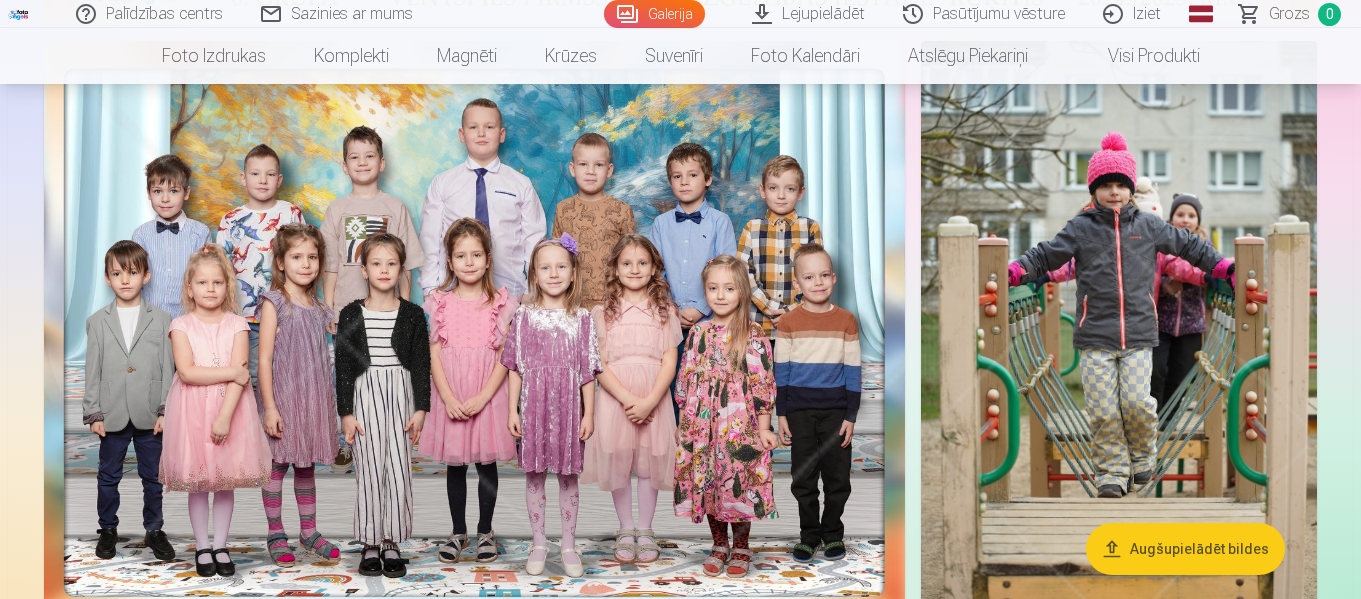scroll, scrollTop: 1100, scrollLeft: 0, axis: vertical 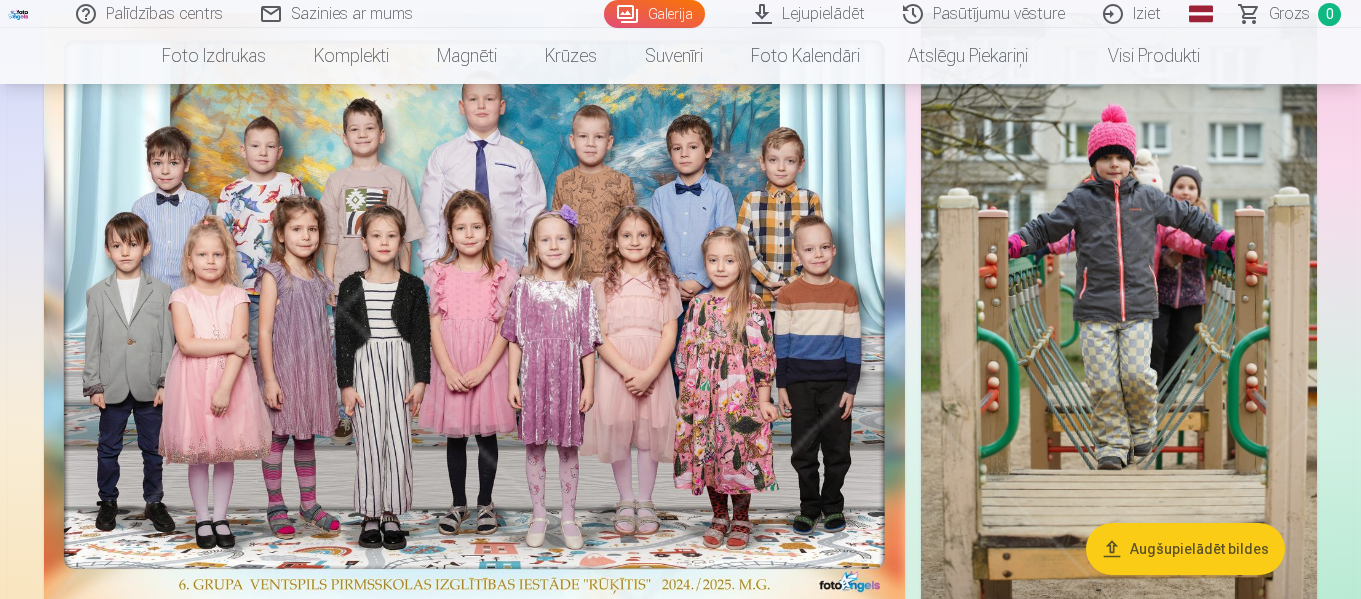 click at bounding box center (474, 309) 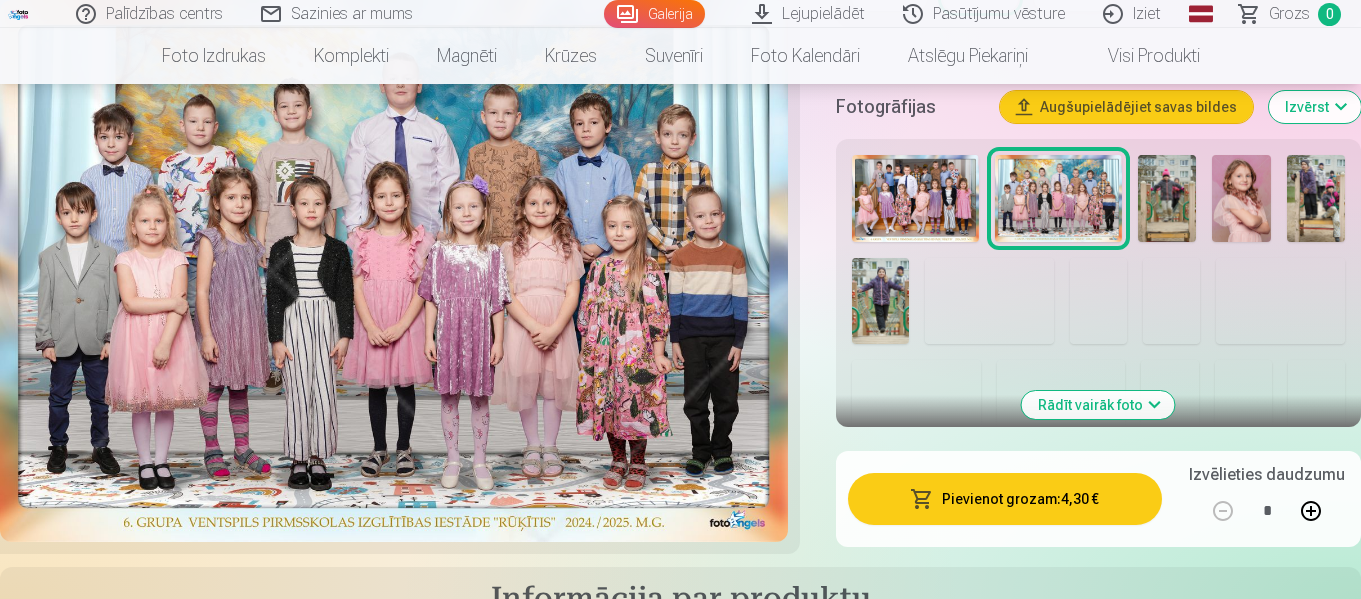 scroll, scrollTop: 800, scrollLeft: 0, axis: vertical 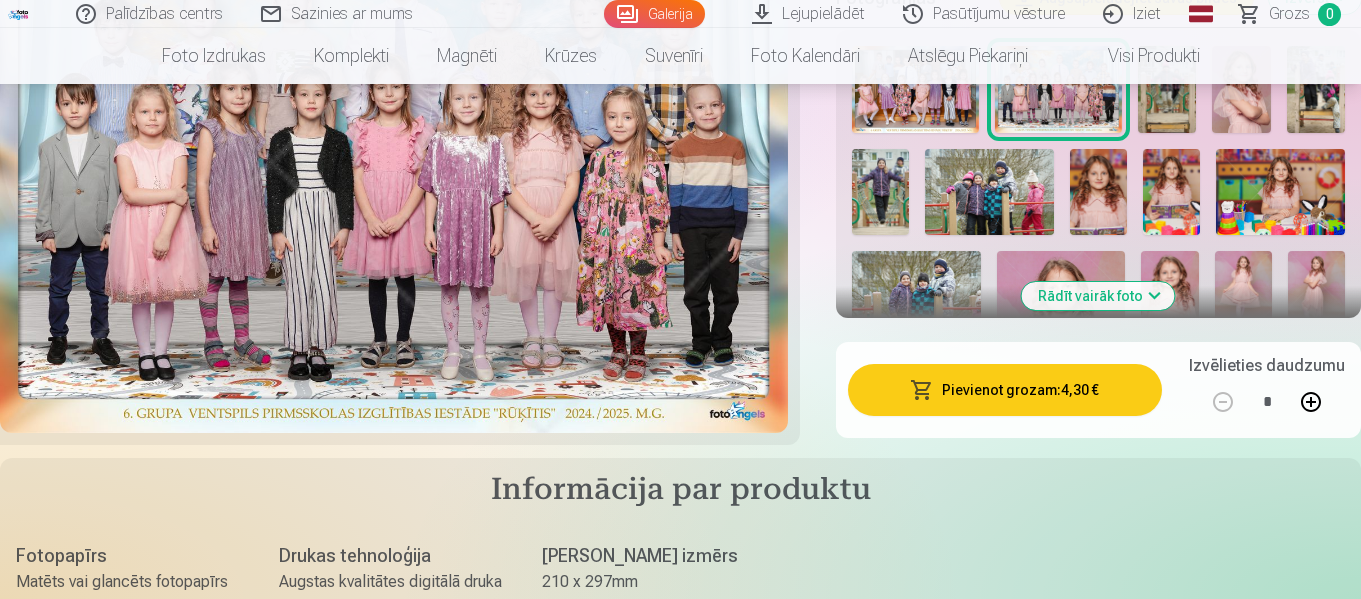 click on "Pievienot grozam :  4,30 €" at bounding box center (1005, 390) 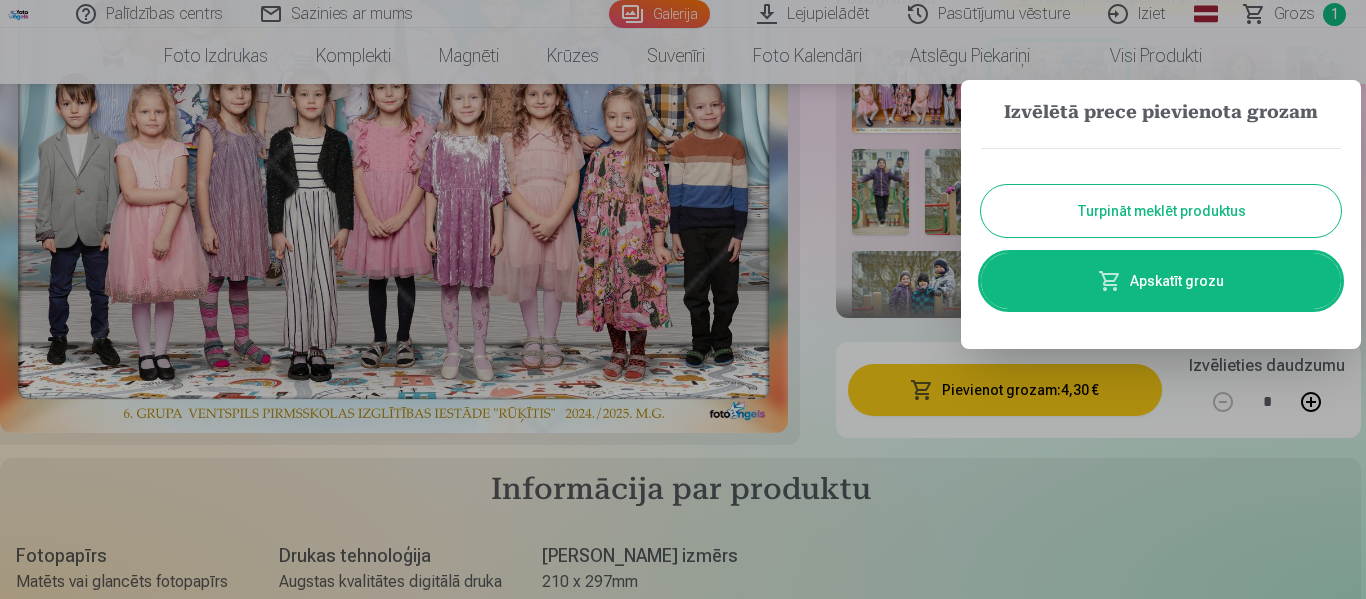 click on "Turpināt meklēt produktus" at bounding box center [1161, 211] 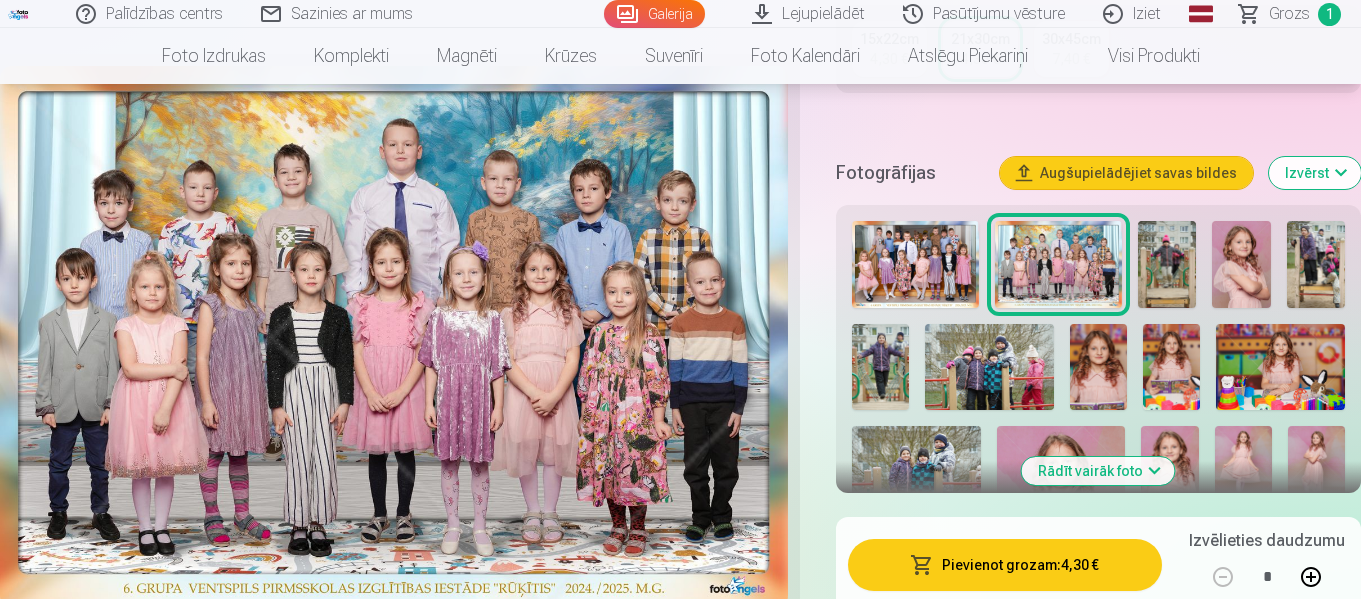 scroll, scrollTop: 600, scrollLeft: 0, axis: vertical 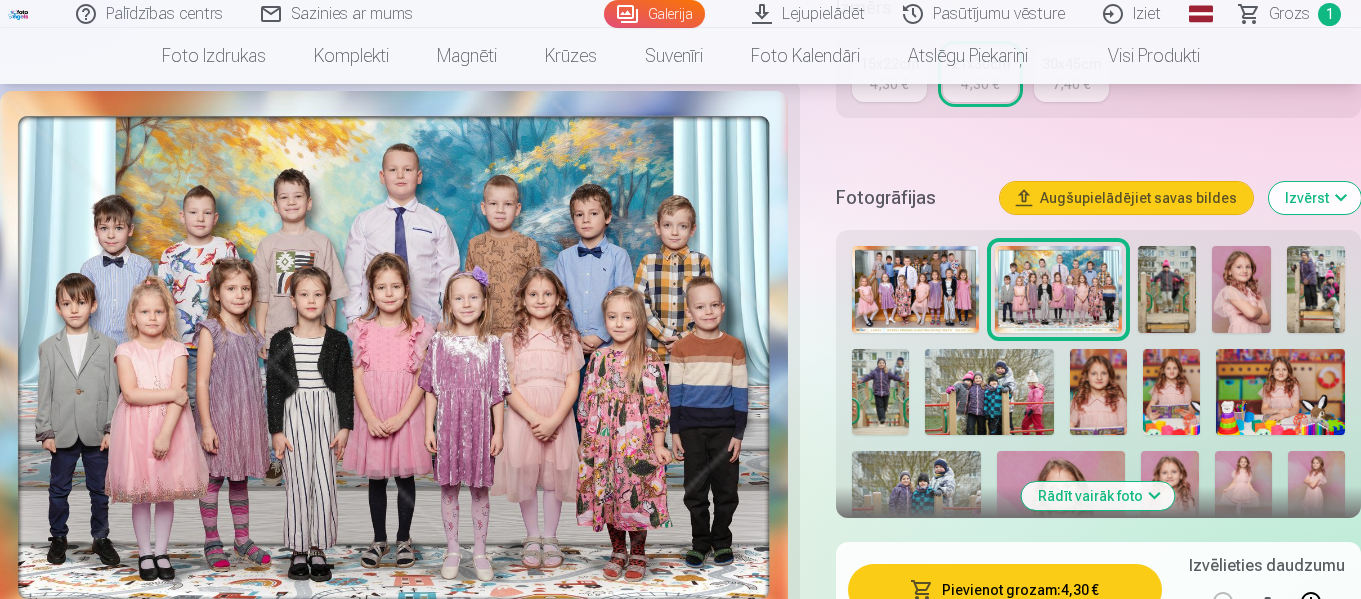 click at bounding box center [1167, 290] 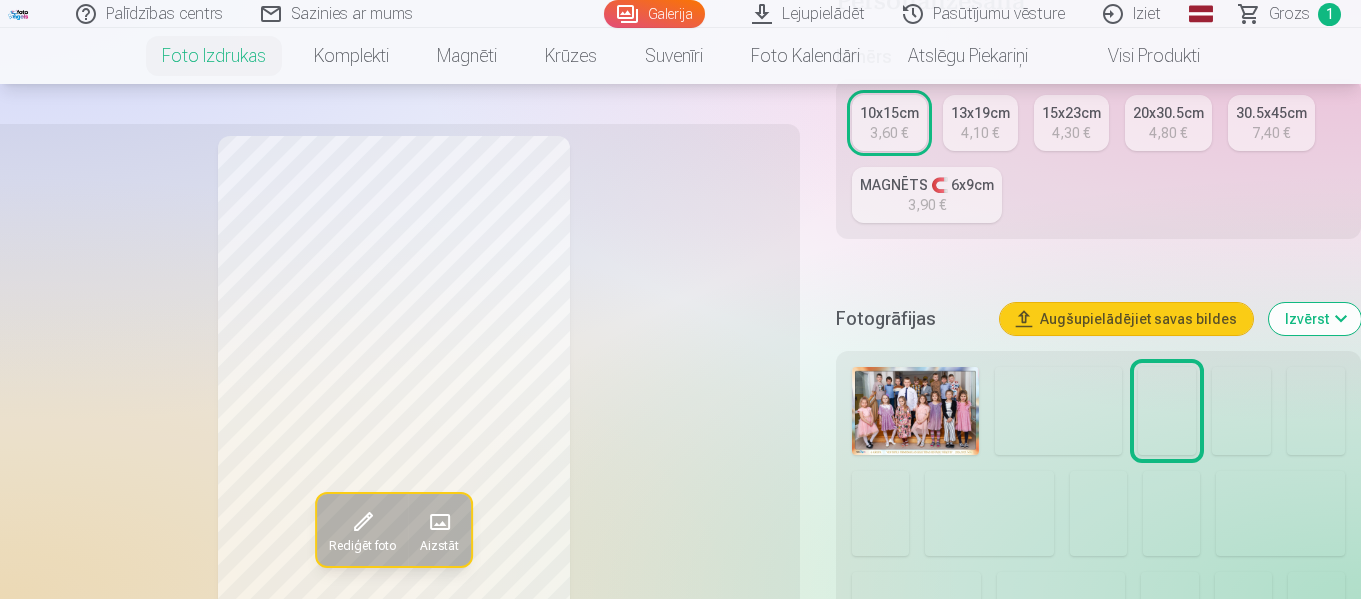 scroll, scrollTop: 600, scrollLeft: 0, axis: vertical 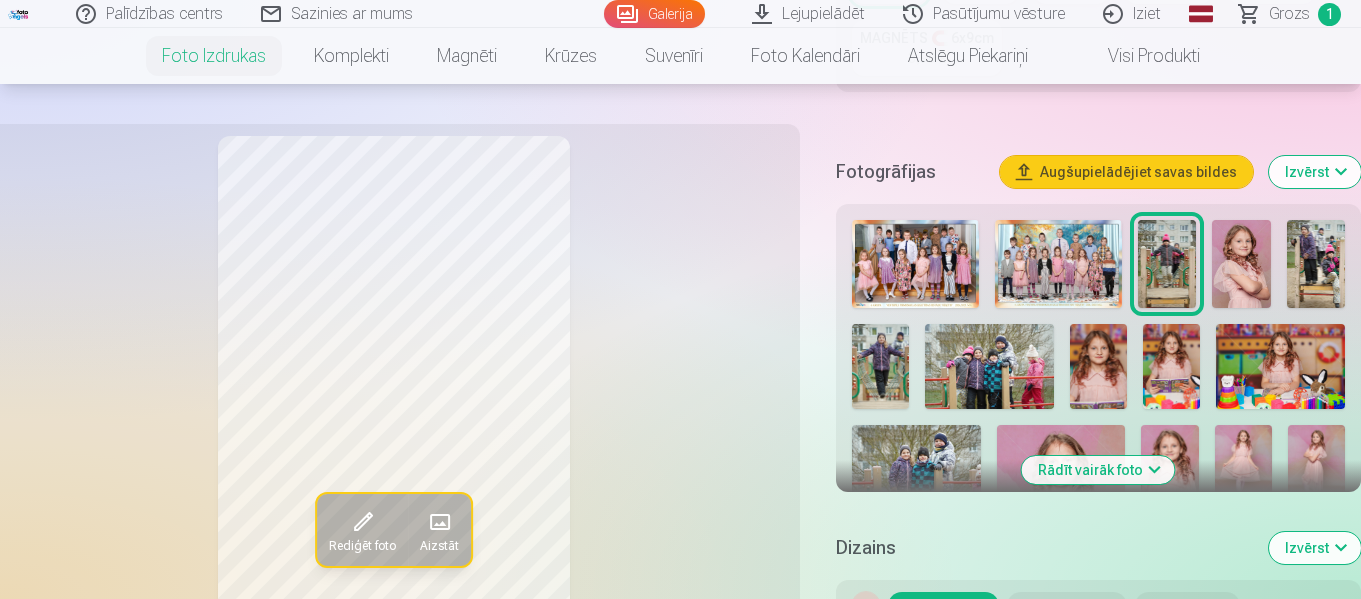 click on "Rādīt vairāk foto" at bounding box center [1098, 470] 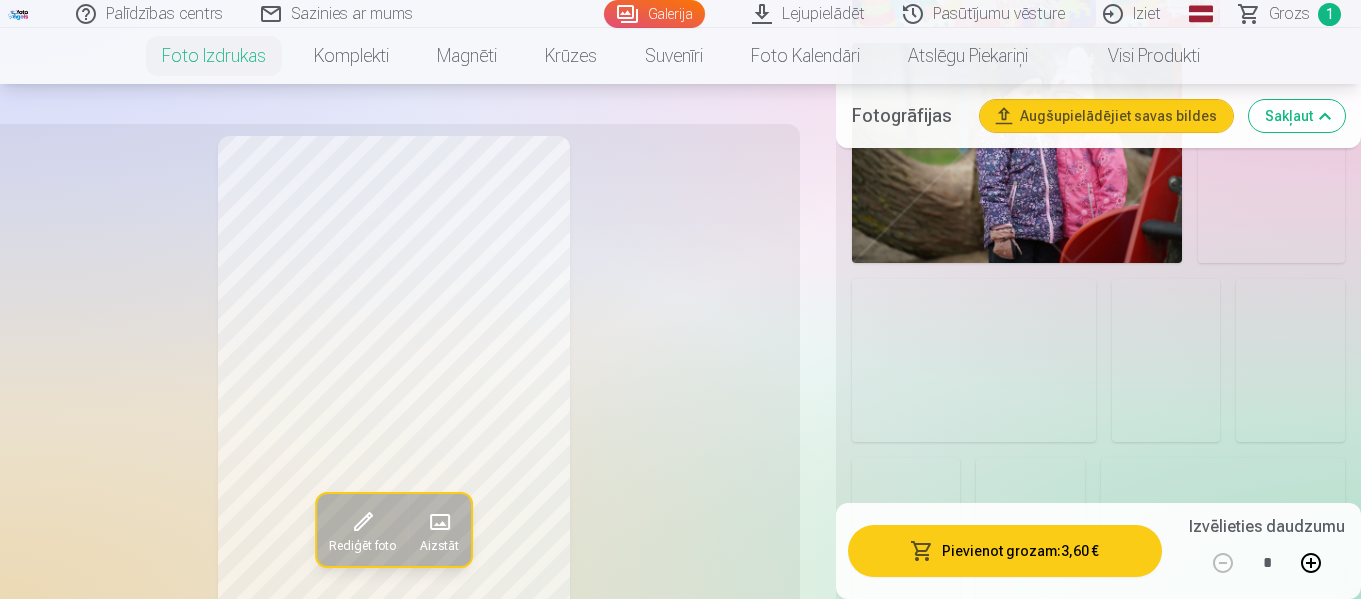 scroll, scrollTop: 3400, scrollLeft: 0, axis: vertical 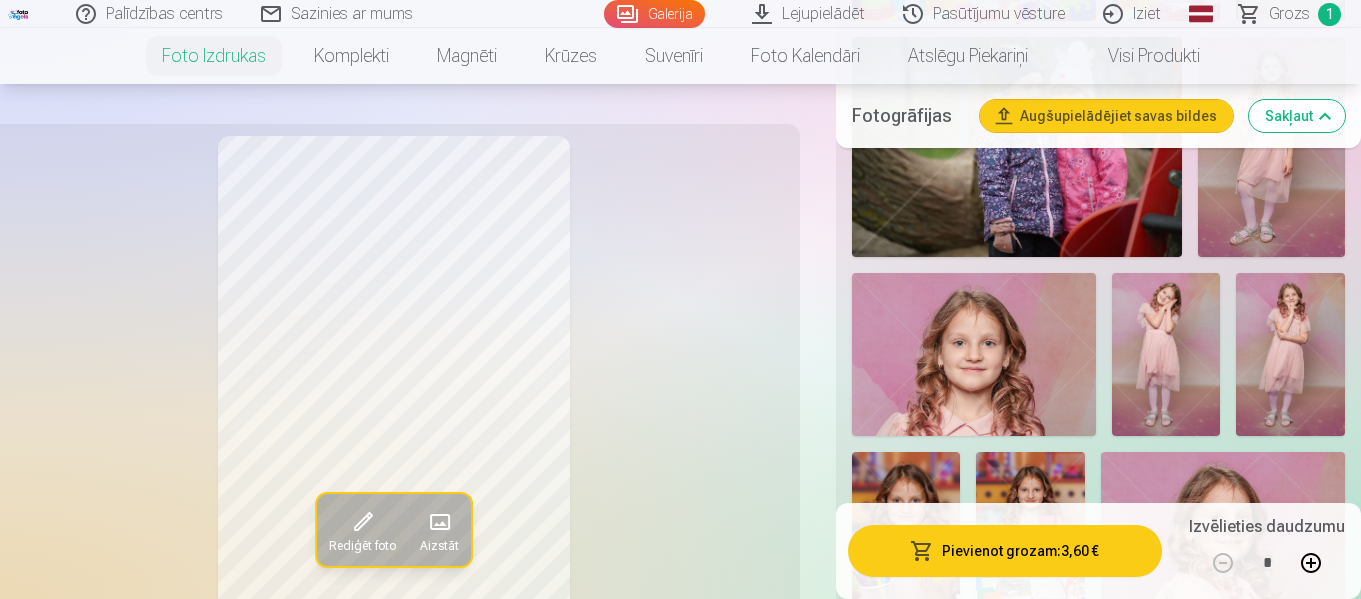 click at bounding box center [1290, 354] 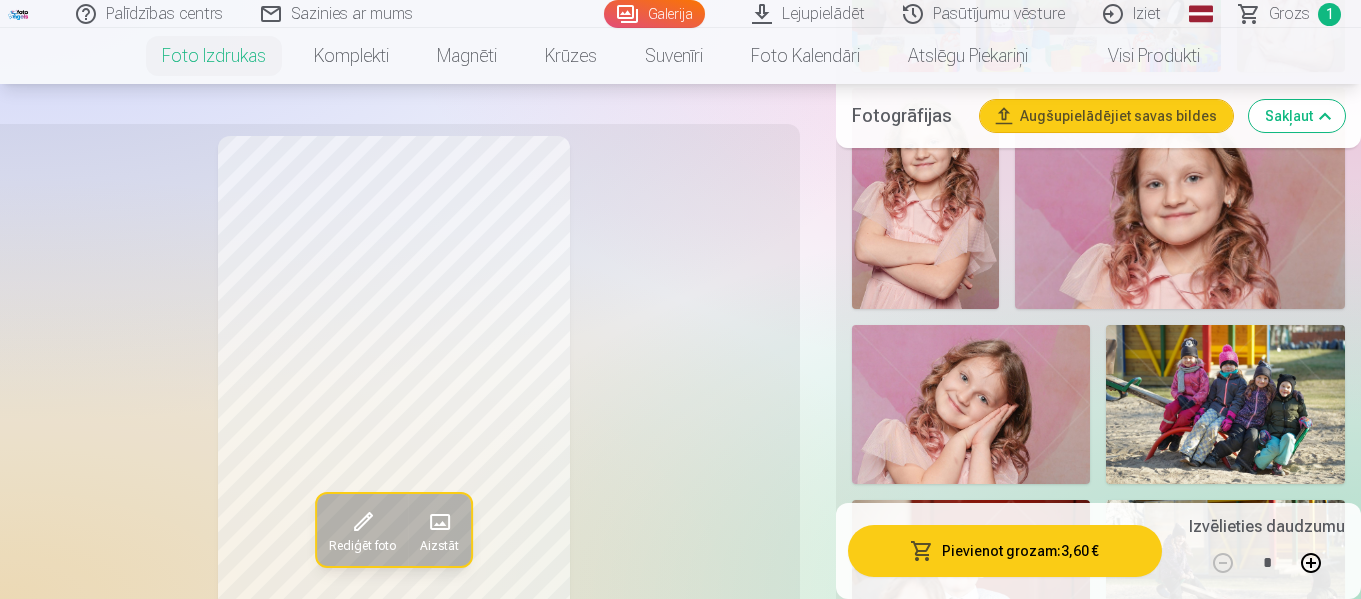 click on "Rediģēt foto Aizstāt" at bounding box center [394, 398] 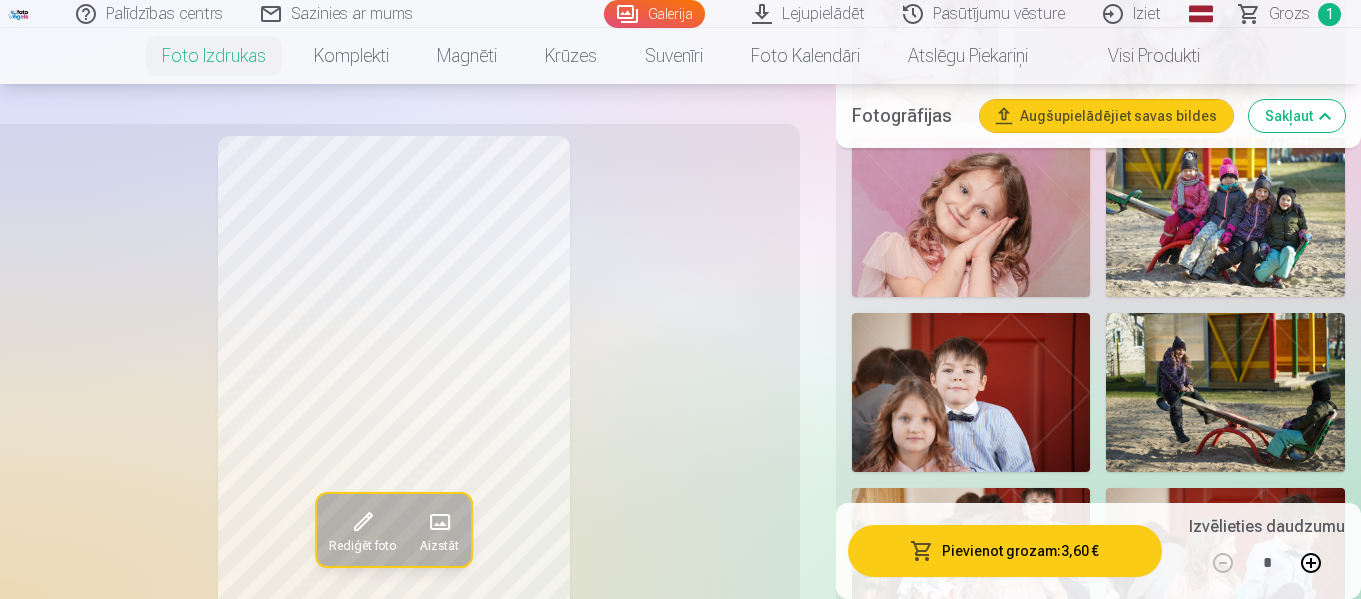 scroll, scrollTop: 4200, scrollLeft: 0, axis: vertical 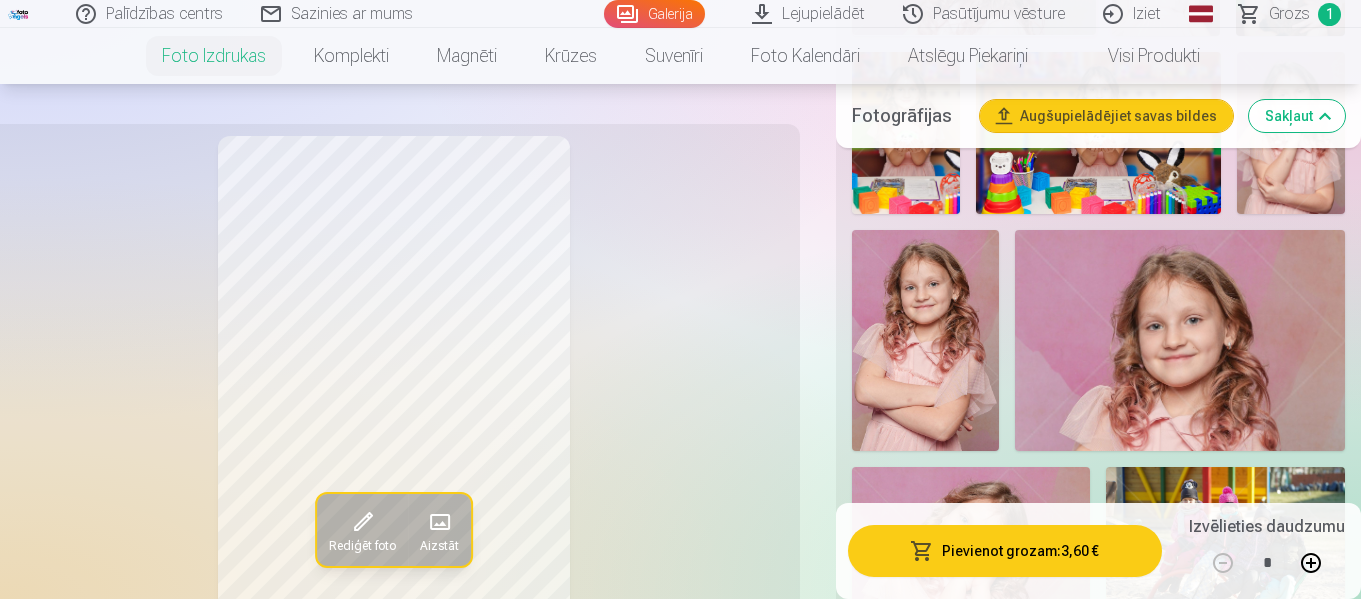 click at bounding box center (1180, 340) 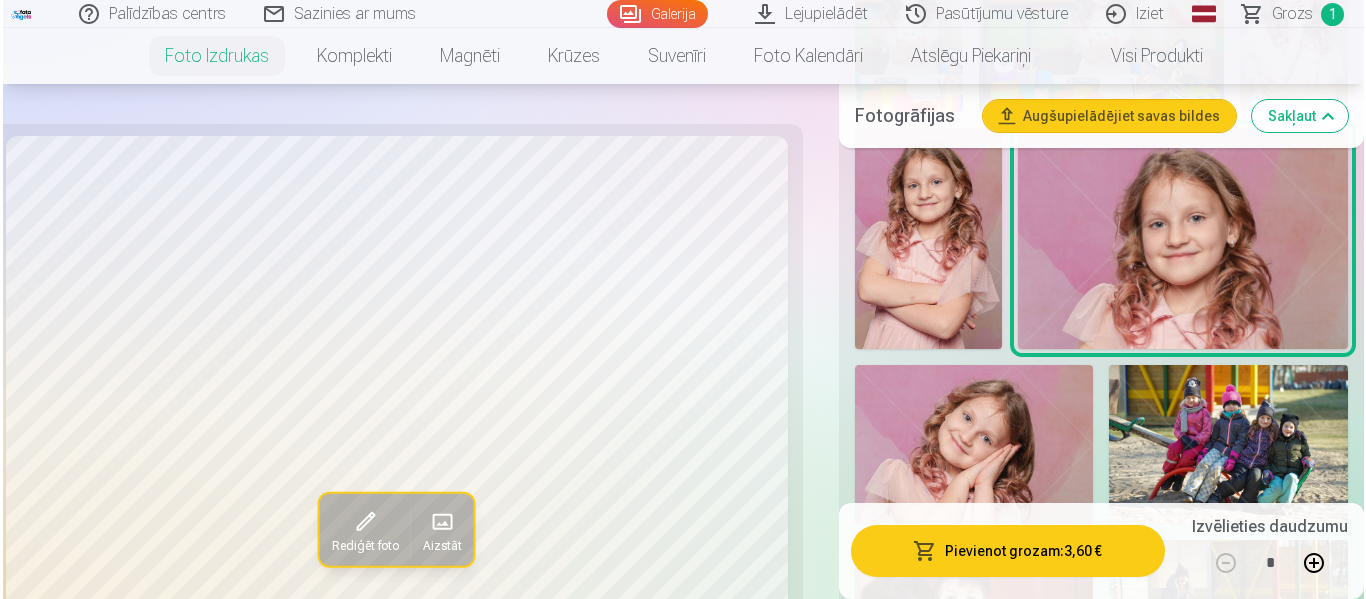 scroll, scrollTop: 4258, scrollLeft: 0, axis: vertical 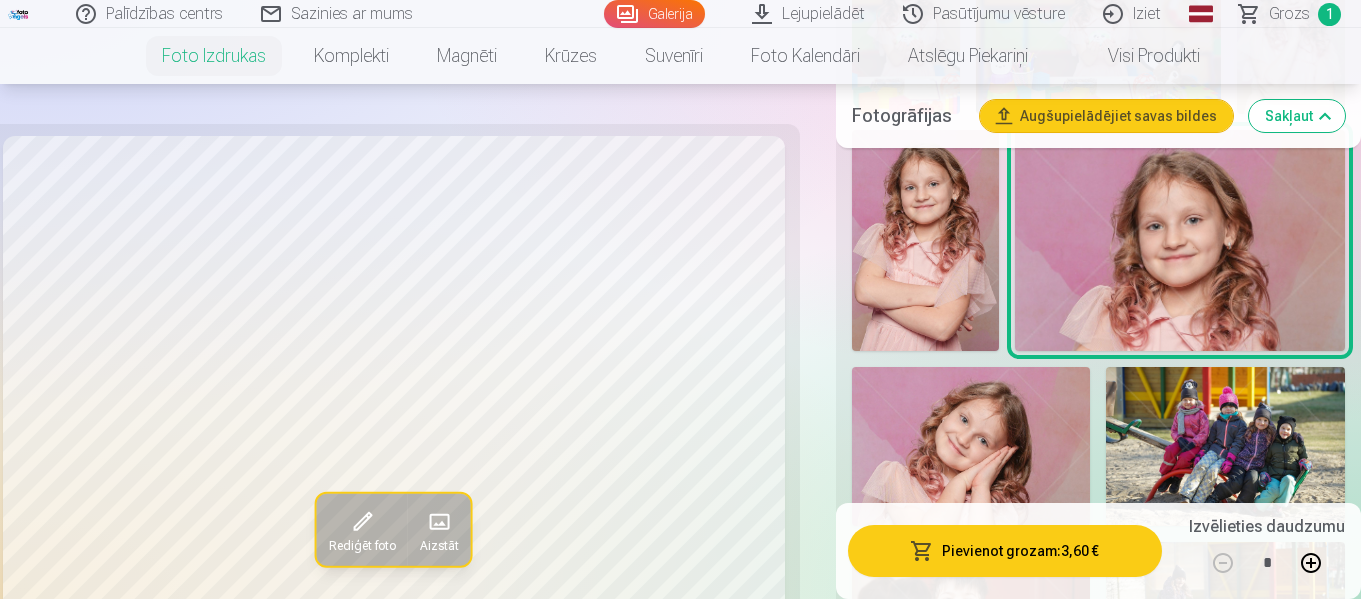 click at bounding box center [925, 240] 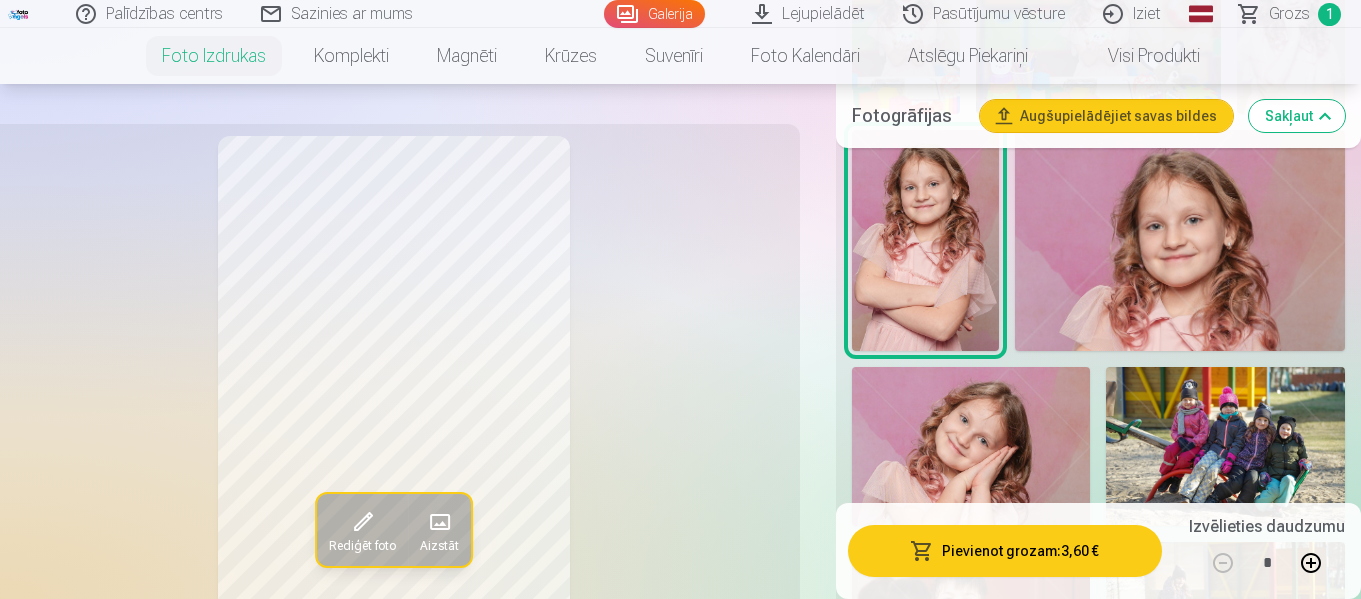 click on "Pievienot grozam :  3,60 €" at bounding box center (1005, 551) 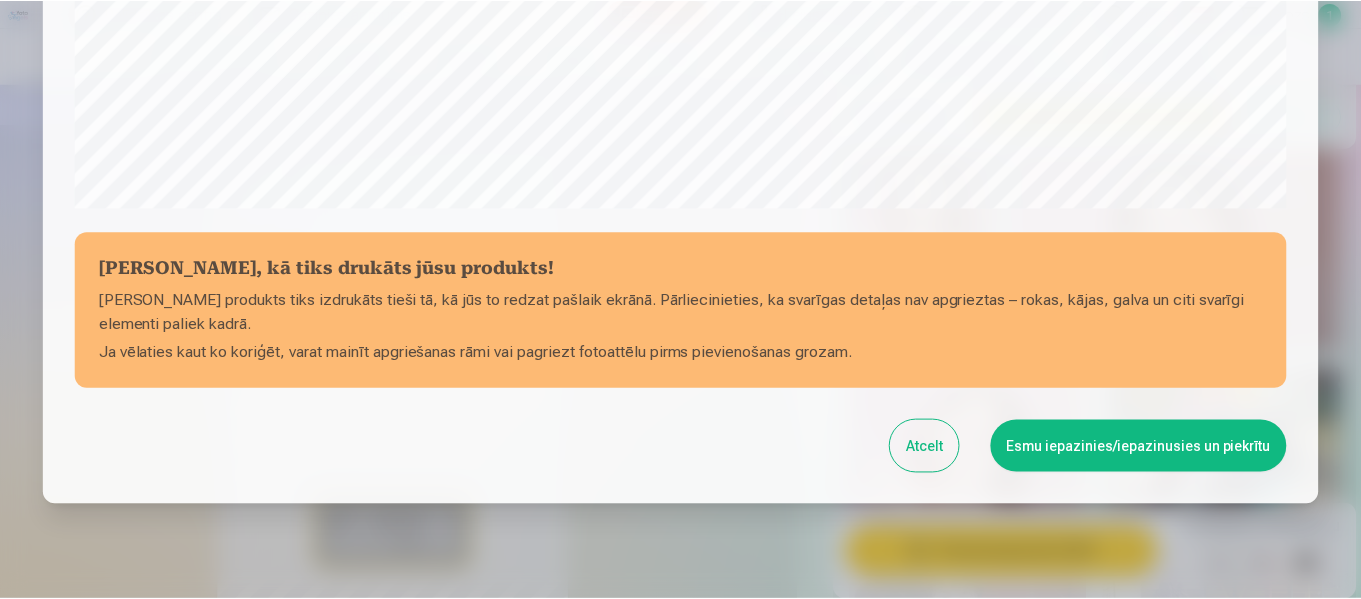 scroll, scrollTop: 841, scrollLeft: 0, axis: vertical 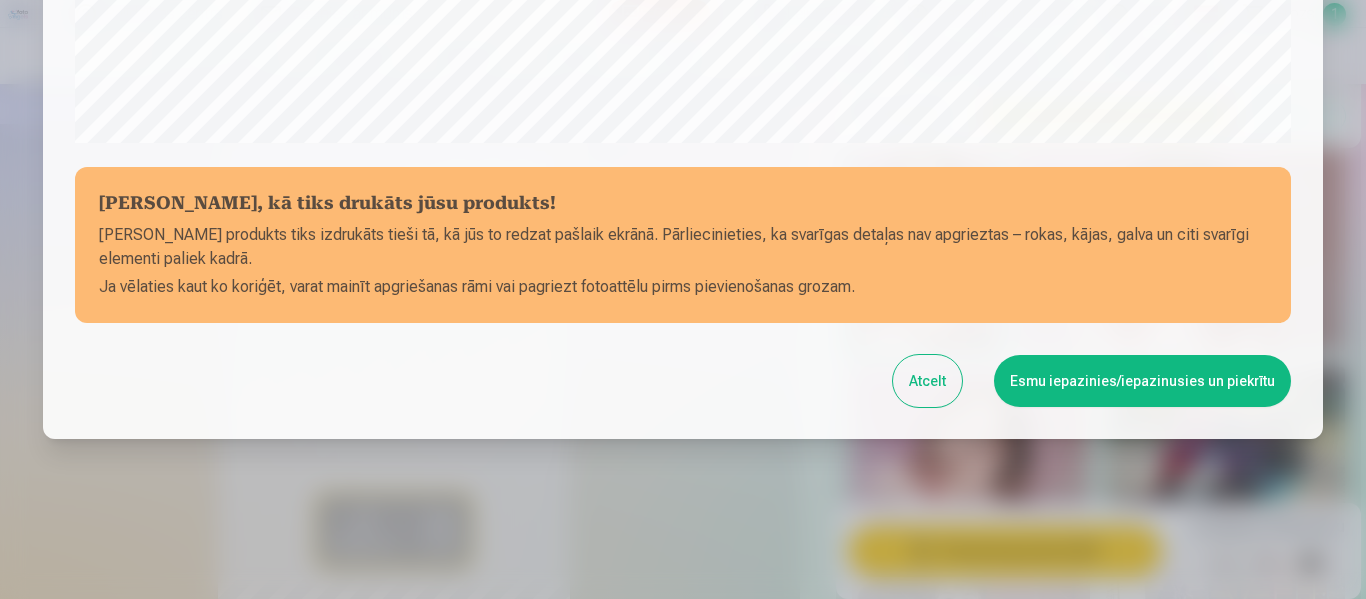 click on "Esmu iepazinies/iepazinusies un piekrītu" at bounding box center (1142, 381) 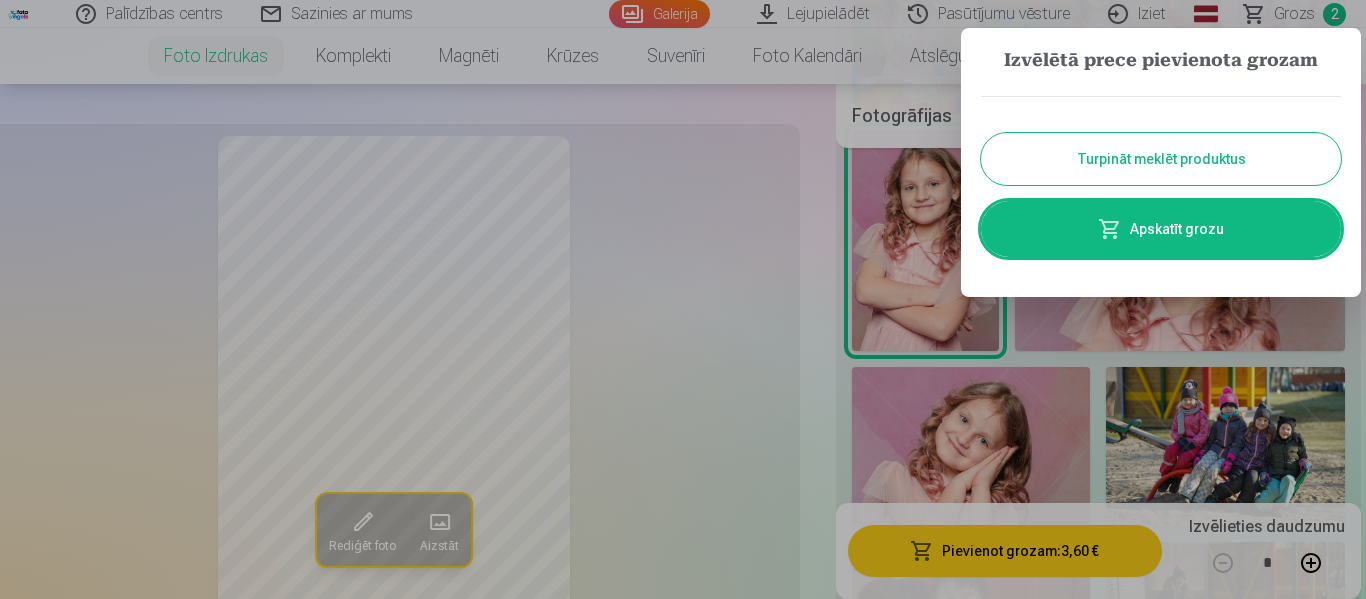 click on "Turpināt meklēt produktus" at bounding box center [1161, 159] 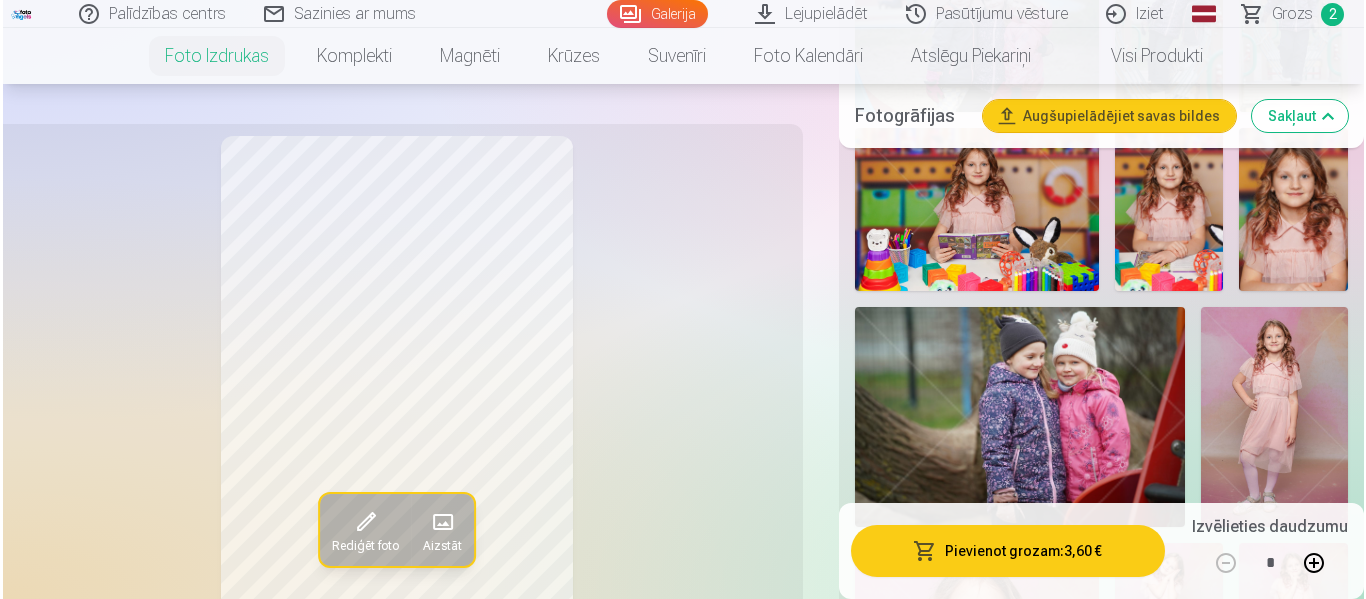 scroll, scrollTop: 3058, scrollLeft: 0, axis: vertical 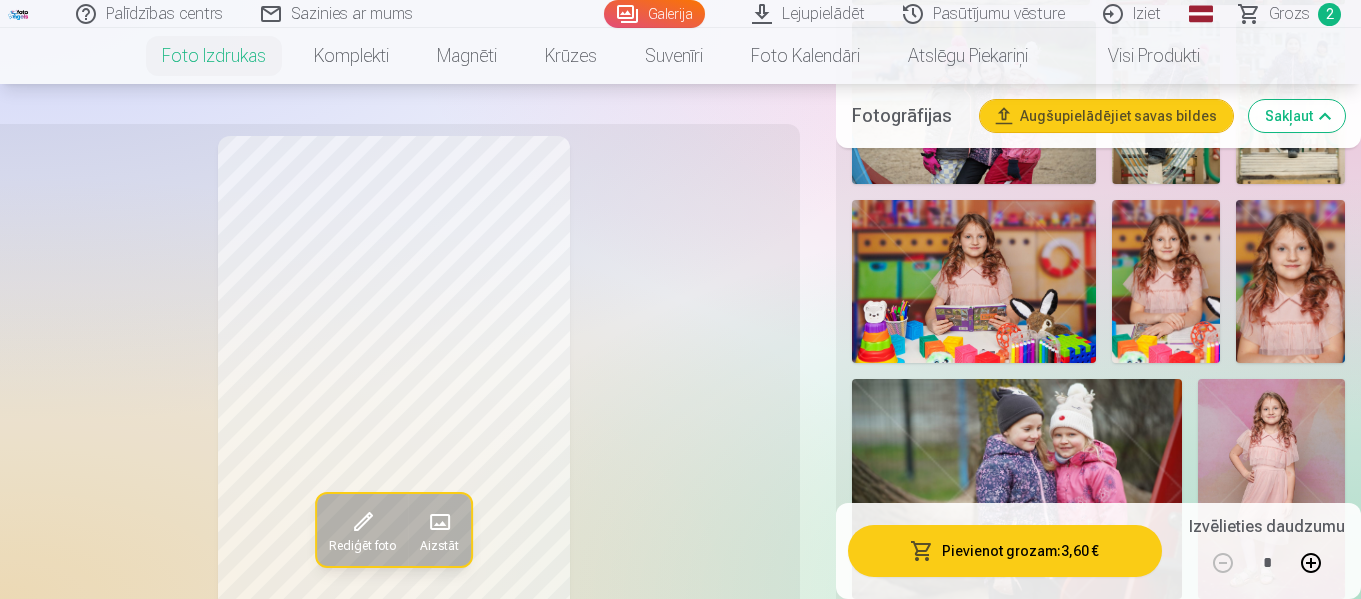 click at bounding box center [1290, 281] 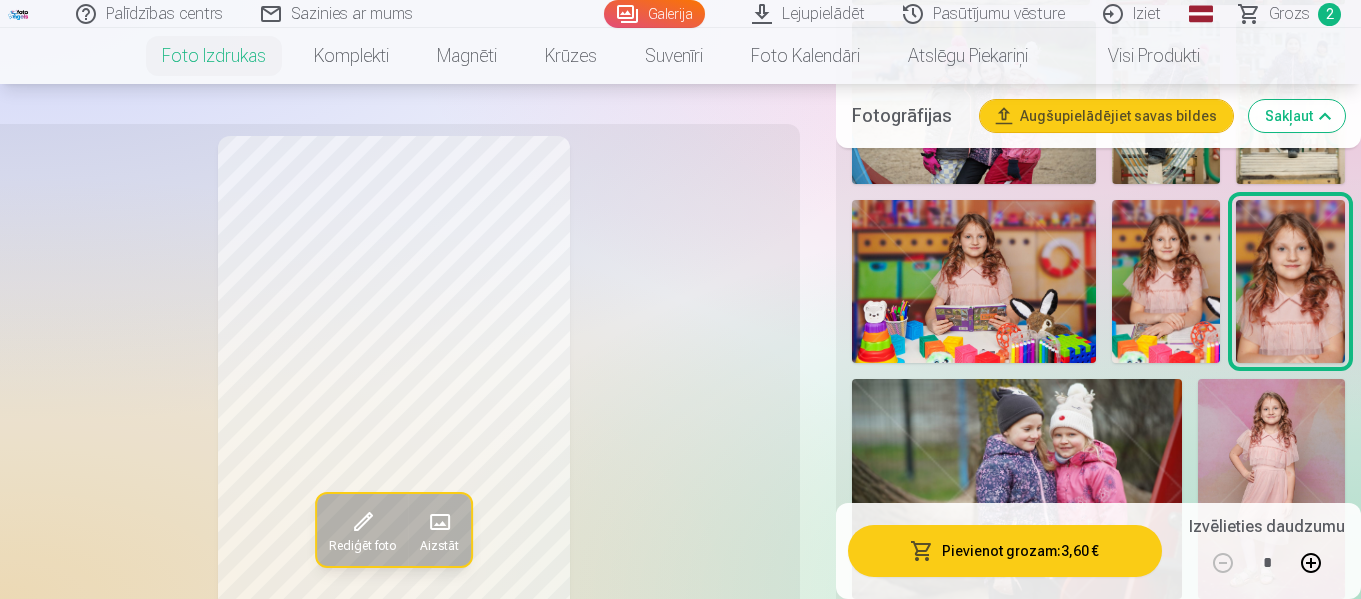 click on "Pievienot grozam :  3,60 €" at bounding box center [1005, 551] 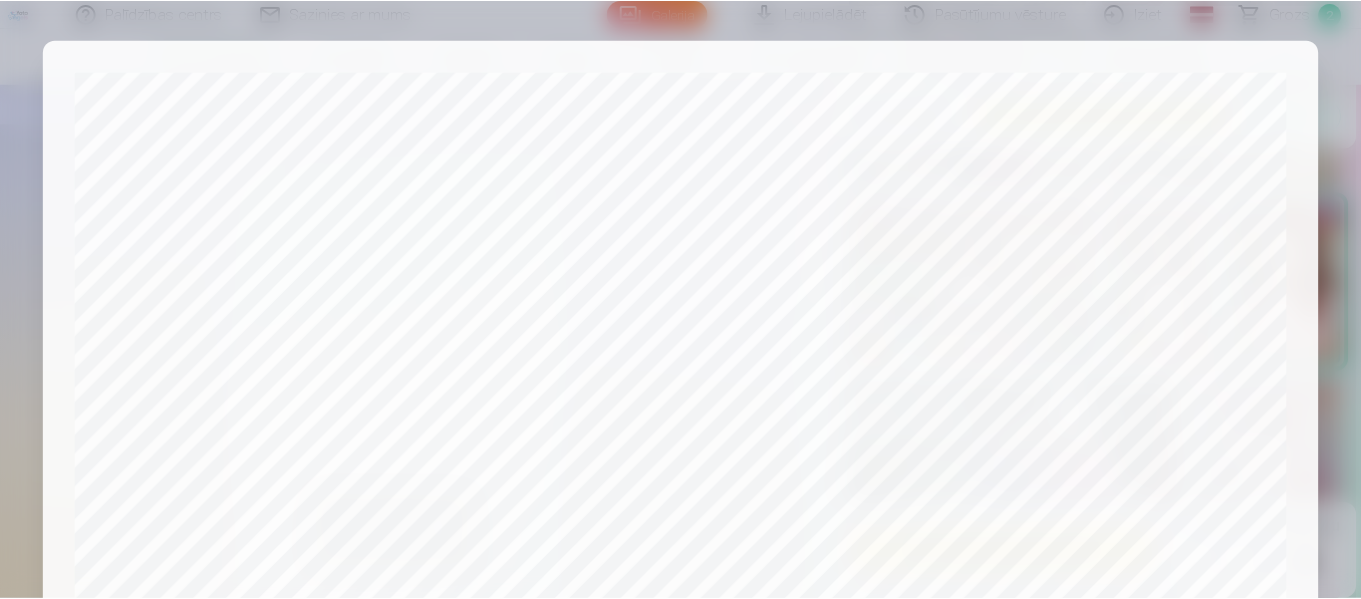 scroll, scrollTop: 841, scrollLeft: 0, axis: vertical 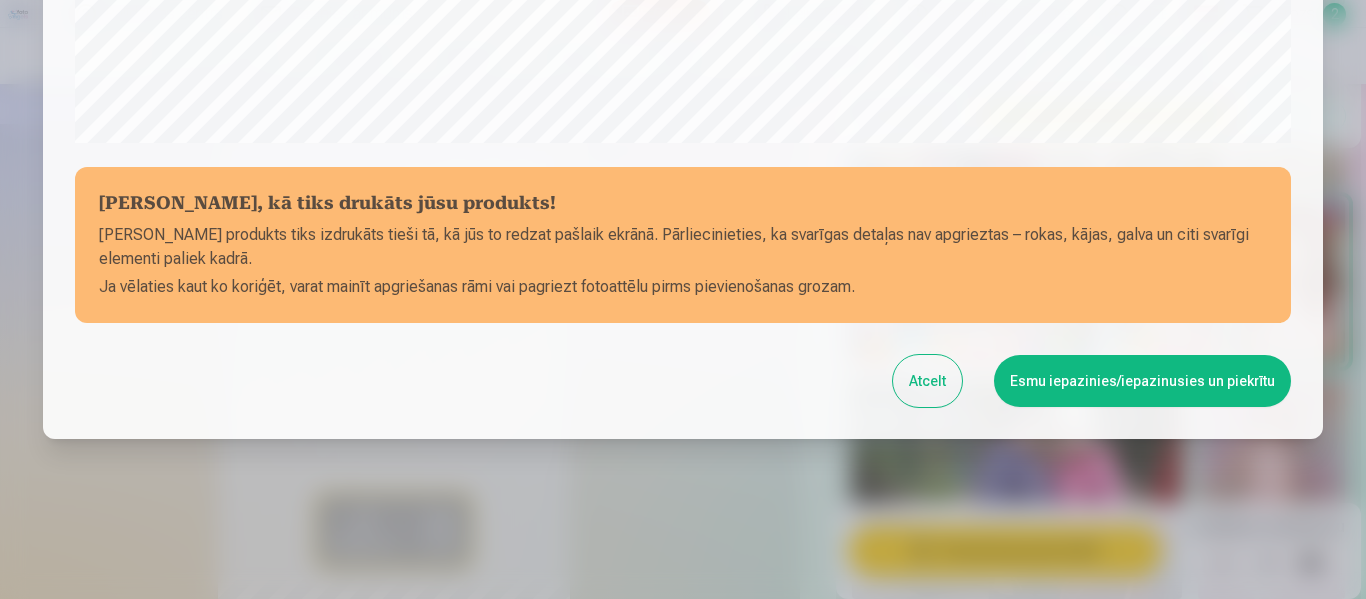 click on "Esmu iepazinies/iepazinusies un piekrītu" at bounding box center [1142, 381] 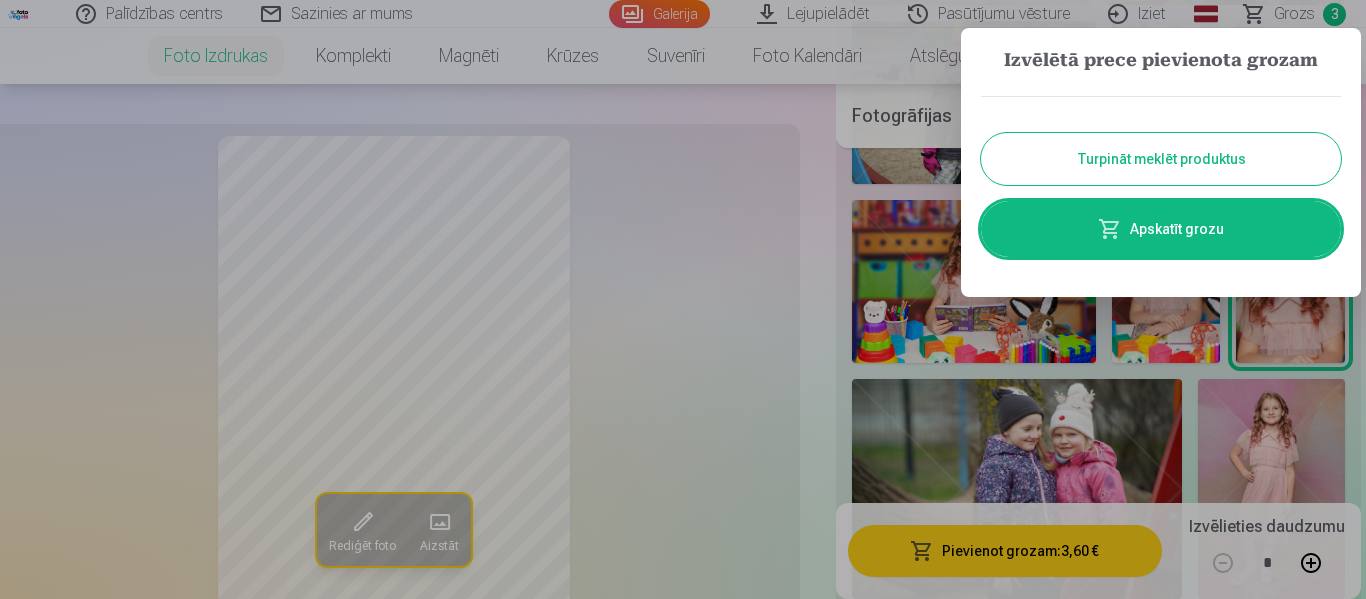 click on "Turpināt meklēt produktus Apskatīt grozu" at bounding box center (1161, 176) 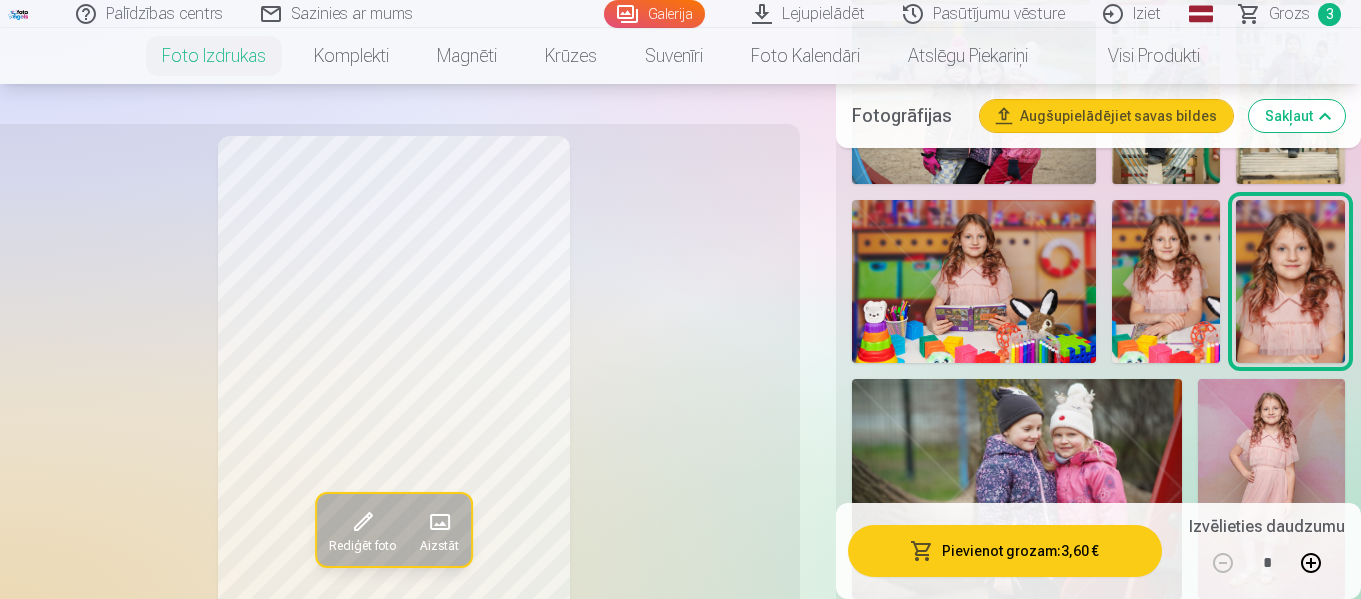 click at bounding box center (974, 102) 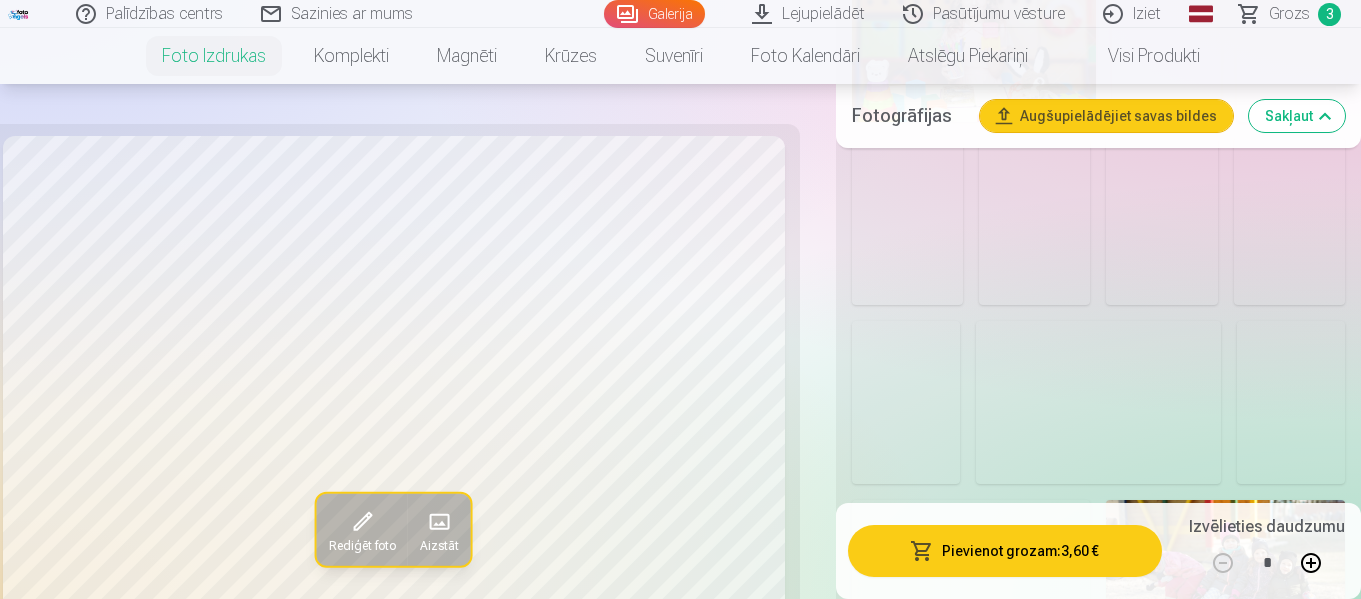 scroll, scrollTop: 1958, scrollLeft: 0, axis: vertical 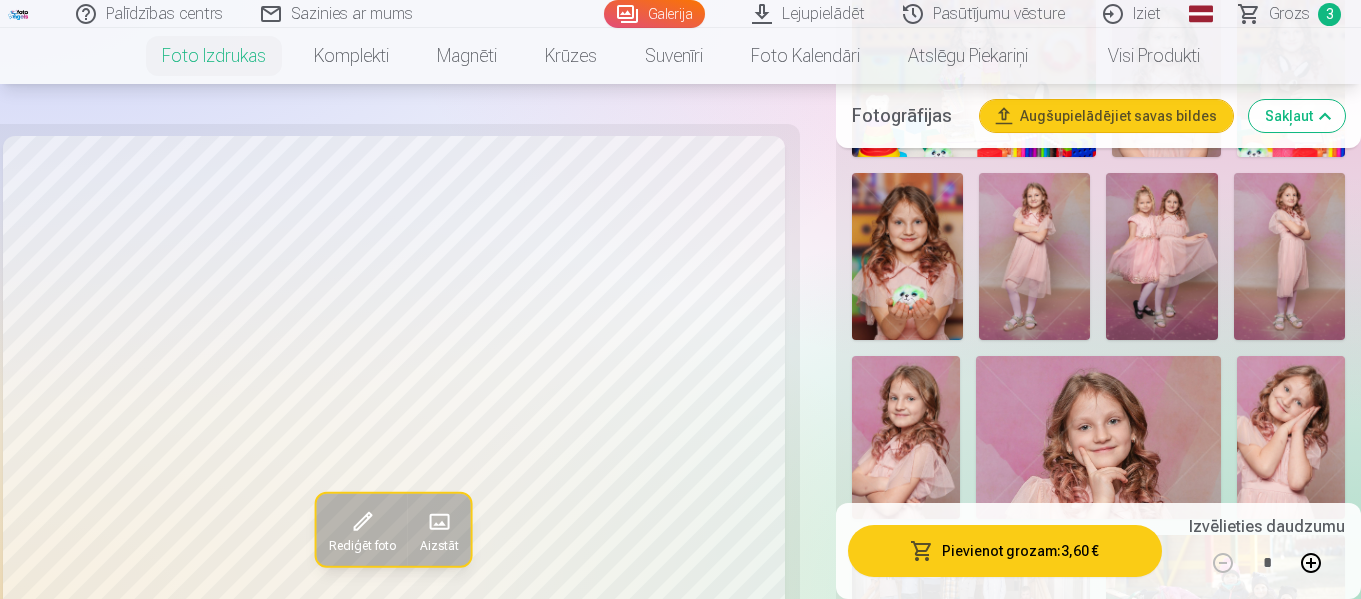 click at bounding box center (1289, 256) 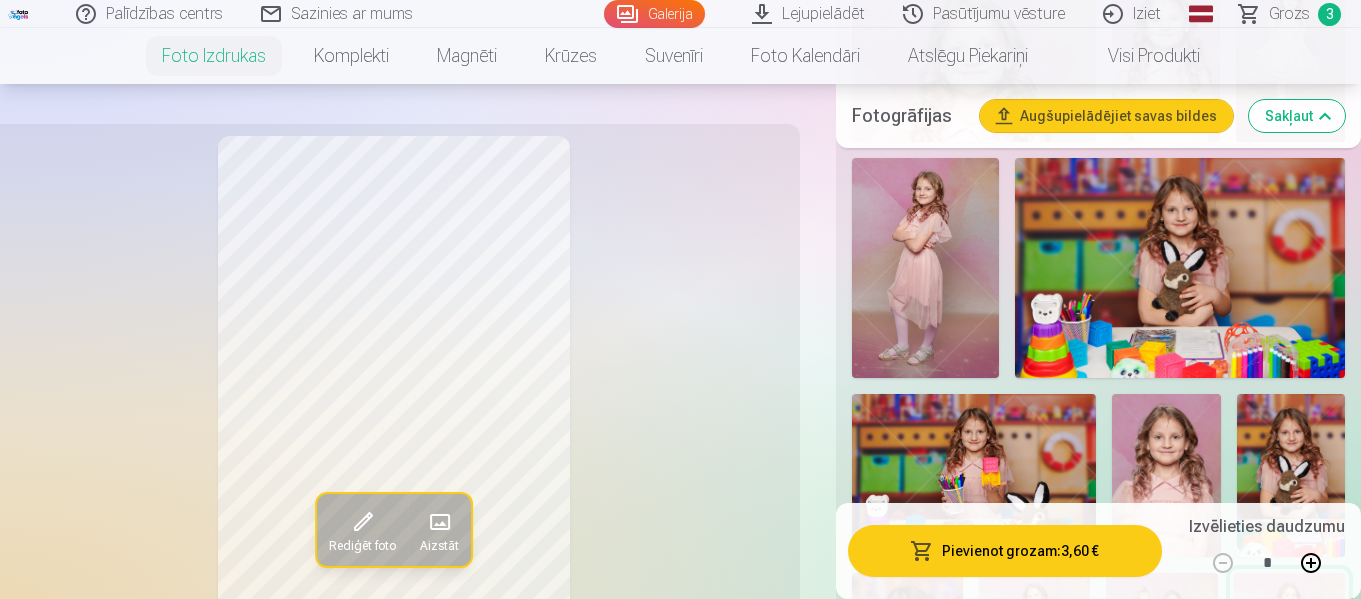 scroll, scrollTop: 1458, scrollLeft: 0, axis: vertical 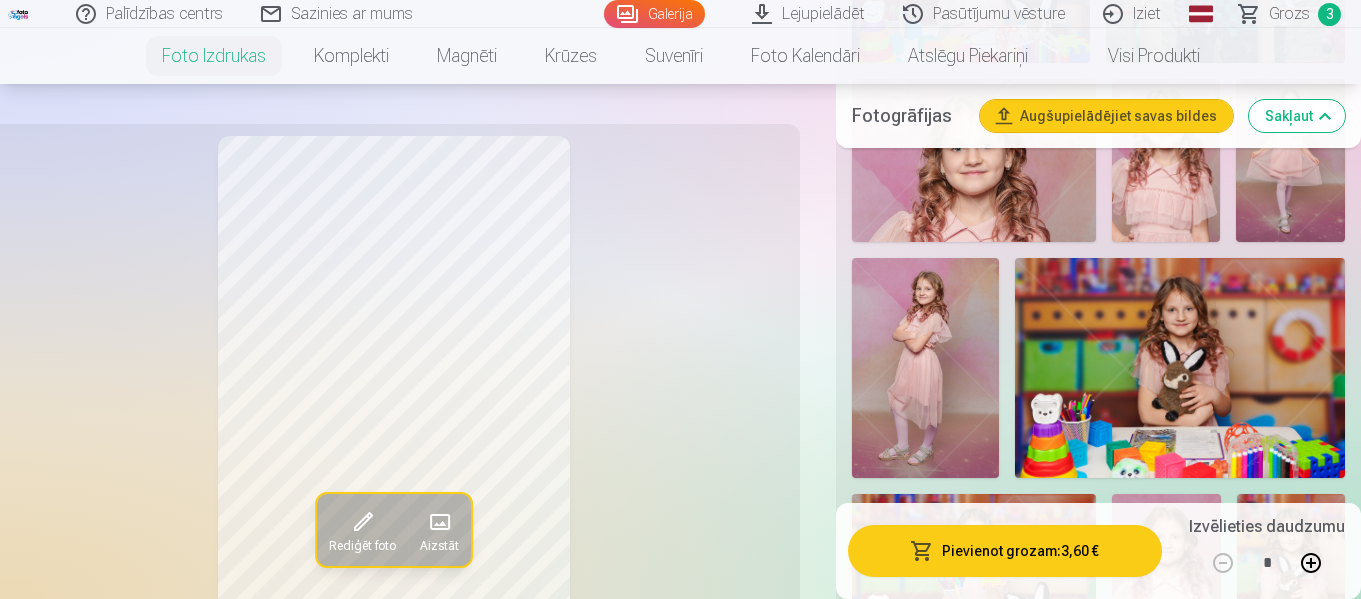 click at bounding box center [925, 368] 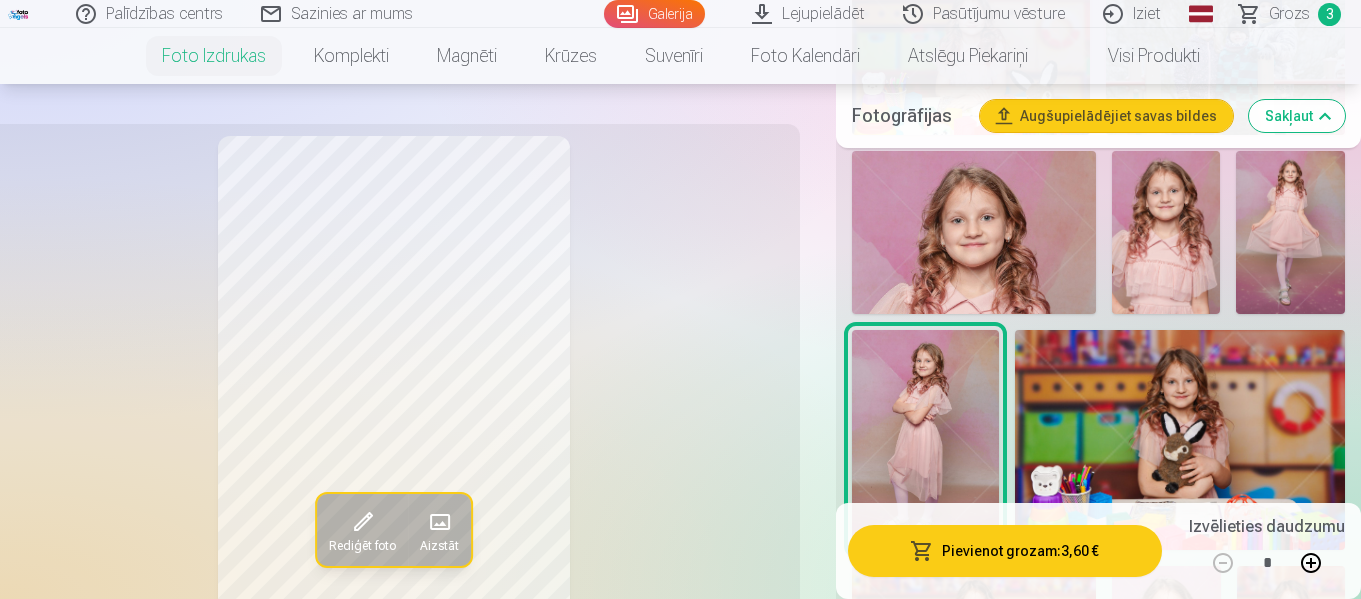 scroll, scrollTop: 1258, scrollLeft: 0, axis: vertical 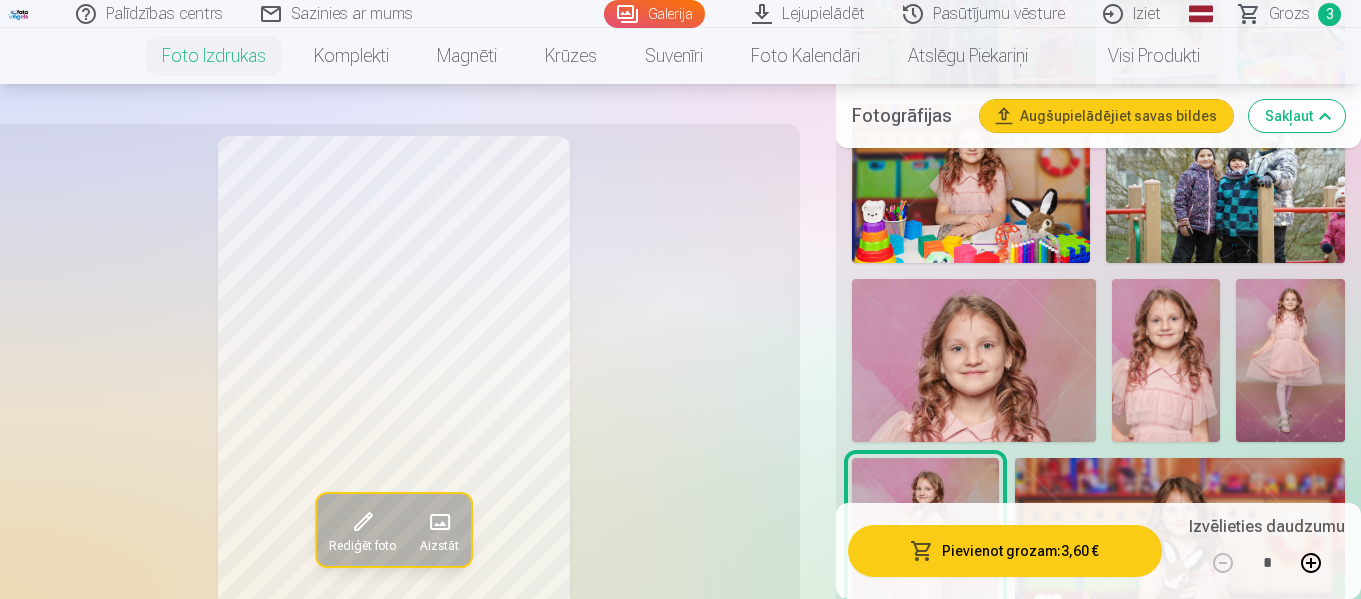 click at bounding box center (1290, 360) 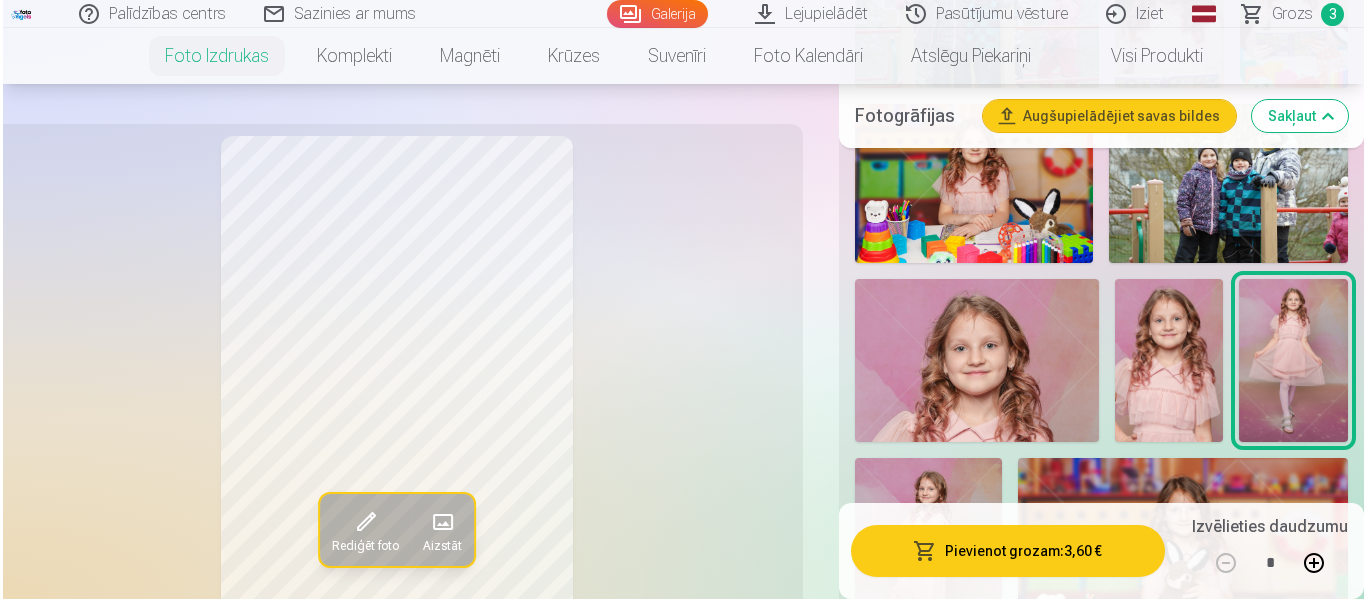 scroll, scrollTop: 1358, scrollLeft: 0, axis: vertical 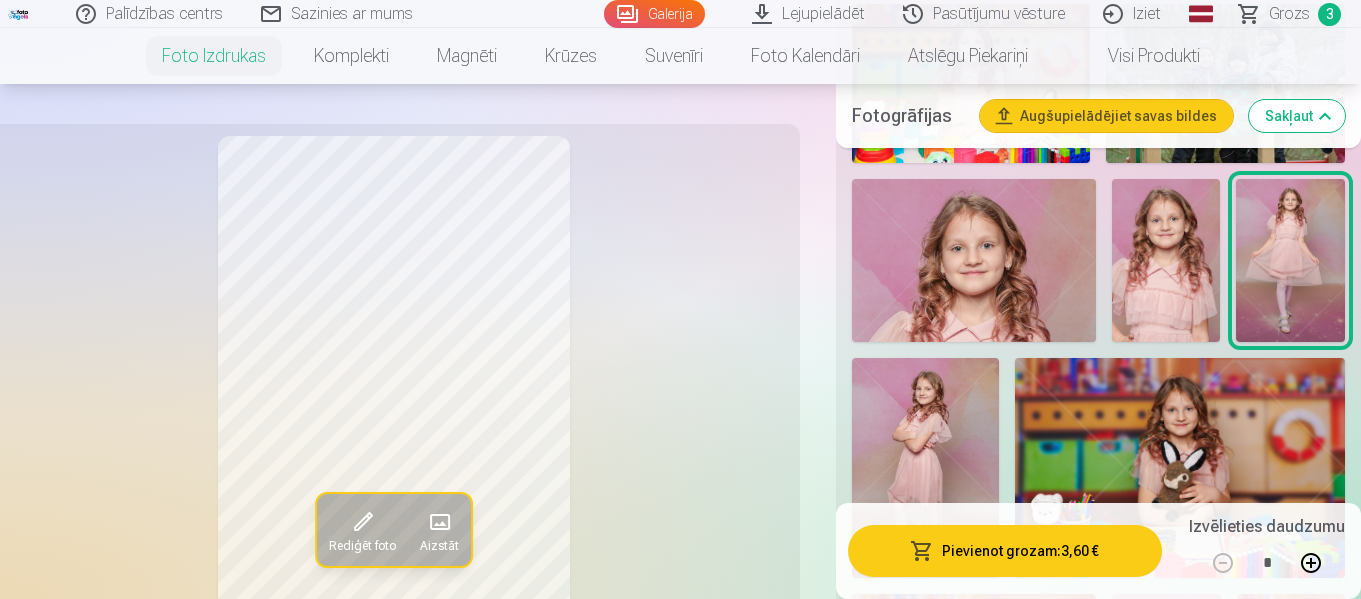 click on "Pievienot grozam :  3,60 €" at bounding box center (1005, 551) 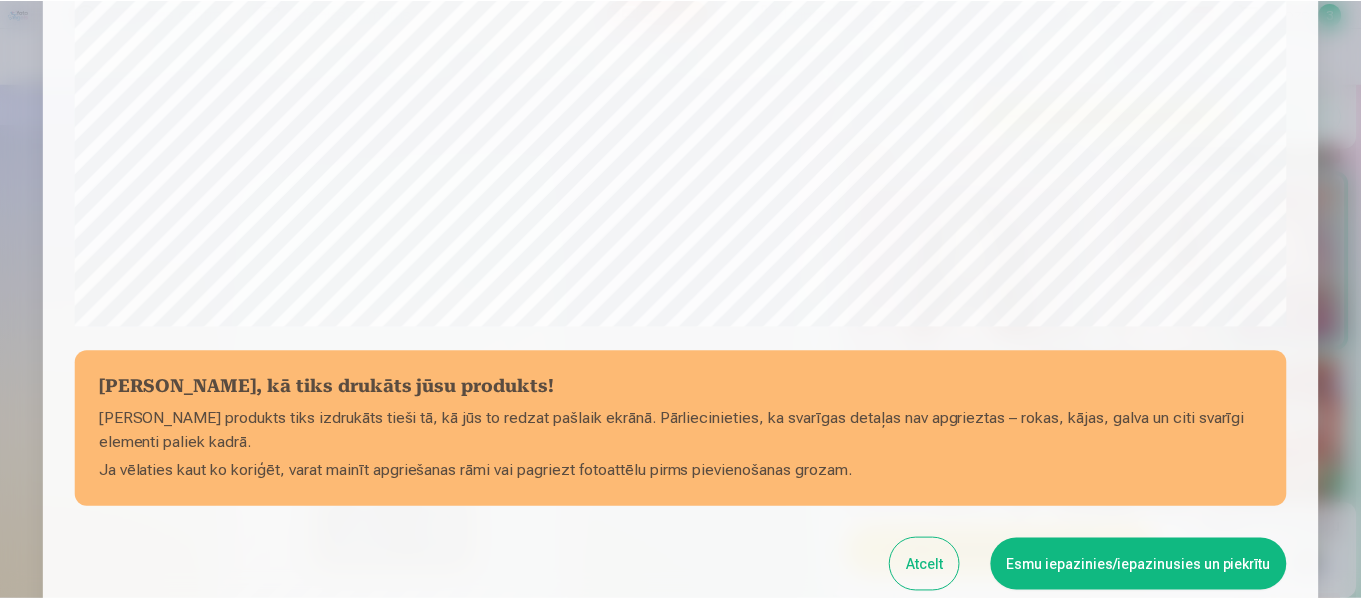 scroll, scrollTop: 841, scrollLeft: 0, axis: vertical 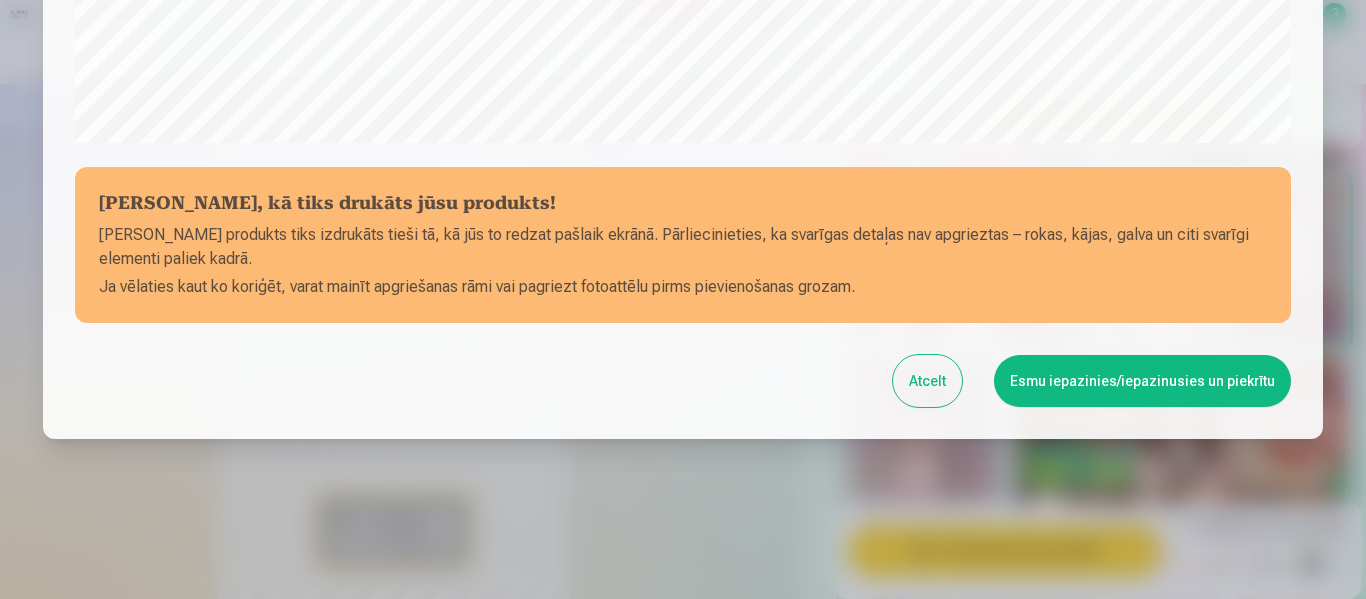 click on "Esmu iepazinies/iepazinusies un piekrītu" at bounding box center (1142, 381) 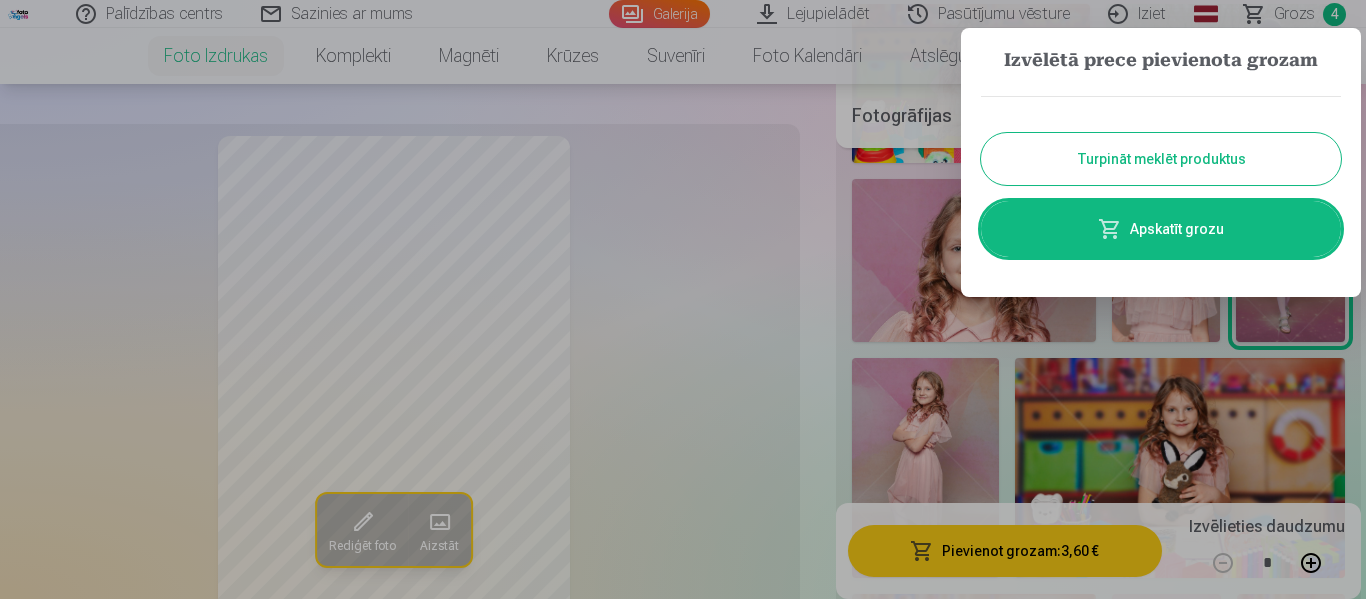 click on "Turpināt meklēt produktus" at bounding box center [1161, 159] 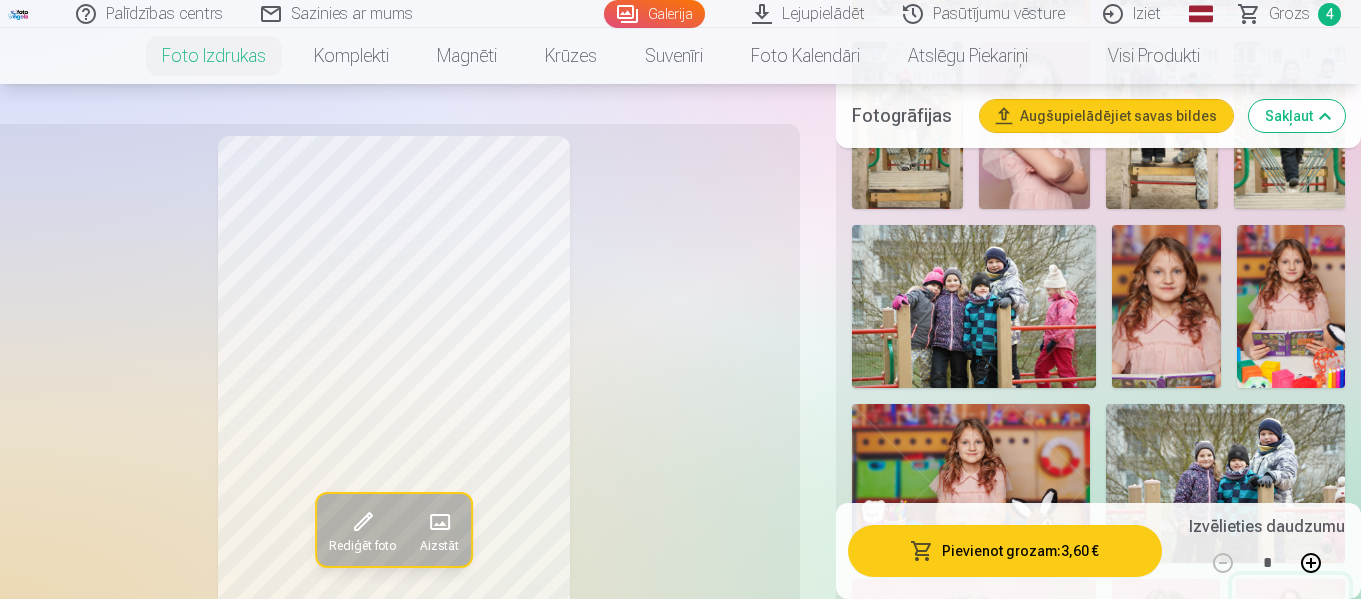 scroll, scrollTop: 858, scrollLeft: 0, axis: vertical 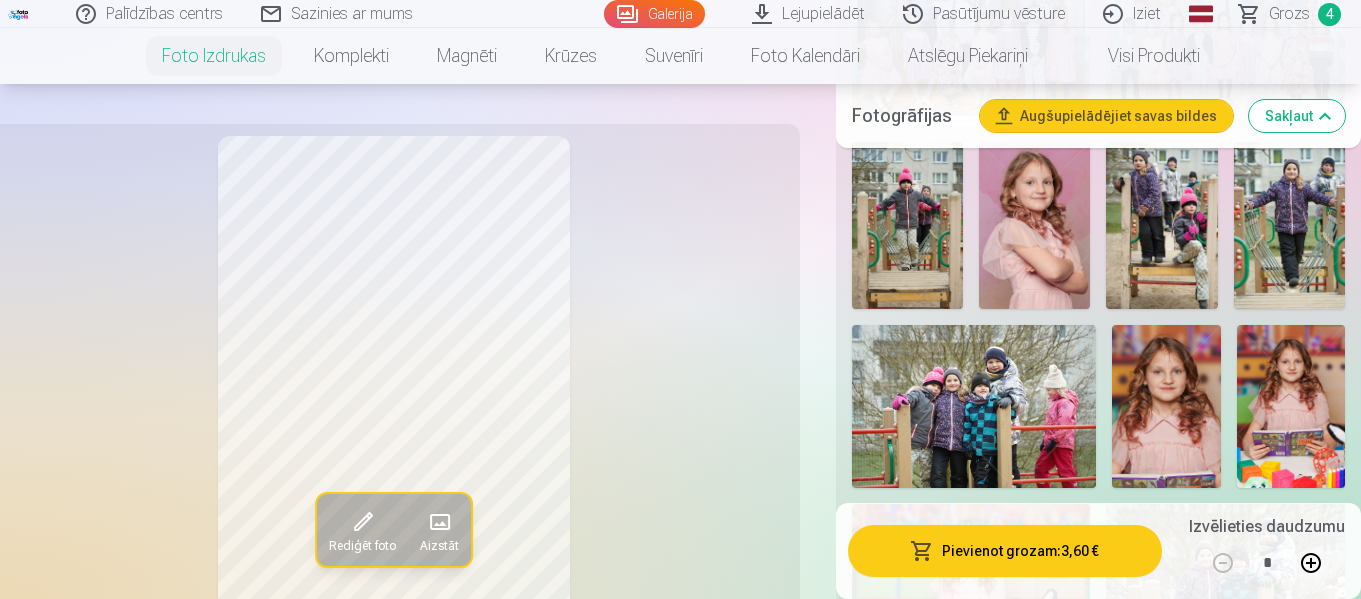 click at bounding box center [1166, 406] 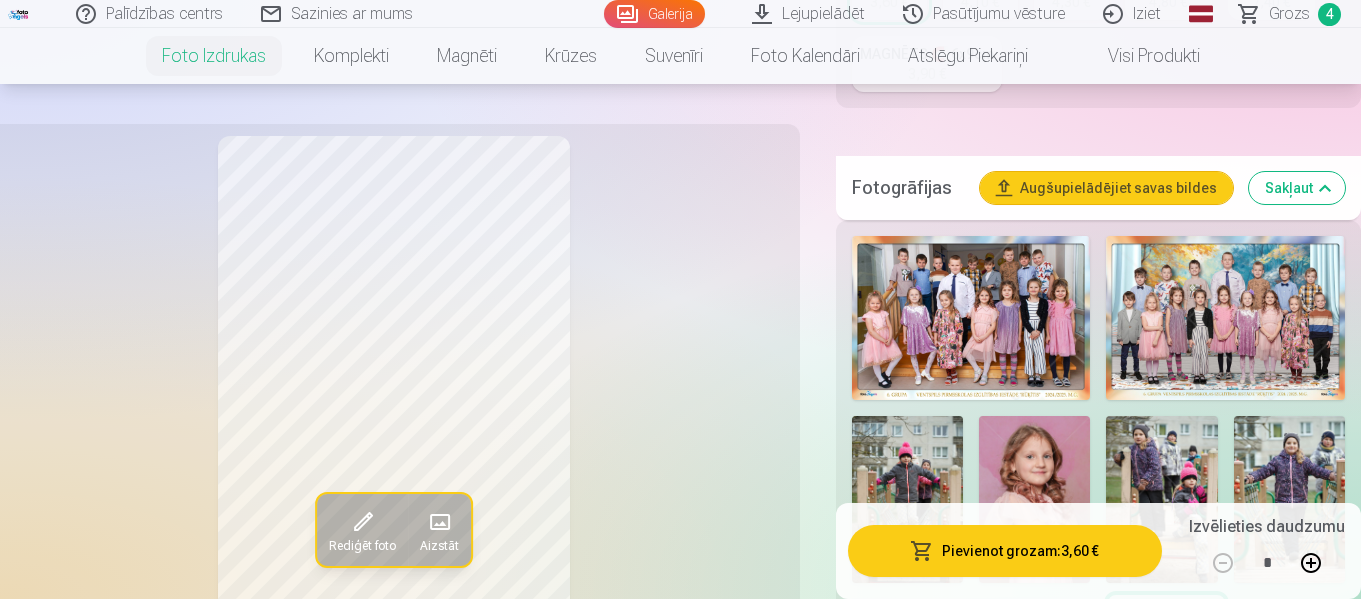 scroll, scrollTop: 758, scrollLeft: 0, axis: vertical 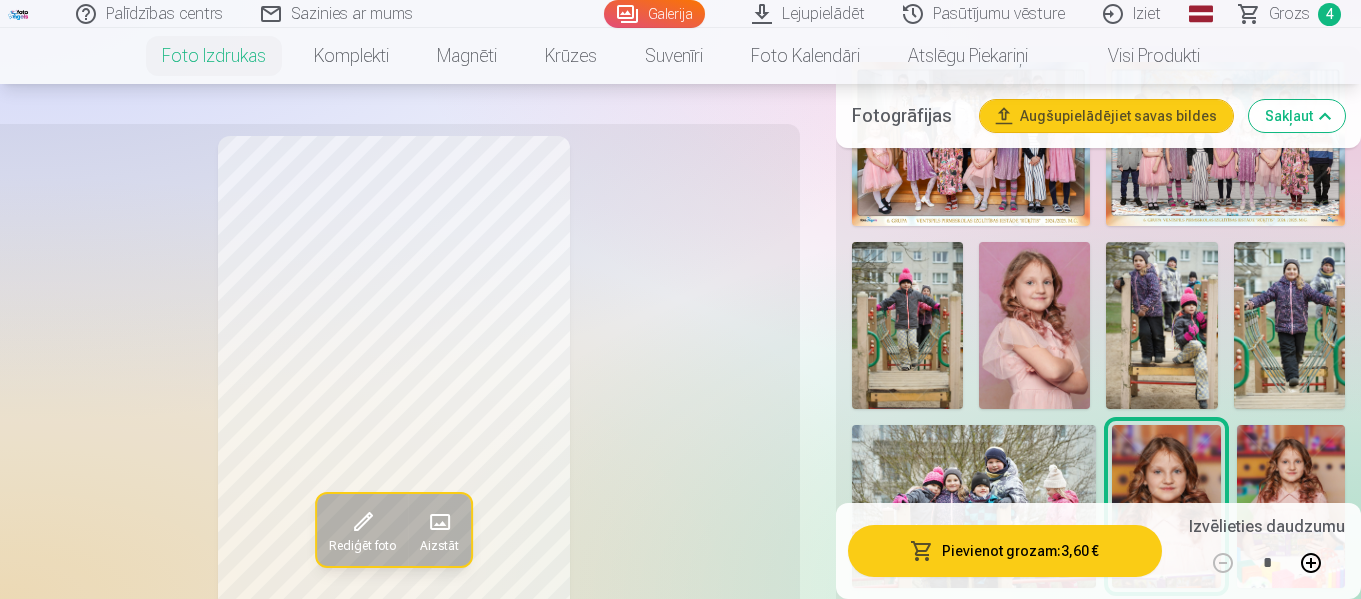 click on "Komplekti" at bounding box center [351, 56] 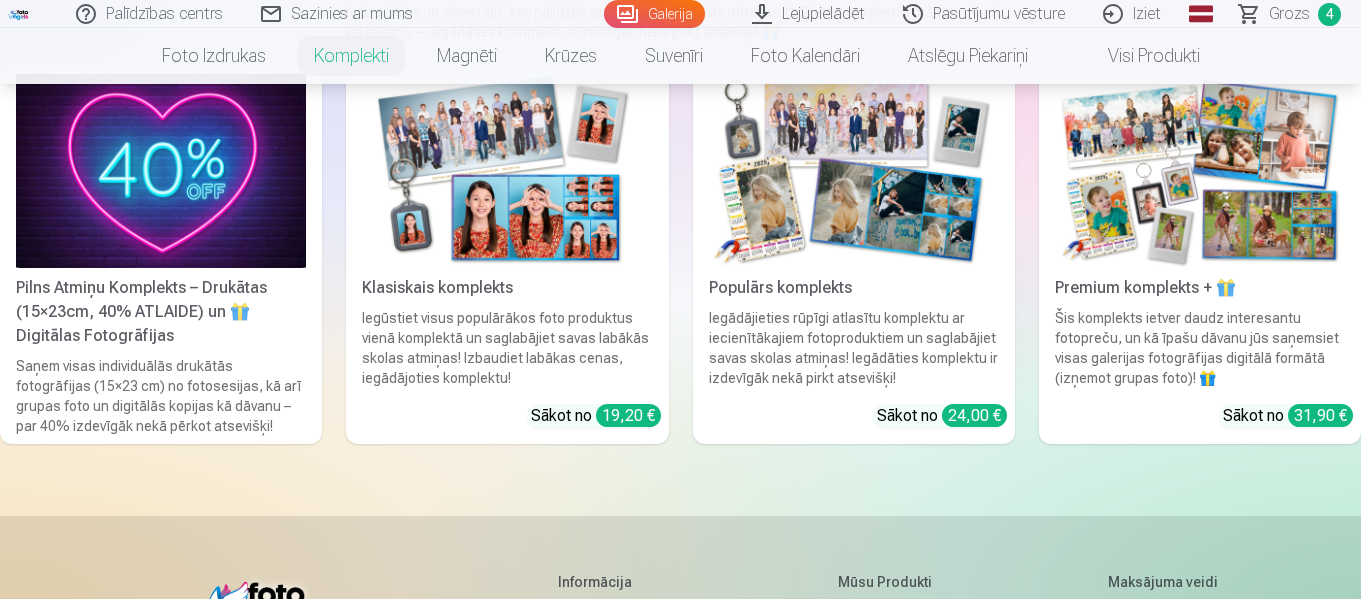 scroll, scrollTop: 100, scrollLeft: 0, axis: vertical 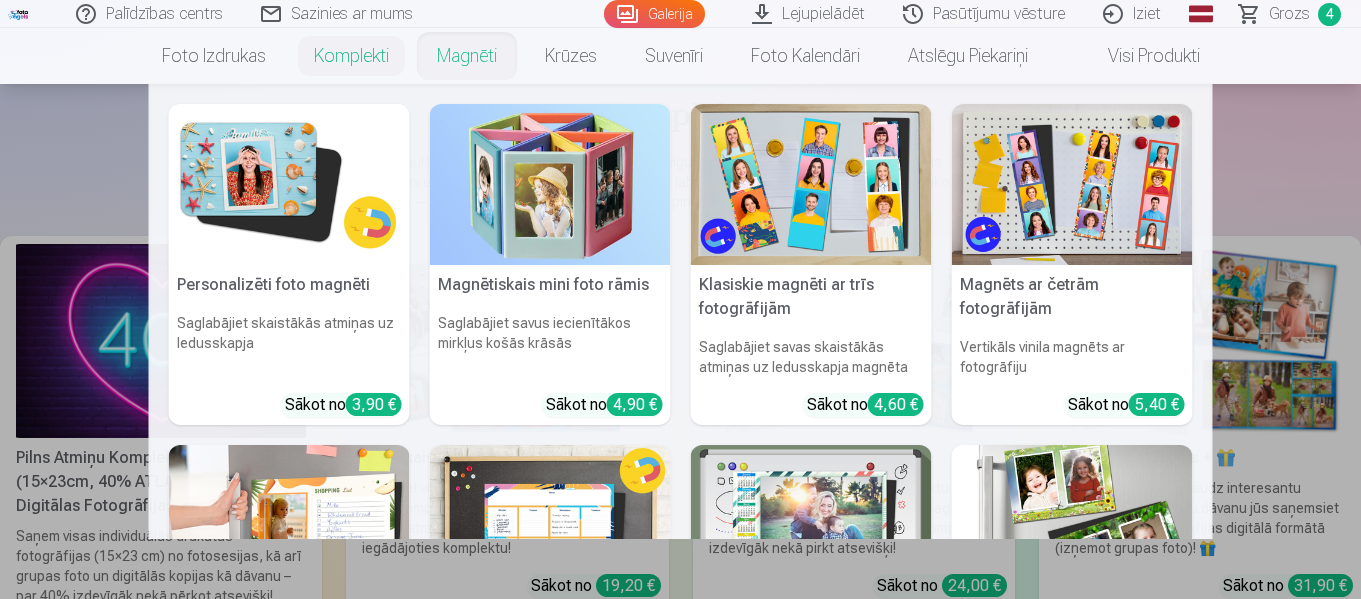 click on "Magnēti" at bounding box center (467, 56) 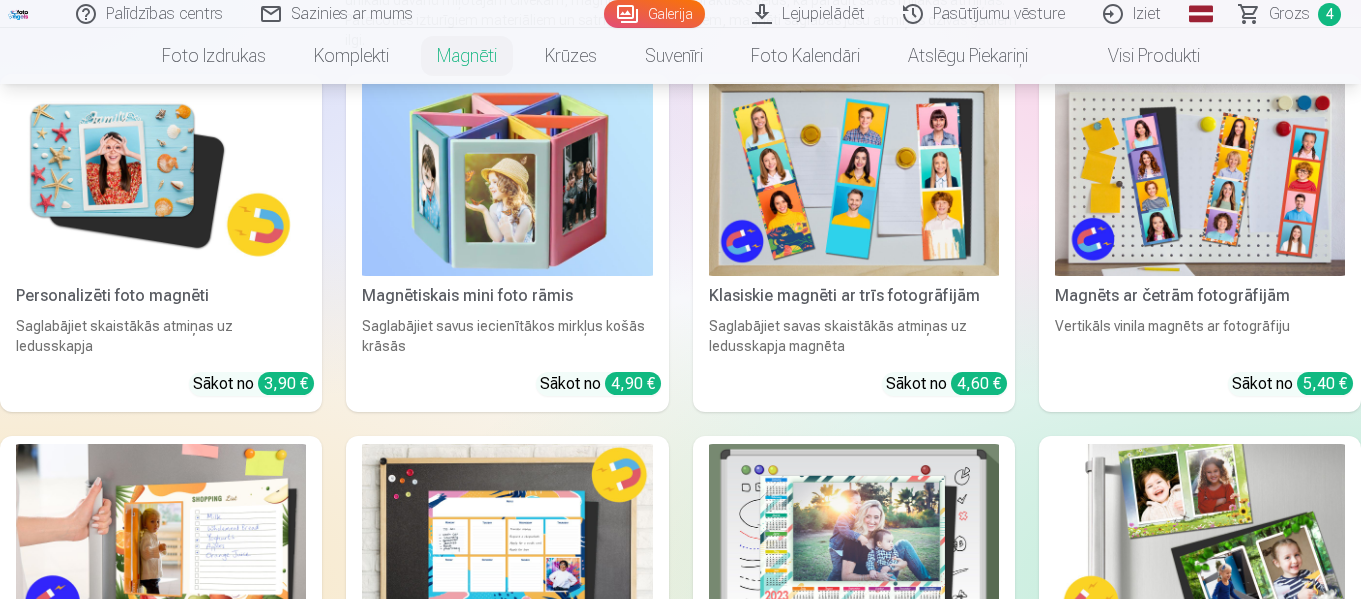 scroll, scrollTop: 2, scrollLeft: 0, axis: vertical 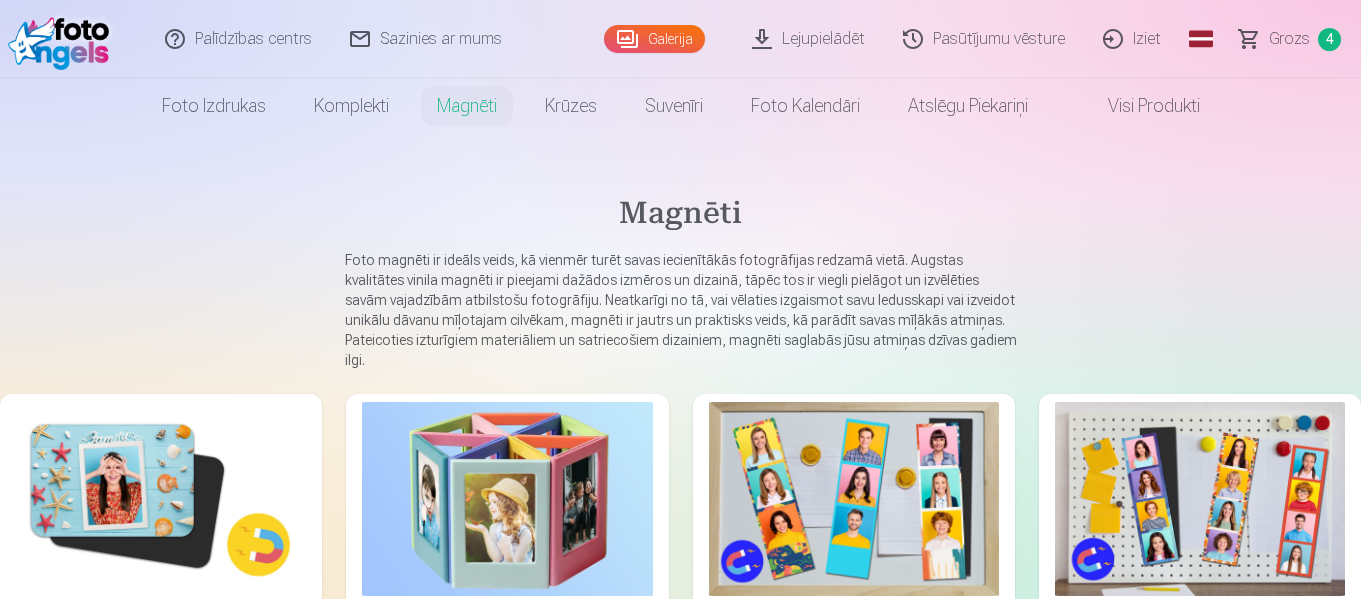click on "Galerija" at bounding box center (654, 39) 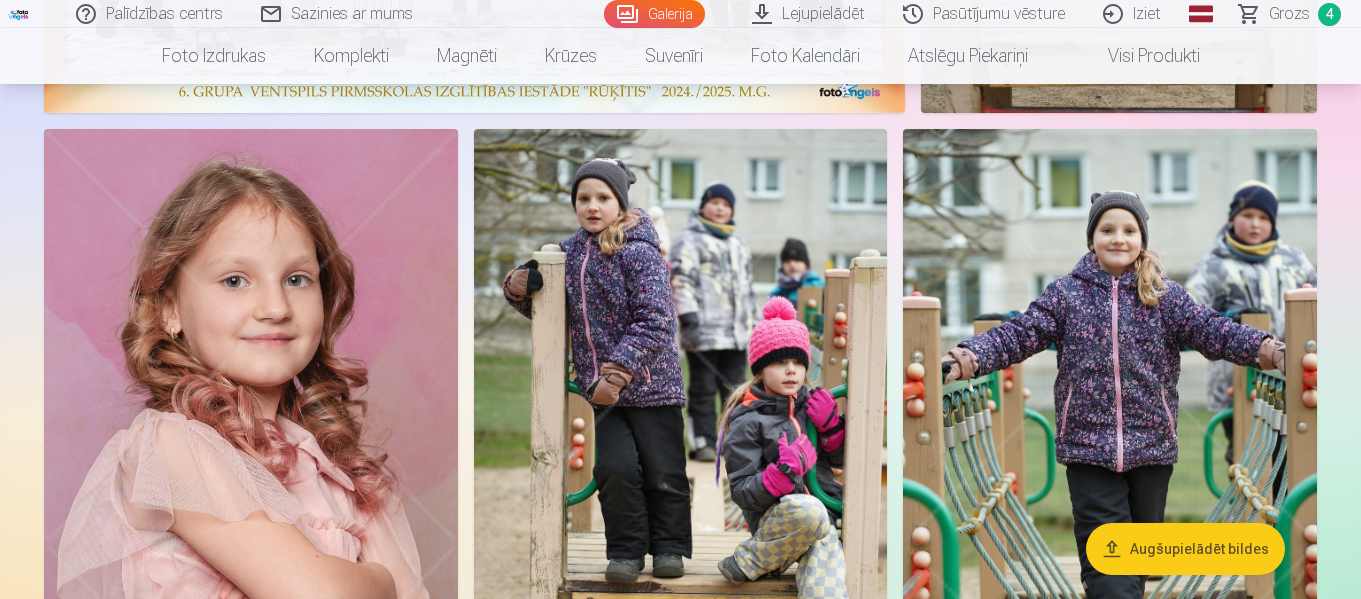 scroll, scrollTop: 1700, scrollLeft: 0, axis: vertical 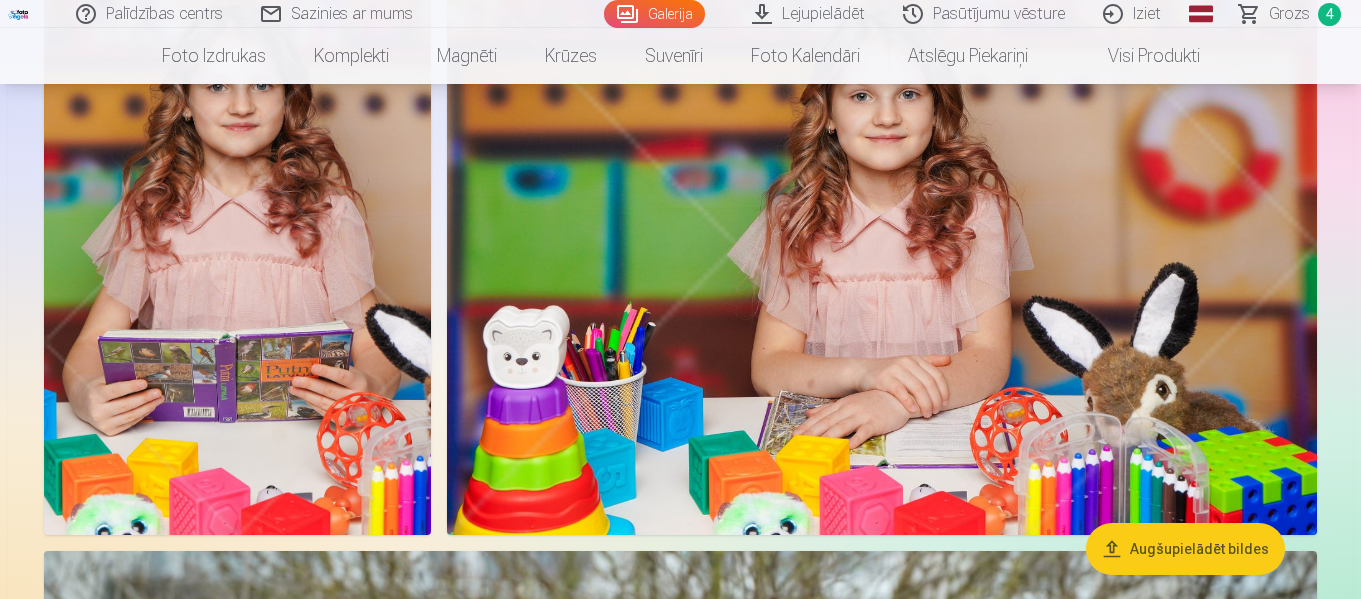 click at bounding box center [882, 245] 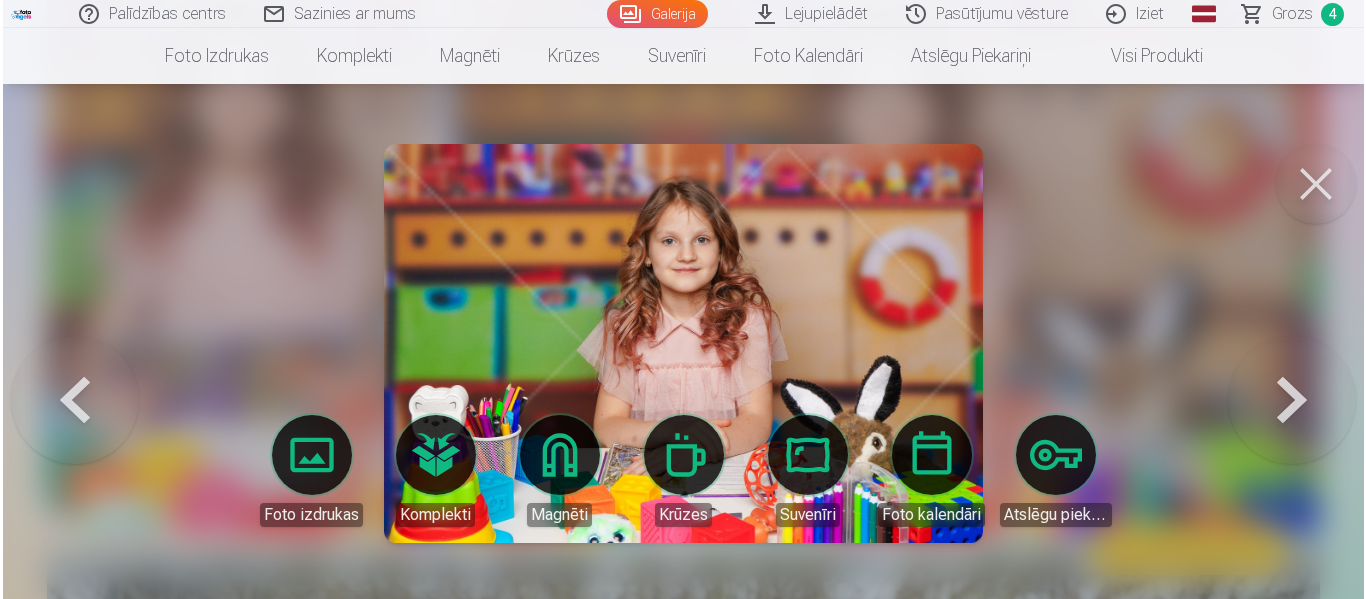 scroll, scrollTop: 3011, scrollLeft: 0, axis: vertical 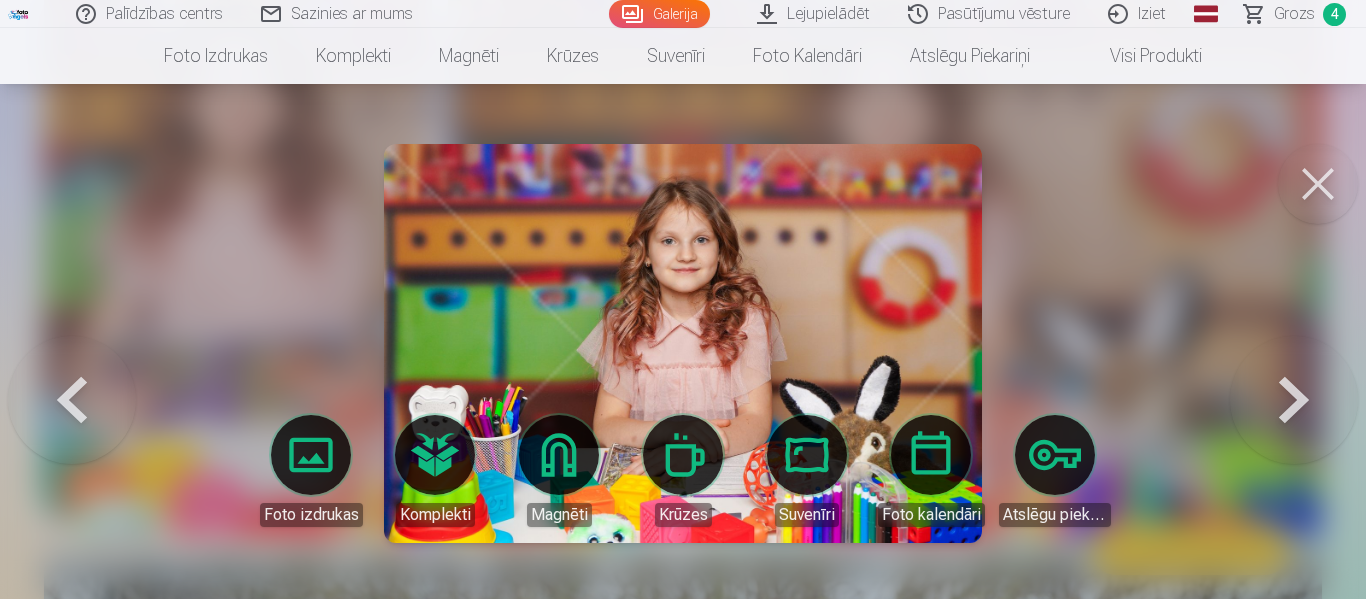 click on "Komplekti" at bounding box center [435, 471] 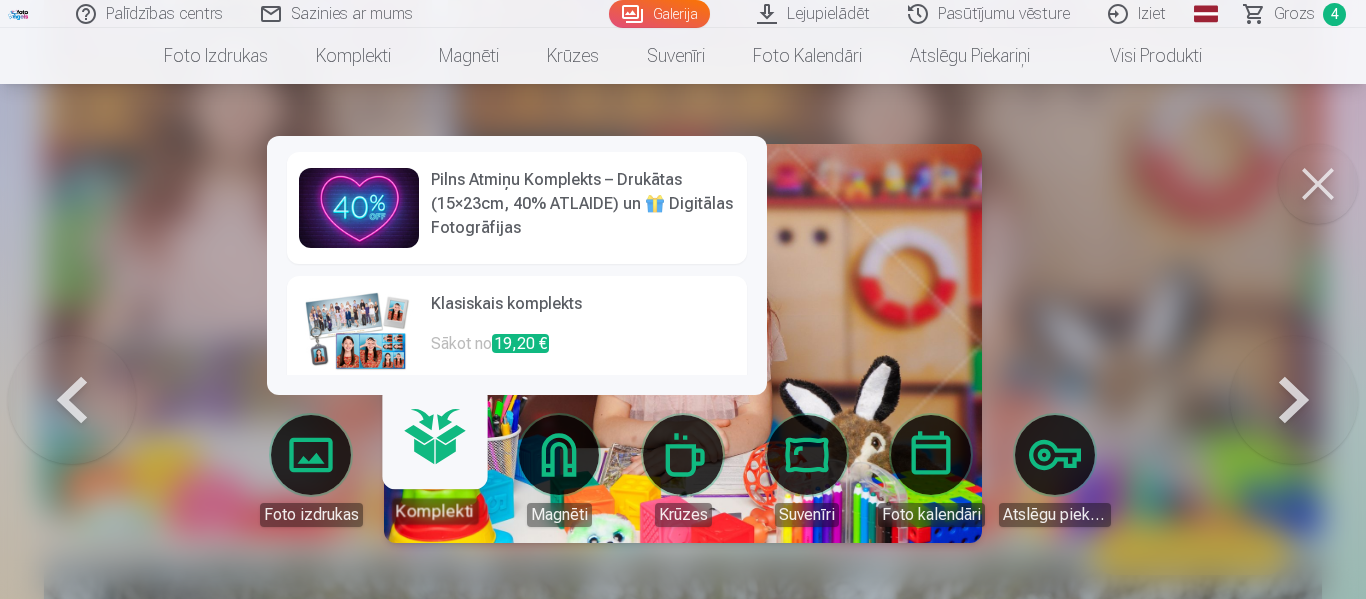 click on "Sākot no  19,20 €" at bounding box center (583, 352) 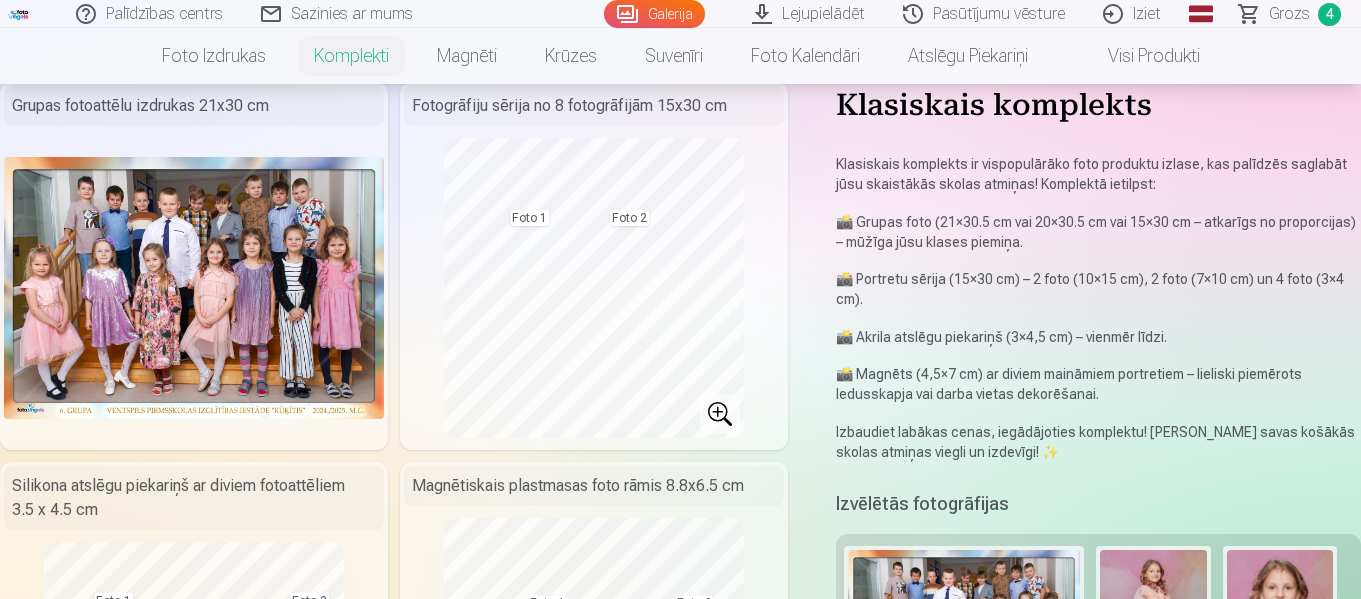 scroll, scrollTop: 100, scrollLeft: 0, axis: vertical 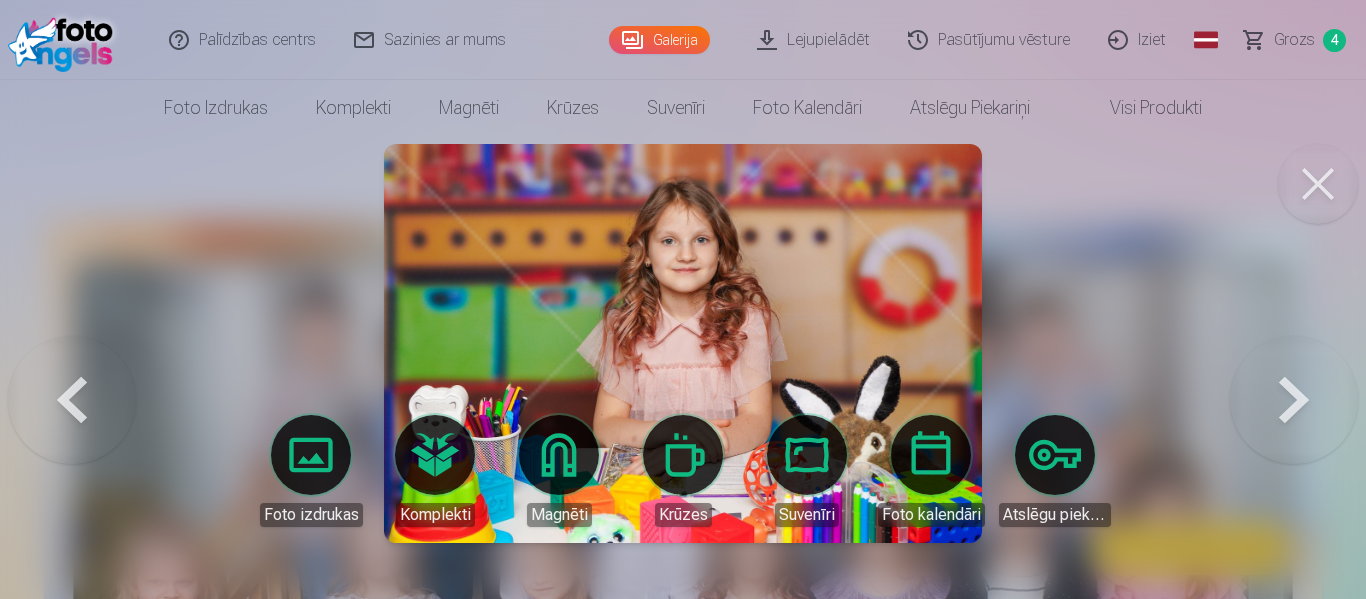click on "Foto izdrukas" at bounding box center [311, 471] 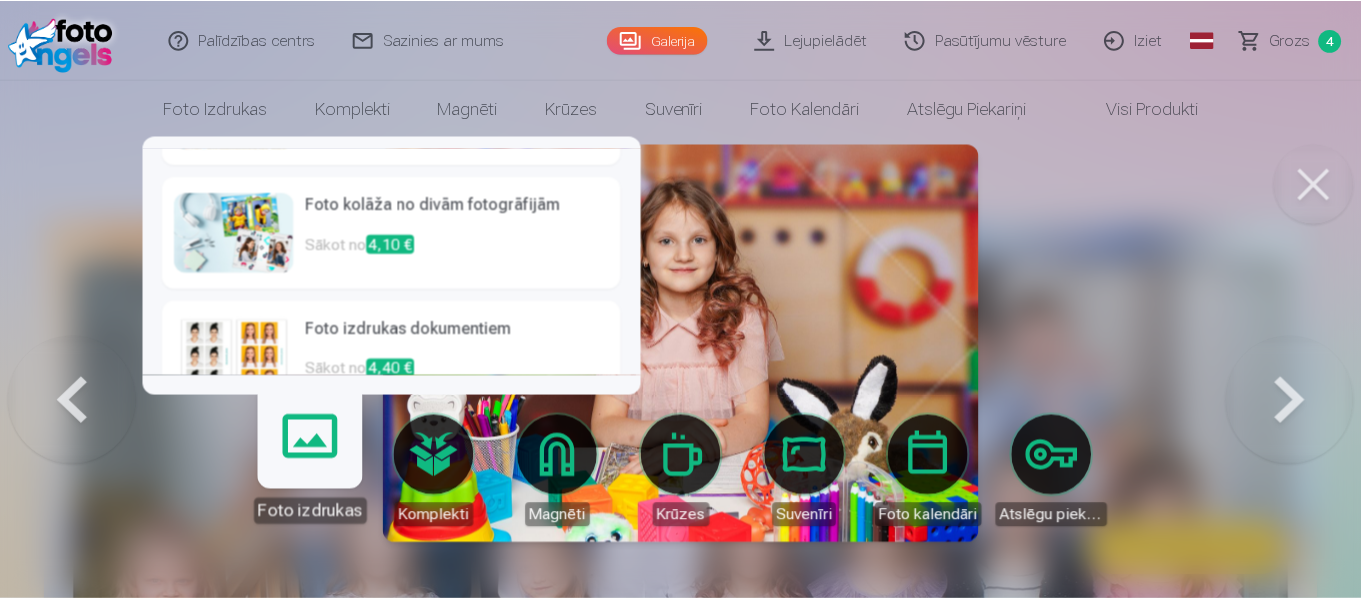 scroll, scrollTop: 0, scrollLeft: 0, axis: both 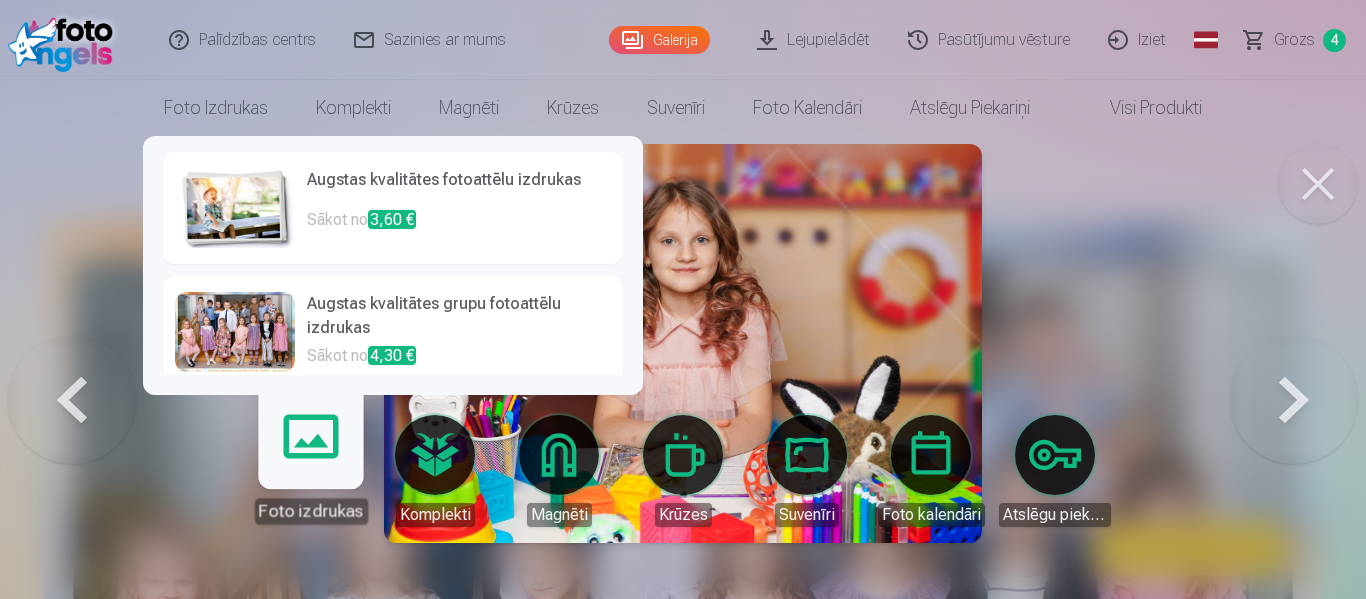 click on "Augstas kvalitātes fotoattēlu izdrukas" at bounding box center (459, 188) 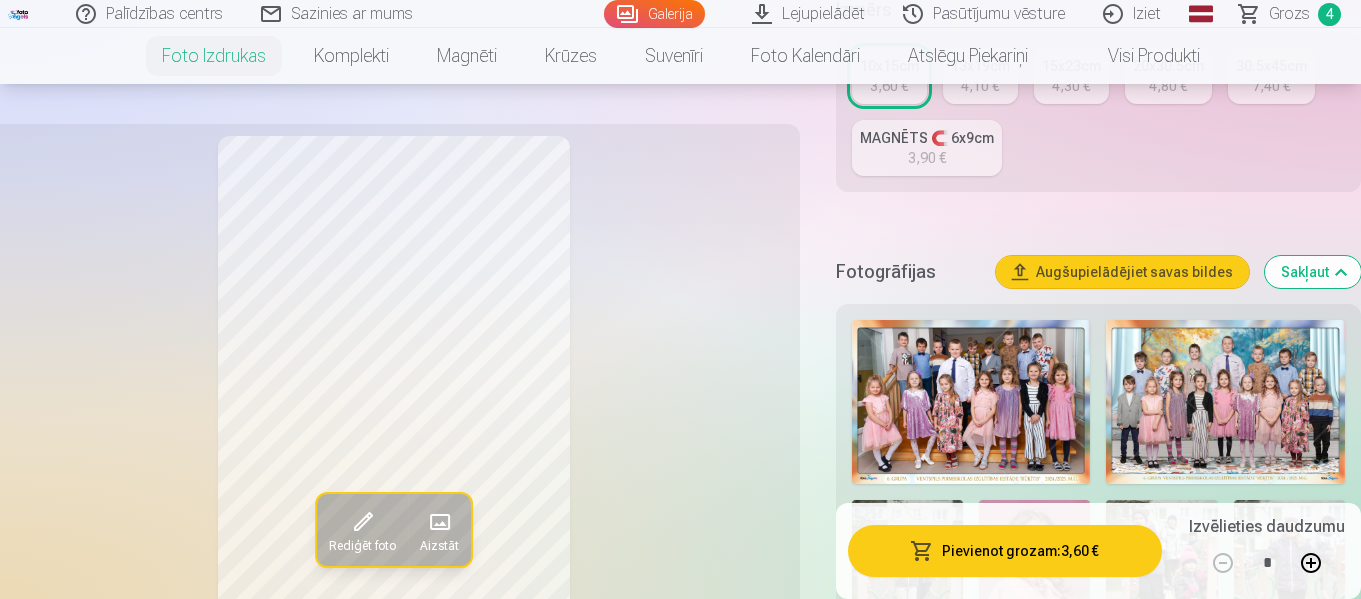 scroll, scrollTop: 700, scrollLeft: 0, axis: vertical 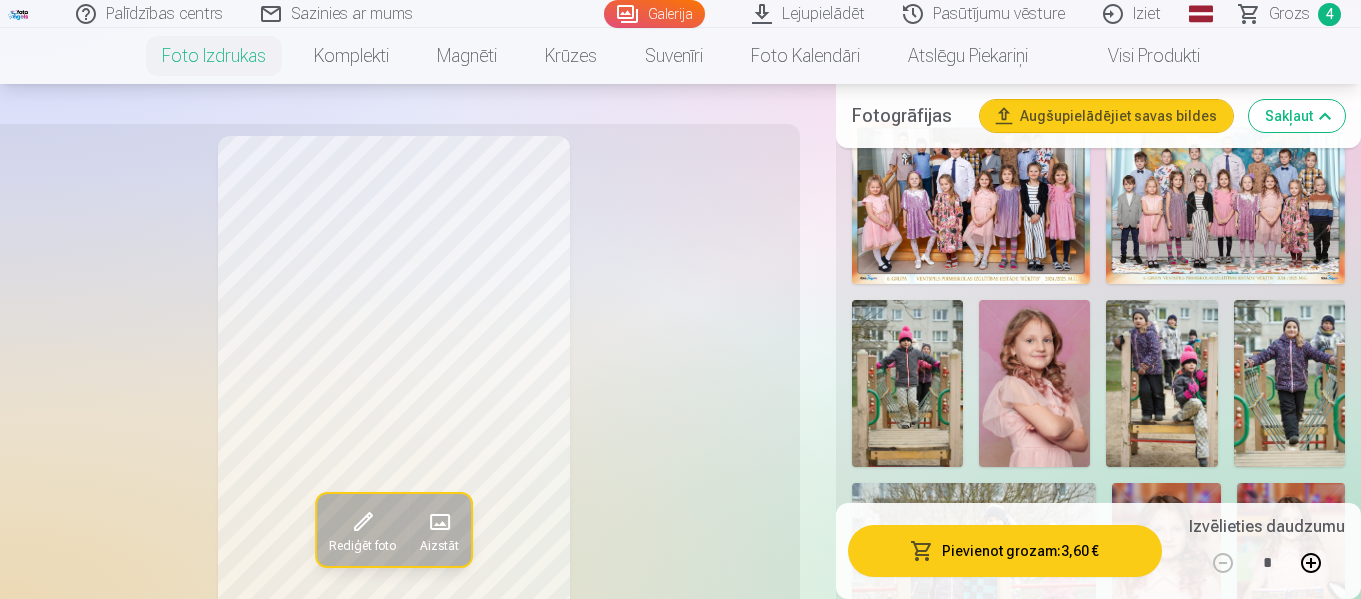 click at bounding box center [1034, 383] 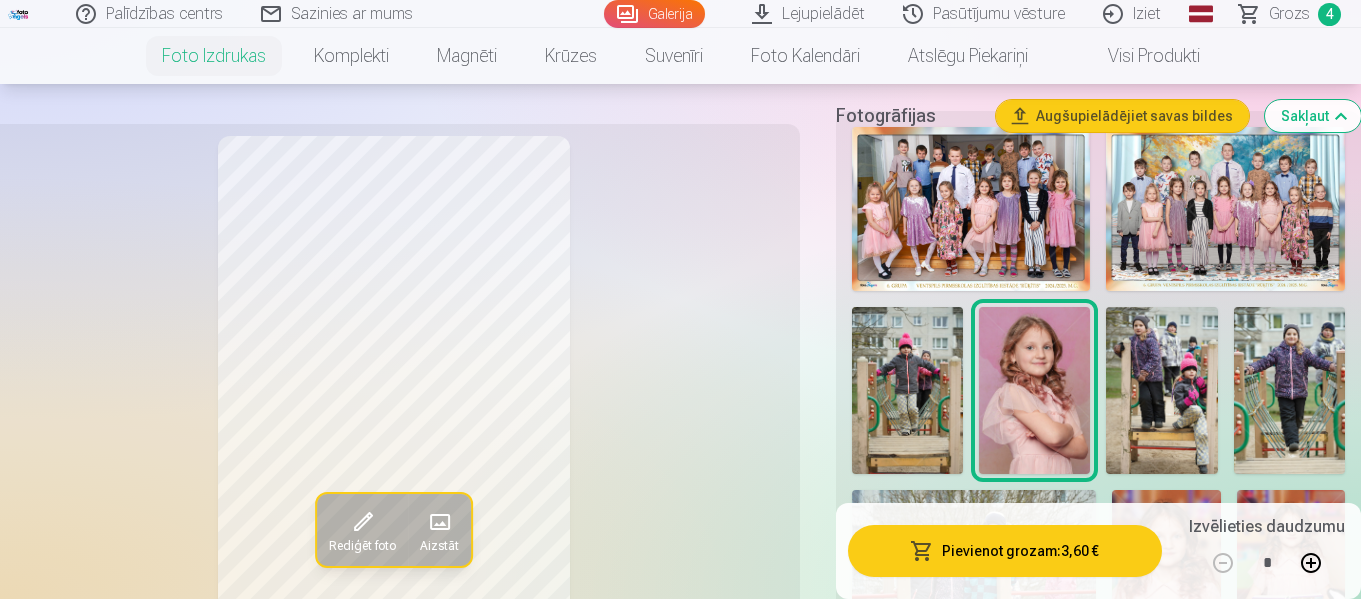 scroll, scrollTop: 300, scrollLeft: 0, axis: vertical 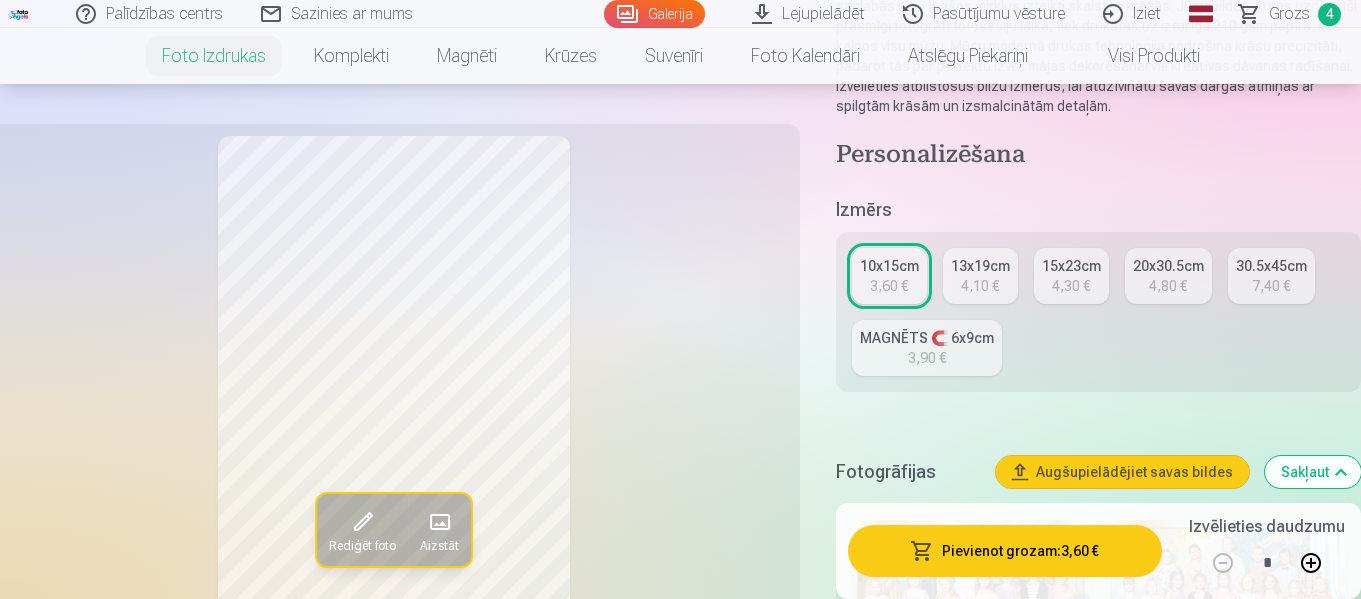 click on "MAGNĒTS 🧲 6x9cm" at bounding box center [927, 338] 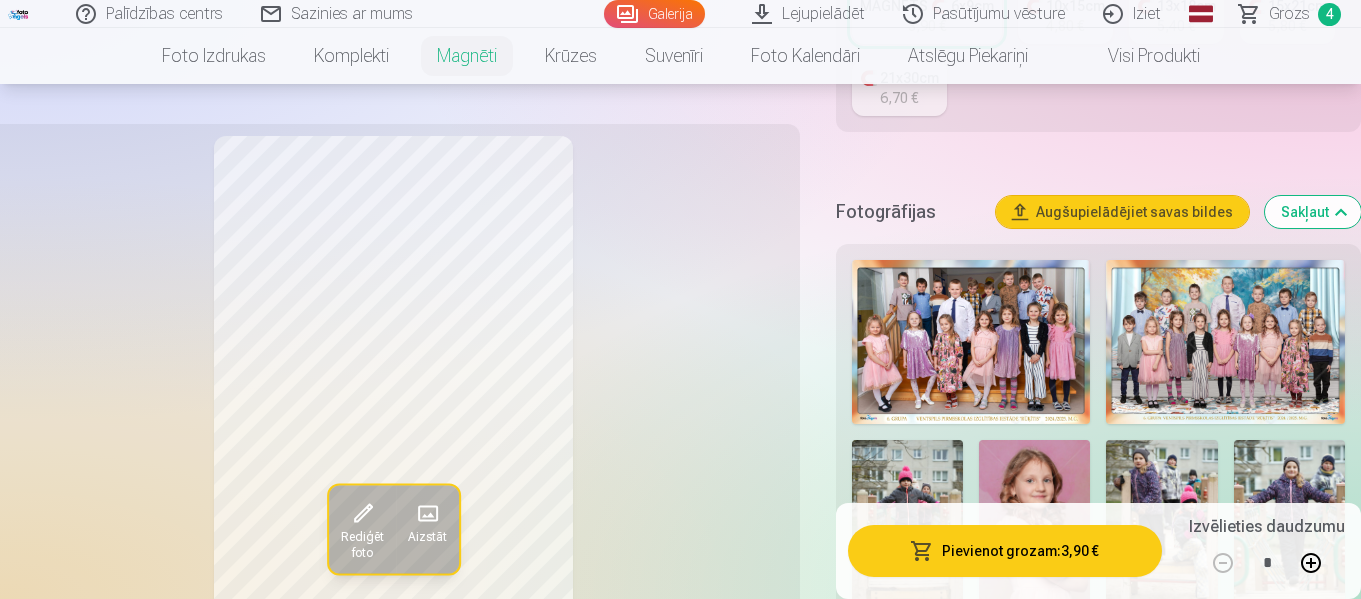 scroll, scrollTop: 700, scrollLeft: 0, axis: vertical 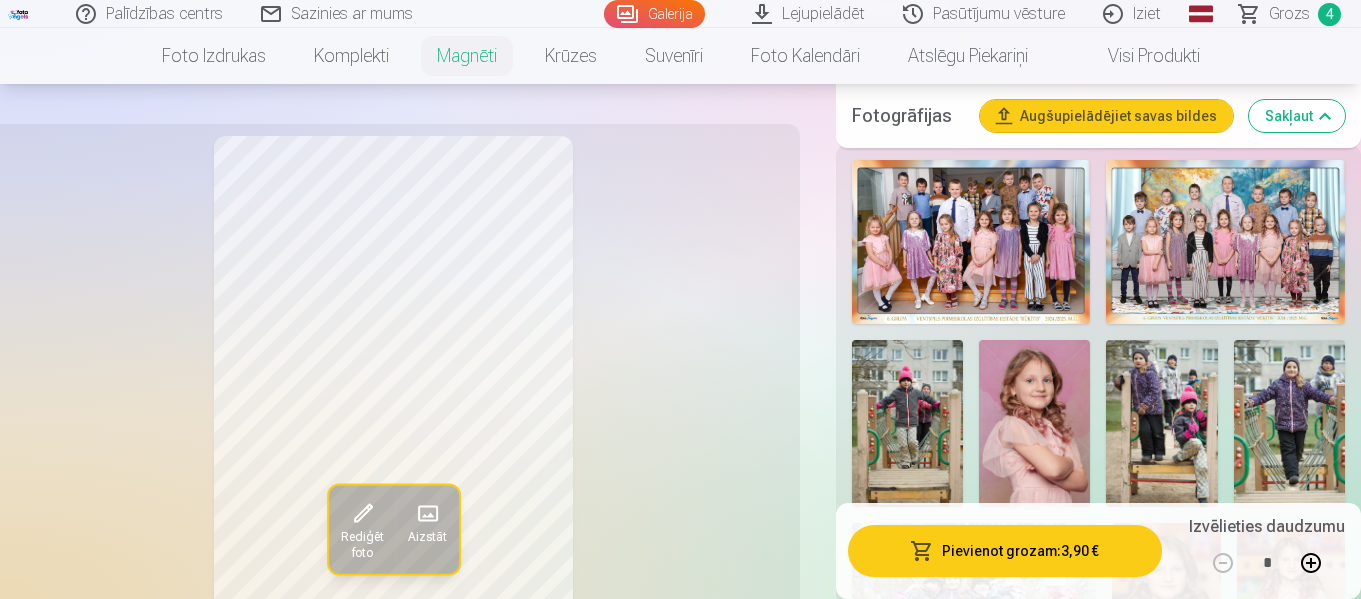 click on "Rediģēt foto Aizstāt" at bounding box center [394, 398] 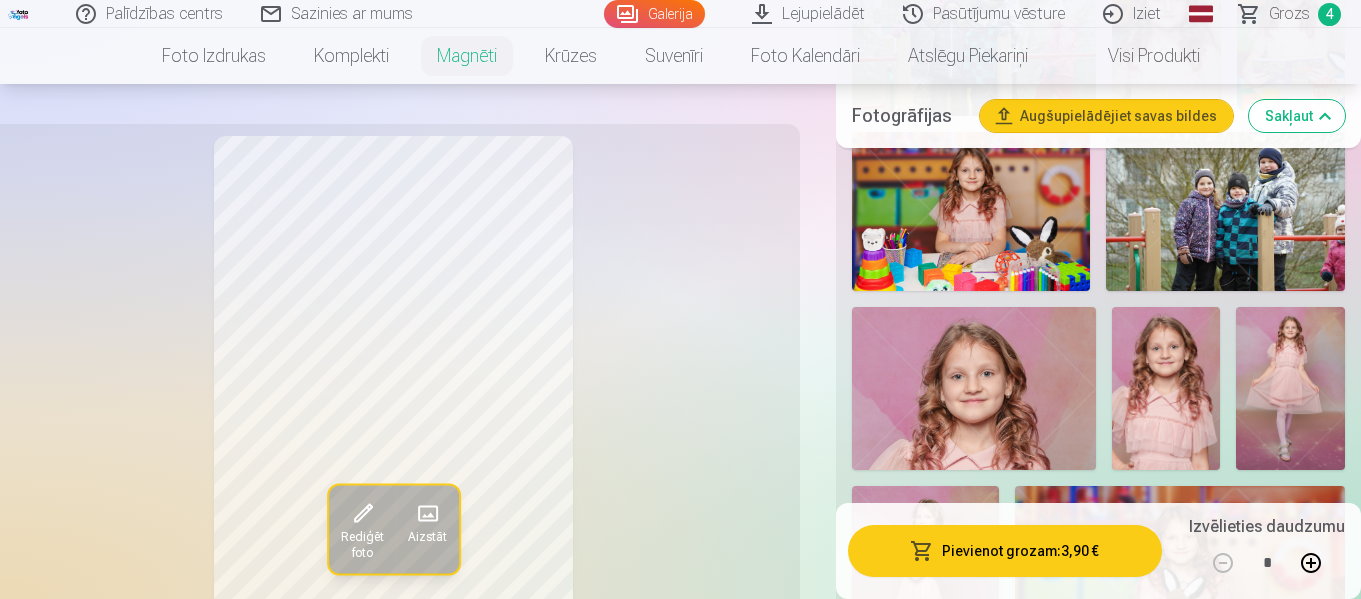 scroll, scrollTop: 1300, scrollLeft: 0, axis: vertical 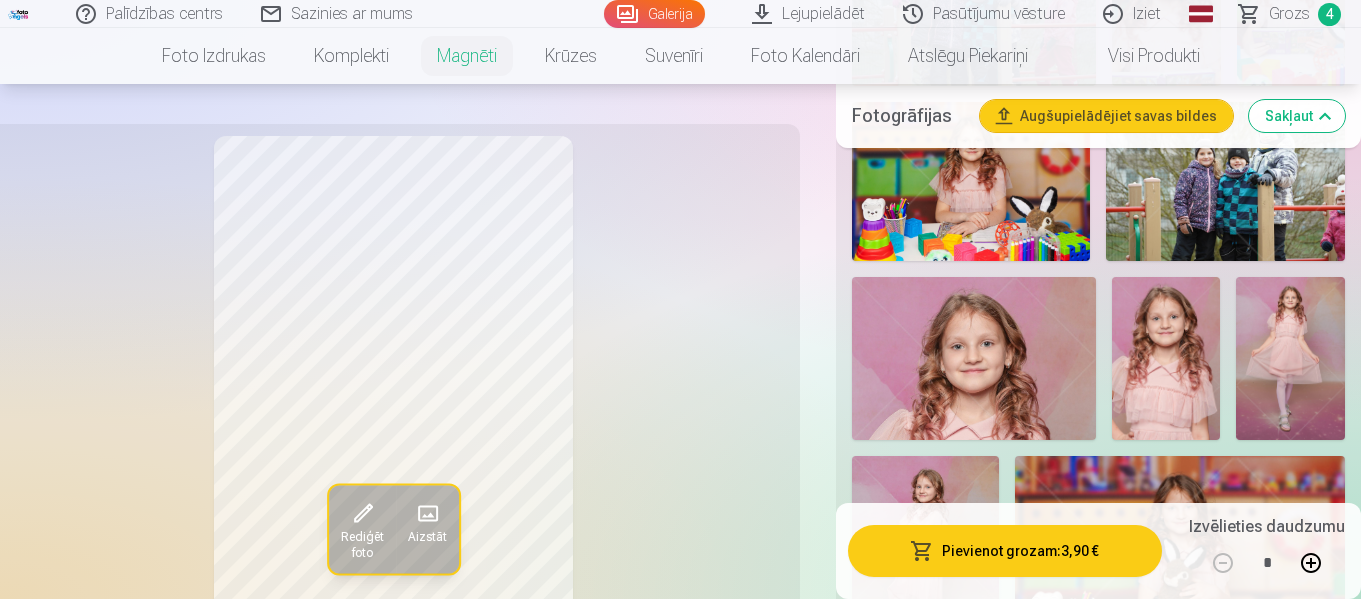 click at bounding box center [1166, 358] 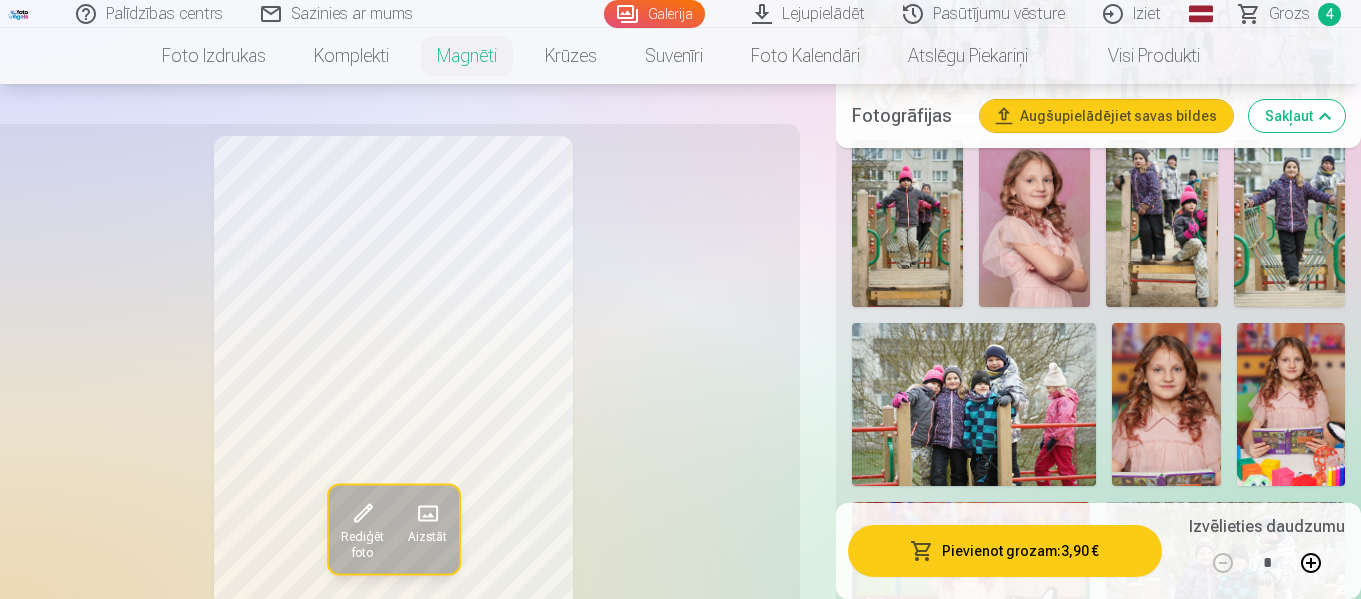 scroll, scrollTop: 400, scrollLeft: 0, axis: vertical 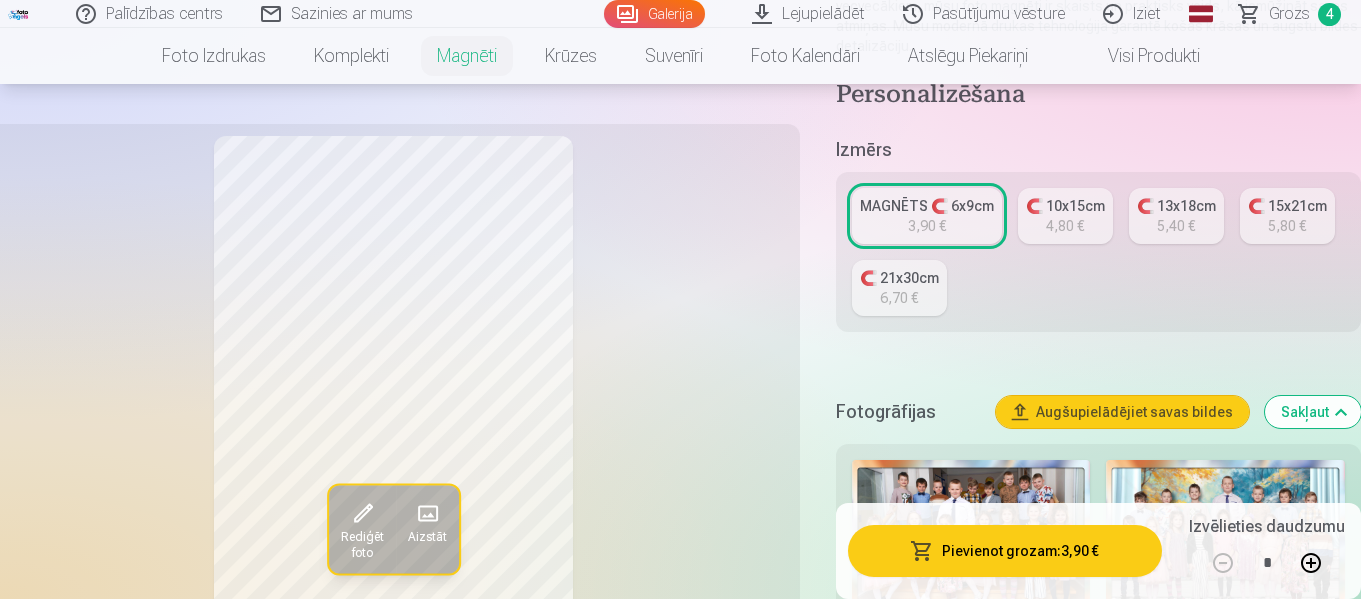 click on "🧲 21x30cm" at bounding box center [899, 278] 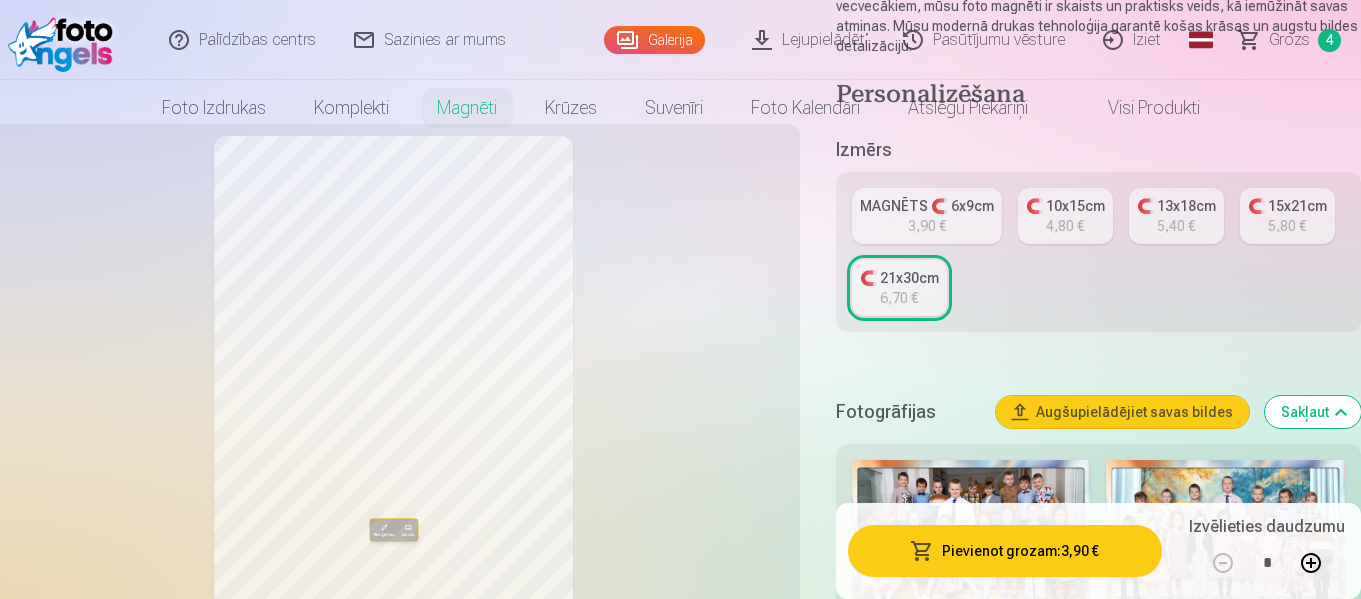 scroll, scrollTop: 0, scrollLeft: 0, axis: both 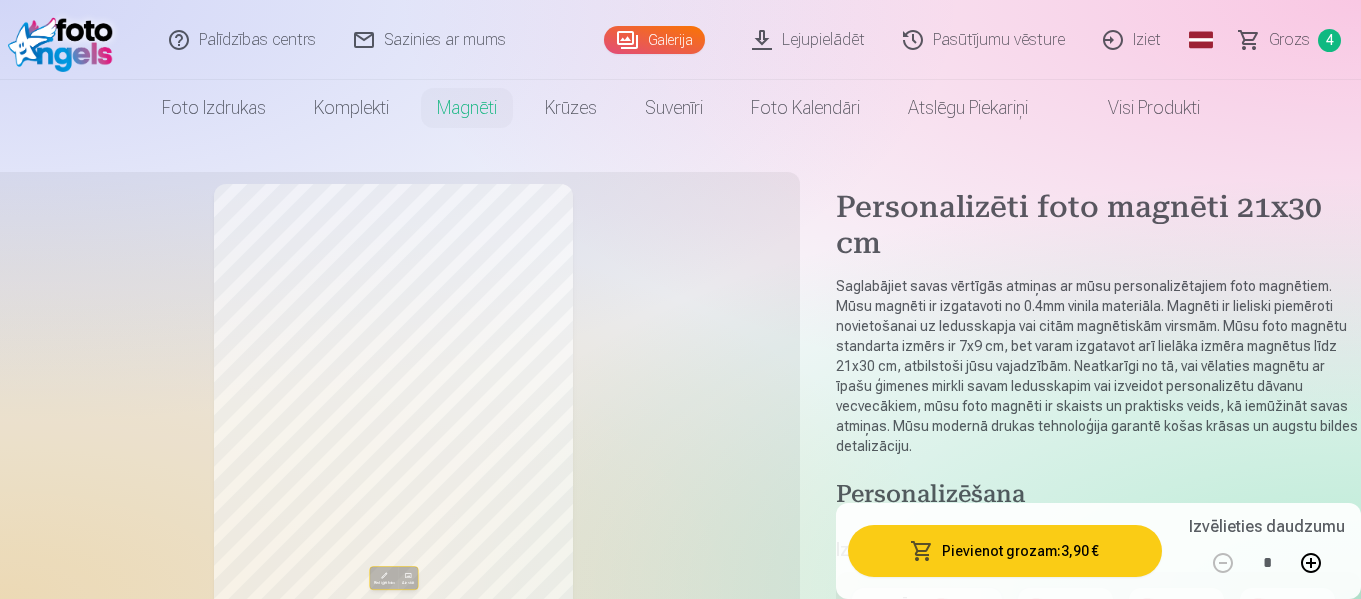 click on "Personalizēti foto magnēti 21x30 cm Saglabājiet savas vērtīgās atmiņas ar mūsu personalizētajiem foto magnētiem. Mūsu magnēti ir izgatavoti no 0.4mm vinila materiāla. Magnēti ir lieliski piemēroti novietošanai uz ledusskapja vai citām magnētiskām virsmām. Mūsu foto magnētu standarta izmērs ir 7x9 cm, bet varam izgatavot arī lielāka izmēra magnētus līdz 21x30 cm, atbilstoši jūsu vajadzībām. Neatkarīgi no tā, vai vēlaties magnētu ar īpašu ģimenes mirkli savam ledusskapim vai izveidot personalizētu dāvanu vecvecākiem, mūsu foto magnēti ir skaists un praktisks veids, kā iemūžināt savas atmiņas. Mūsu modernā drukas tehnoloģija garantē košas krāsas un augstu bildes detalizāciju." at bounding box center [1098, 320] 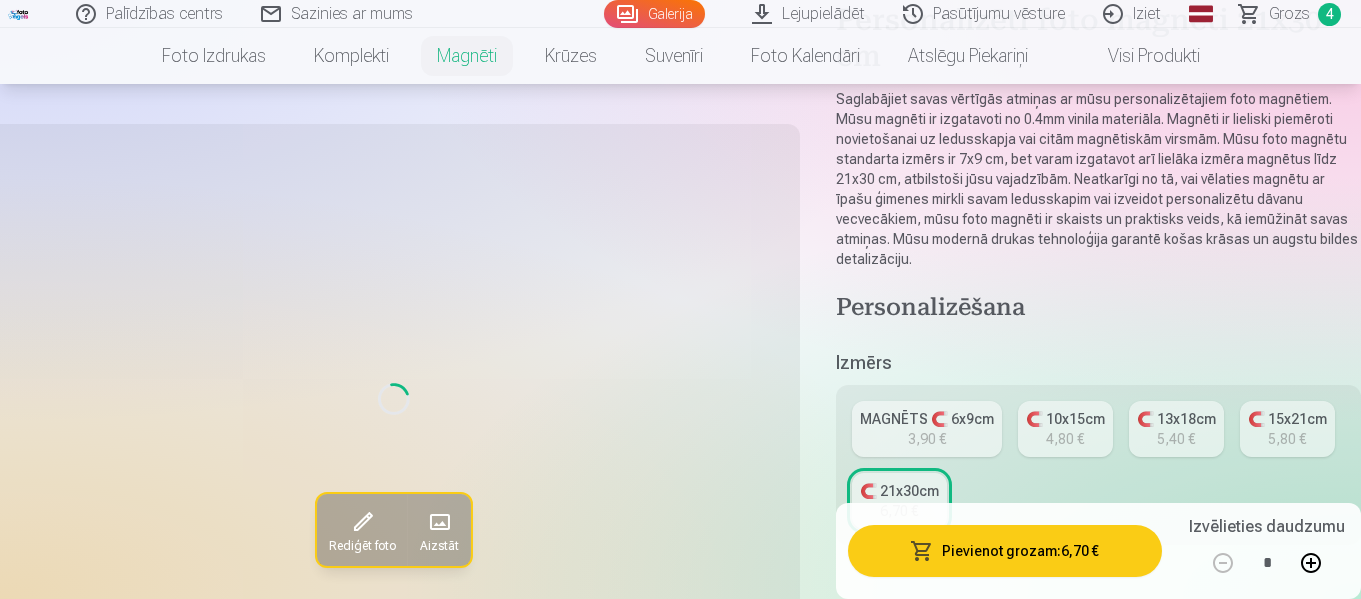 scroll, scrollTop: 300, scrollLeft: 0, axis: vertical 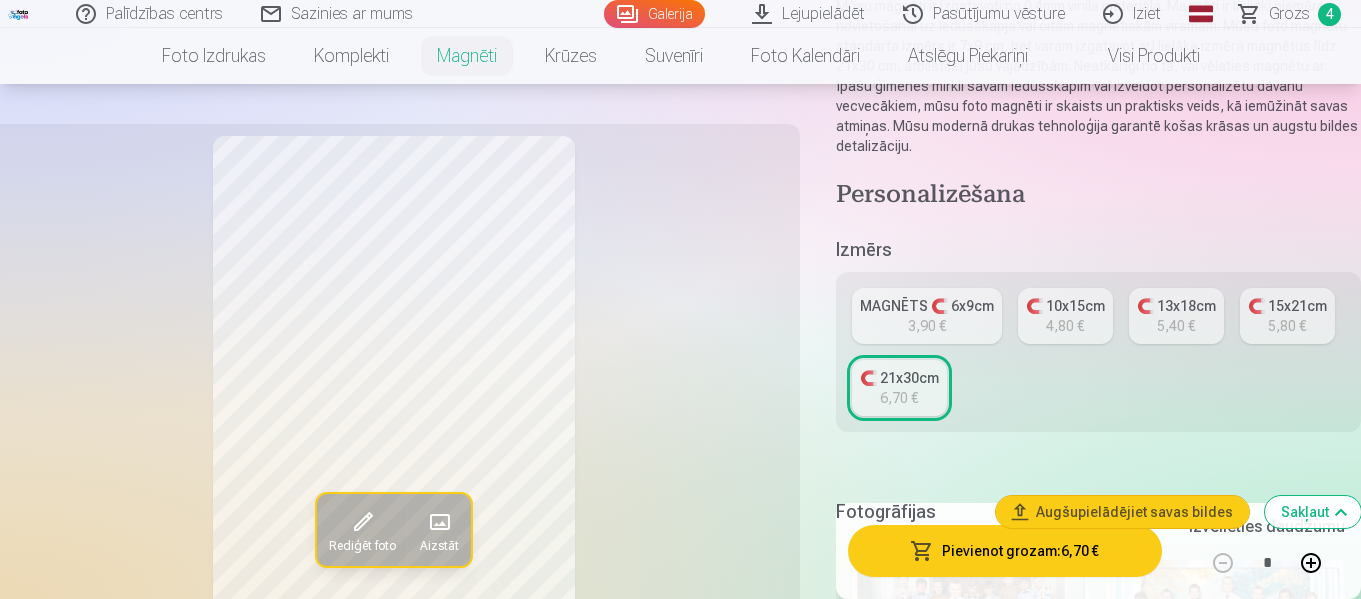 click on "MAGNĒTS 🧲 6x9cm" at bounding box center [927, 306] 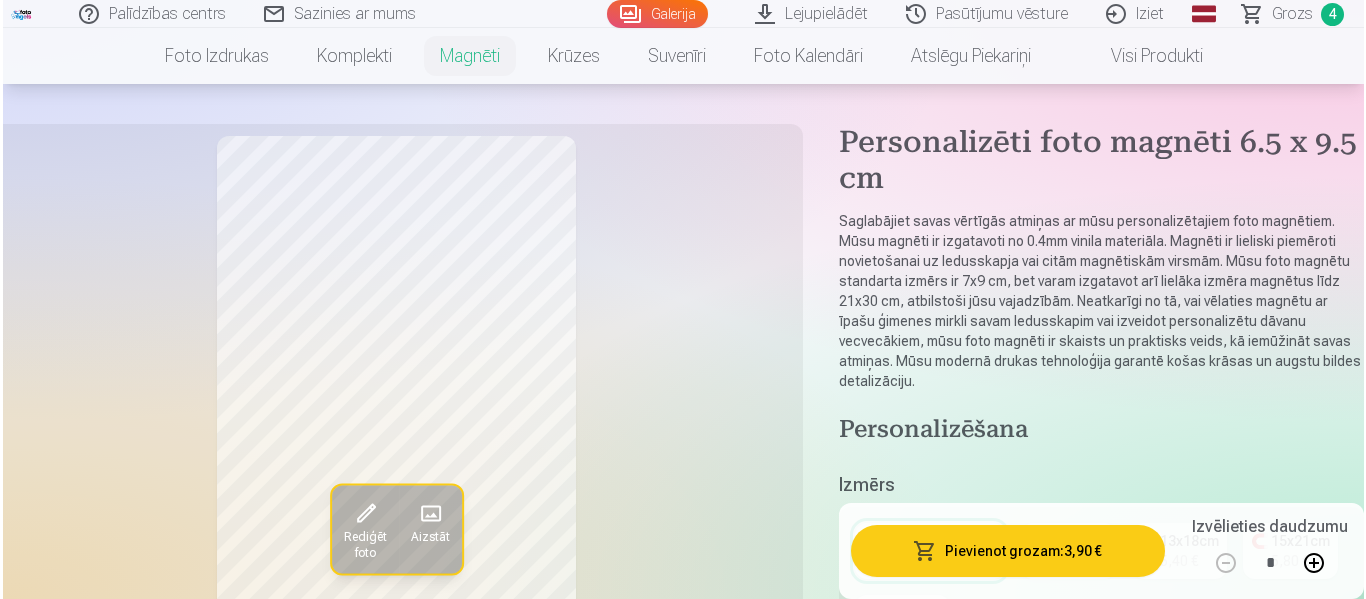 scroll, scrollTop: 100, scrollLeft: 0, axis: vertical 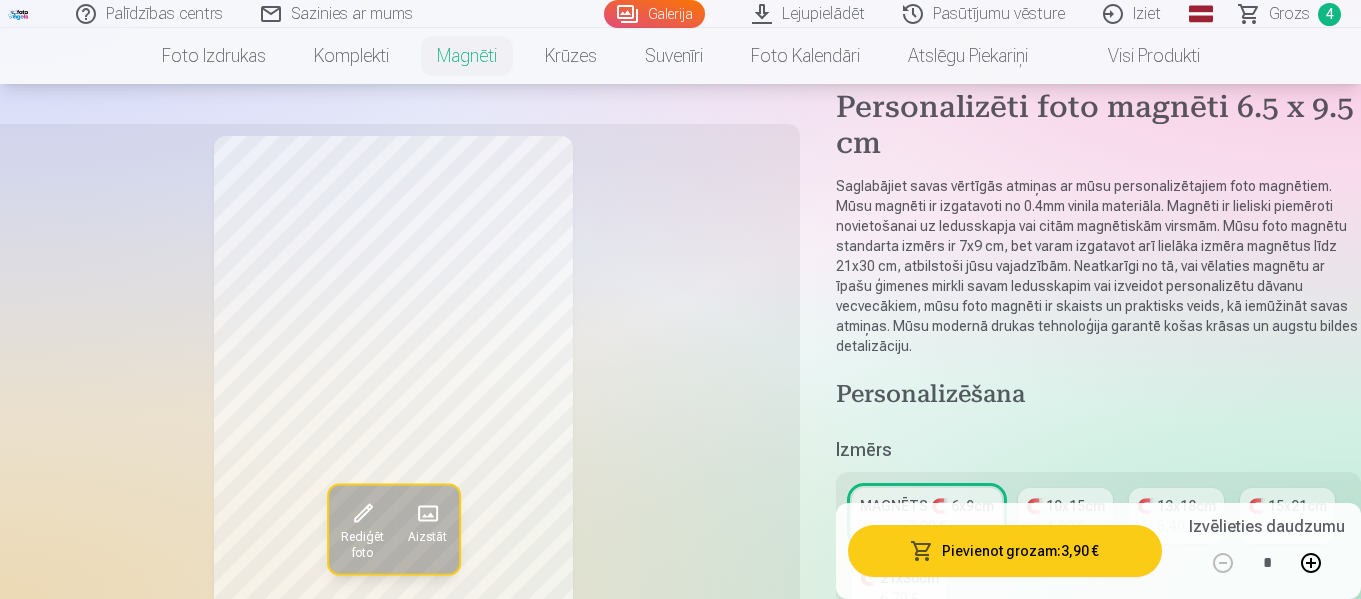 click on "Pievienot grozam :  3,90 €" at bounding box center (1005, 551) 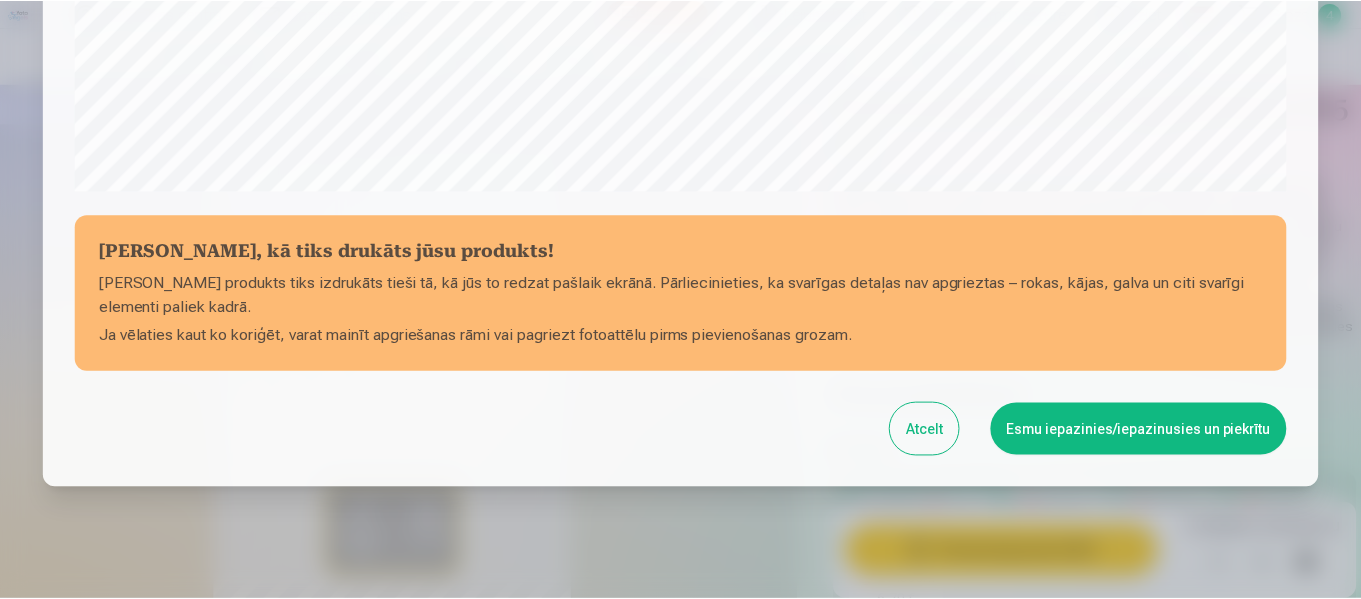 scroll, scrollTop: 841, scrollLeft: 0, axis: vertical 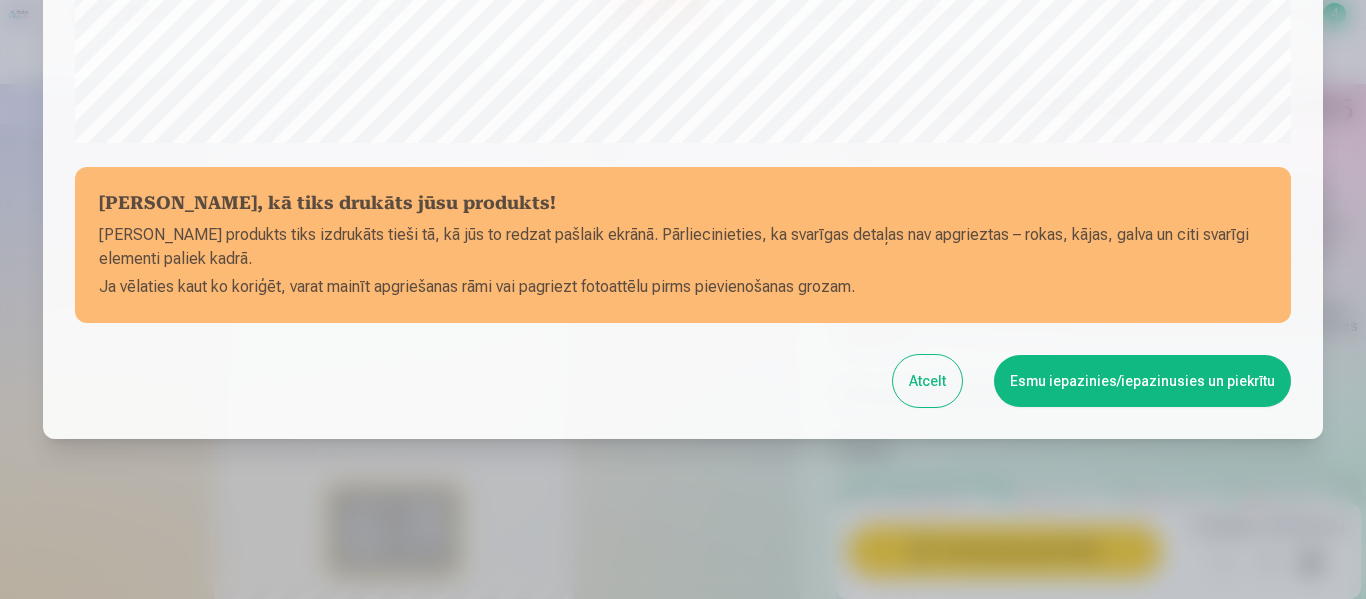 click on "Esmu iepazinies/iepazinusies un piekrītu" at bounding box center [1142, 381] 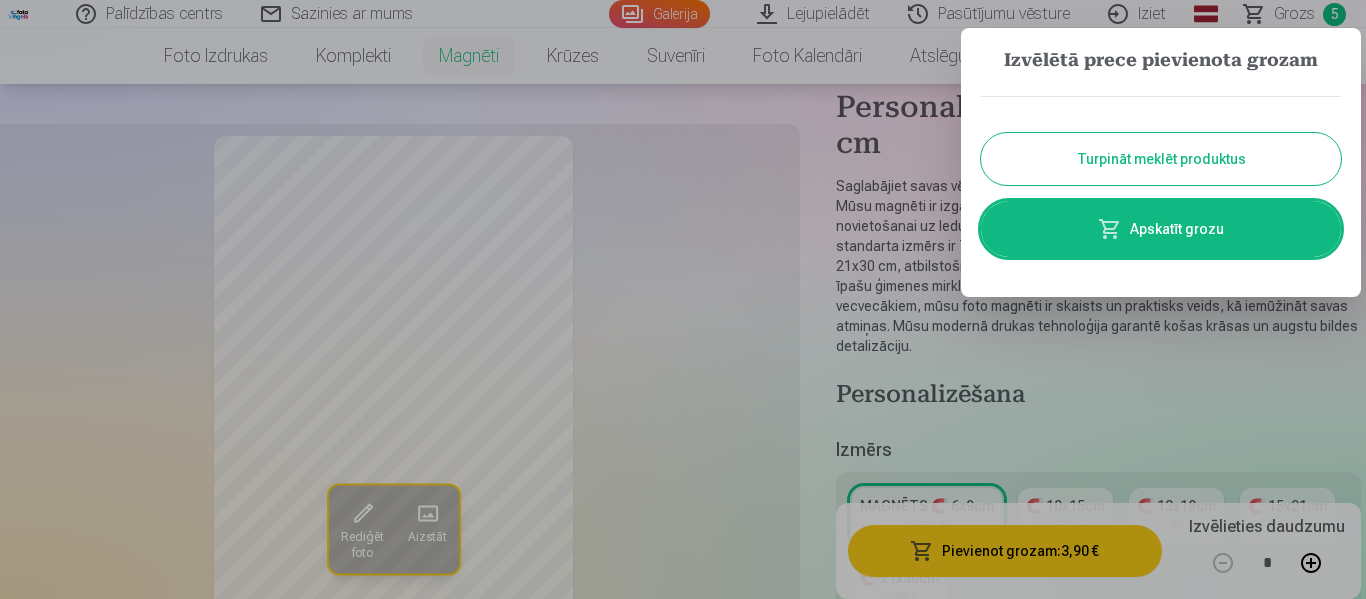 click on "Turpināt meklēt produktus" at bounding box center (1161, 159) 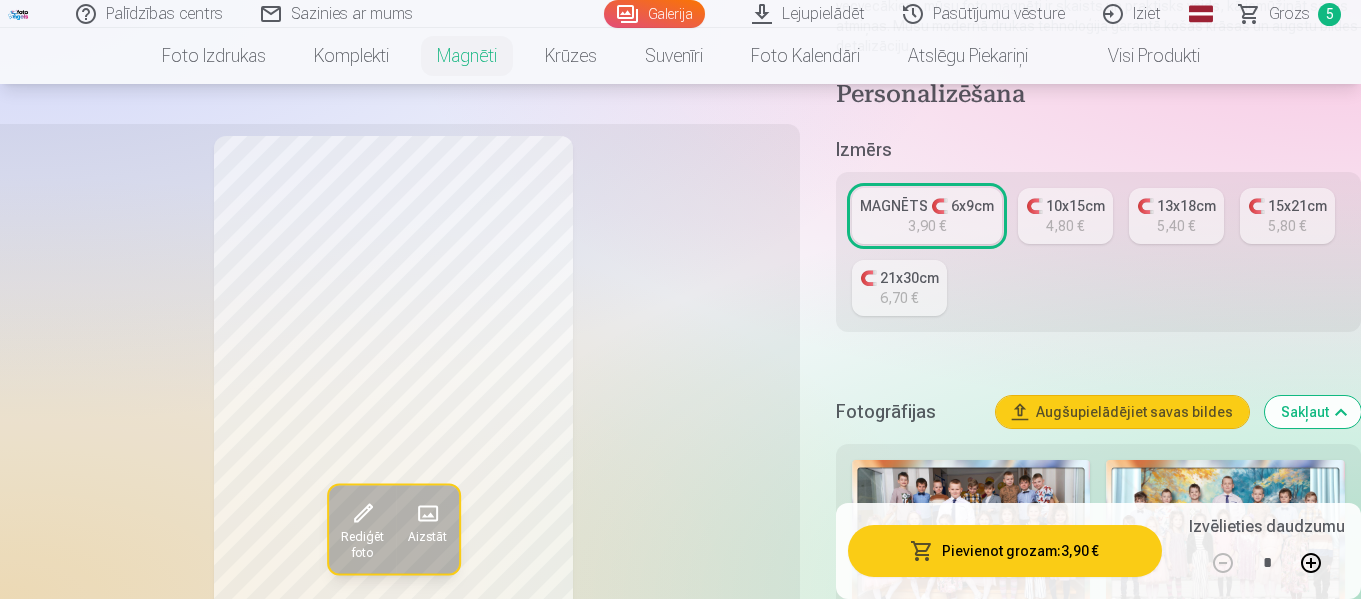 scroll, scrollTop: 700, scrollLeft: 0, axis: vertical 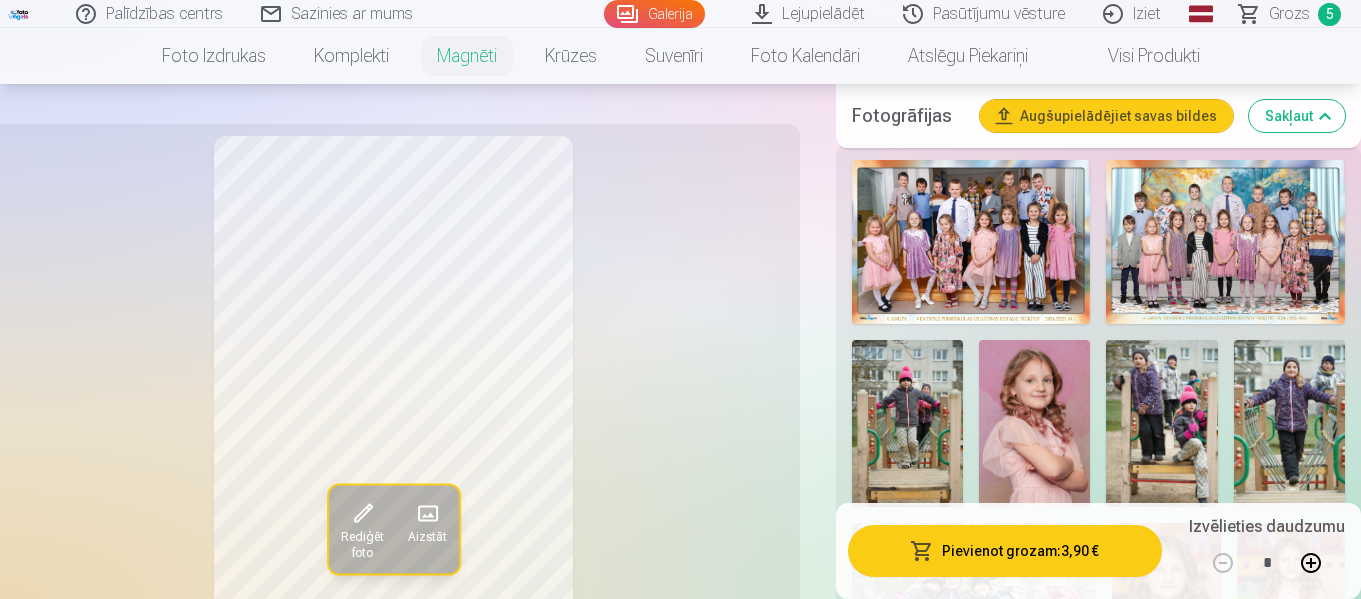 click at bounding box center (1034, 423) 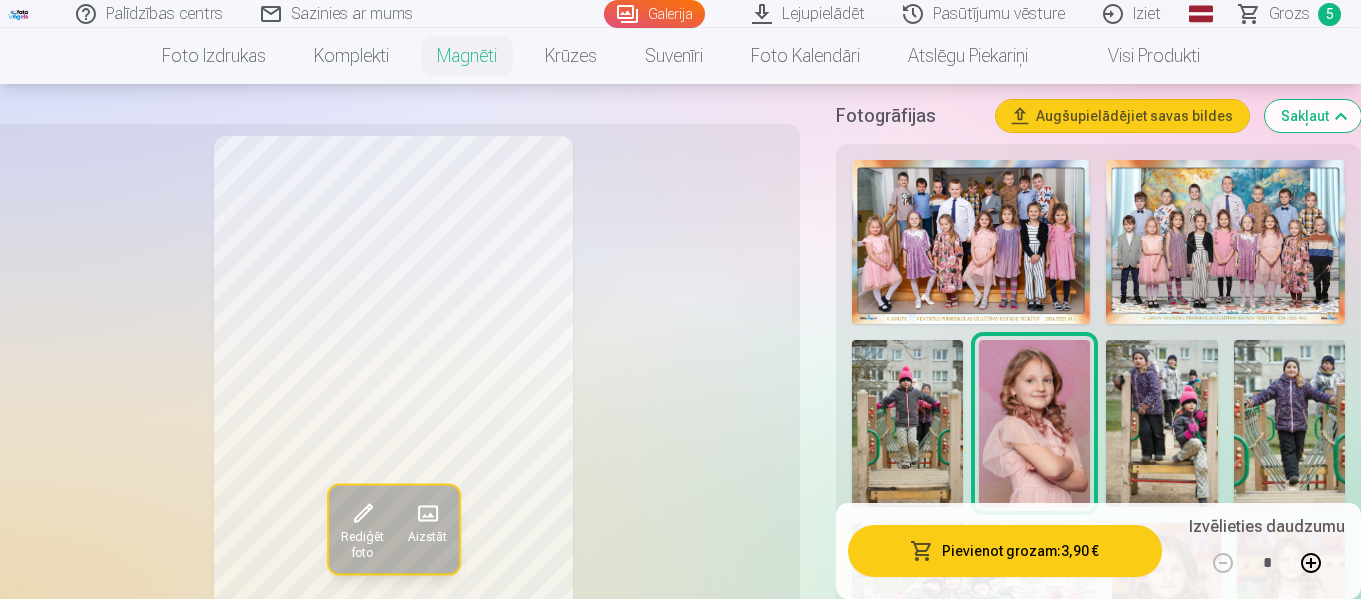 scroll, scrollTop: 300, scrollLeft: 0, axis: vertical 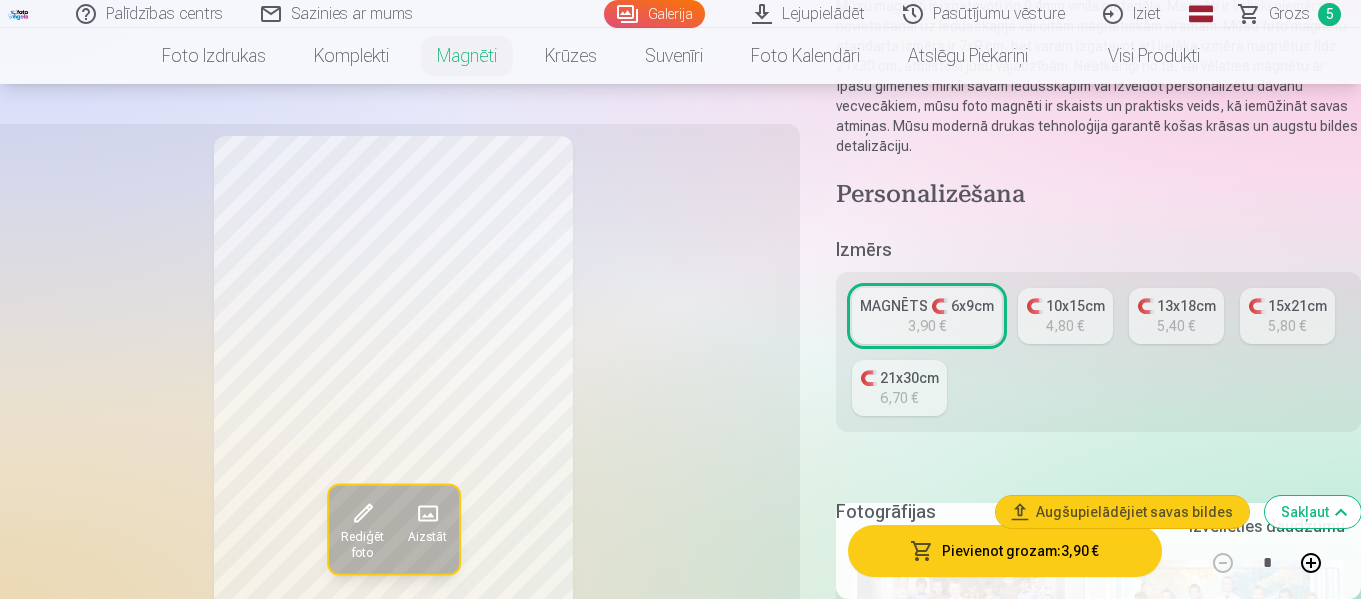 click on "Galerija" at bounding box center [654, 14] 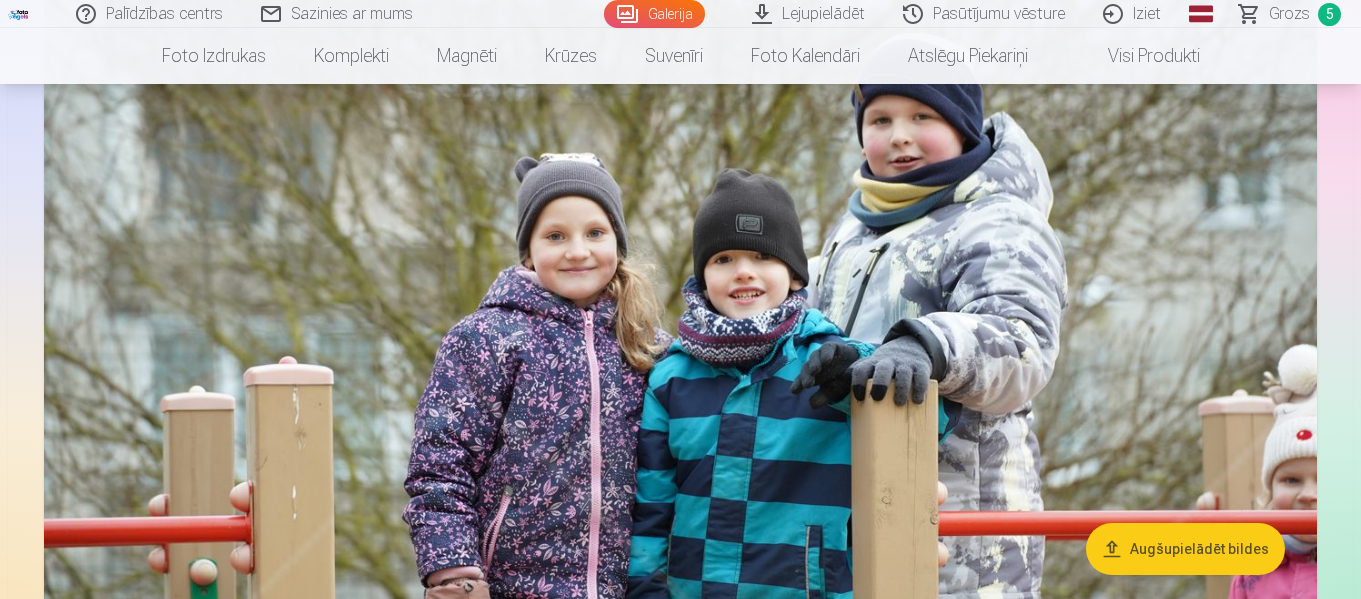 scroll, scrollTop: 3600, scrollLeft: 0, axis: vertical 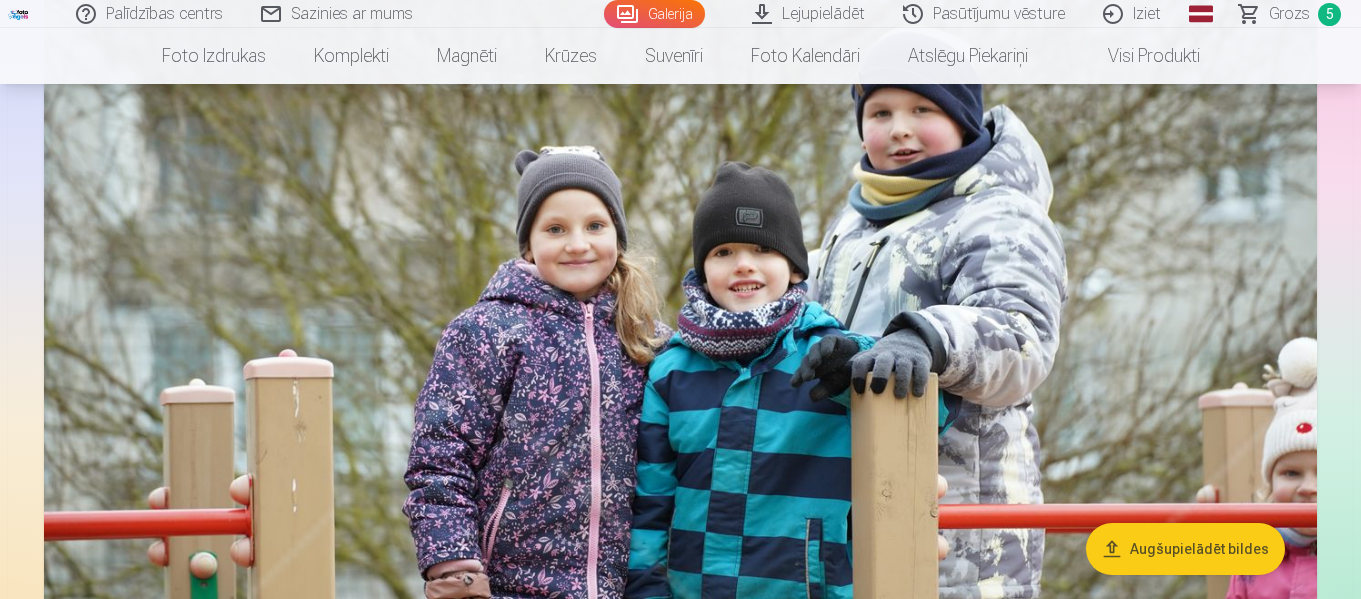 click on "Grozs 5" at bounding box center (1291, 14) 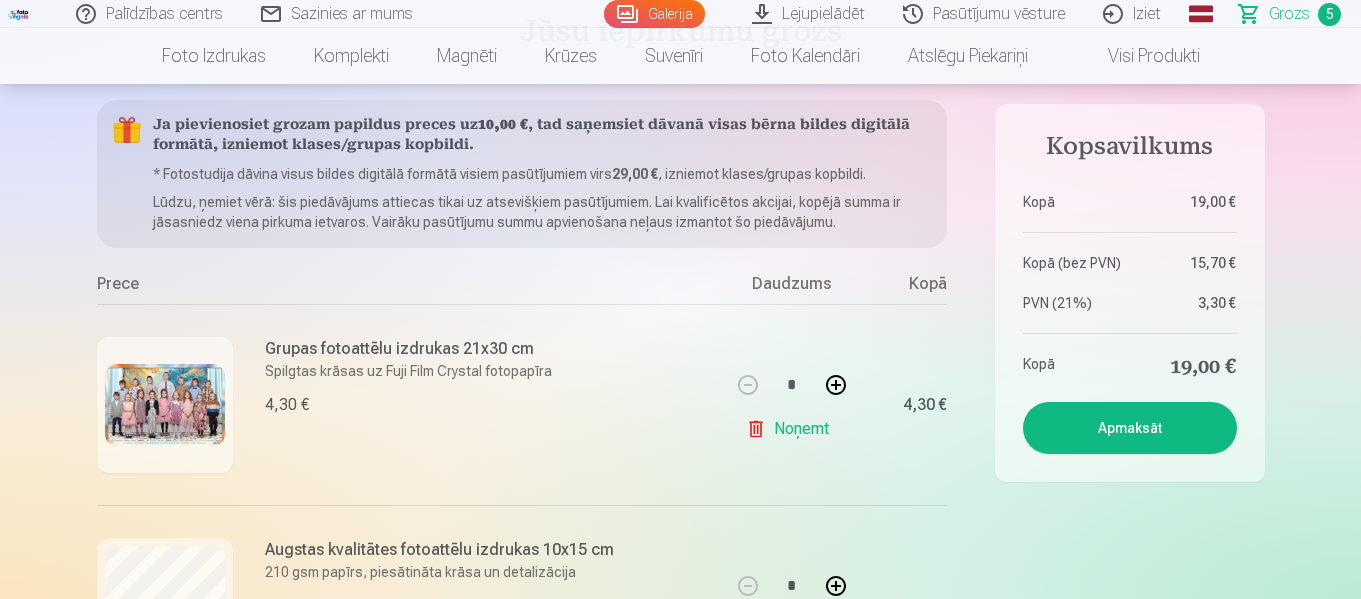 scroll, scrollTop: 0, scrollLeft: 0, axis: both 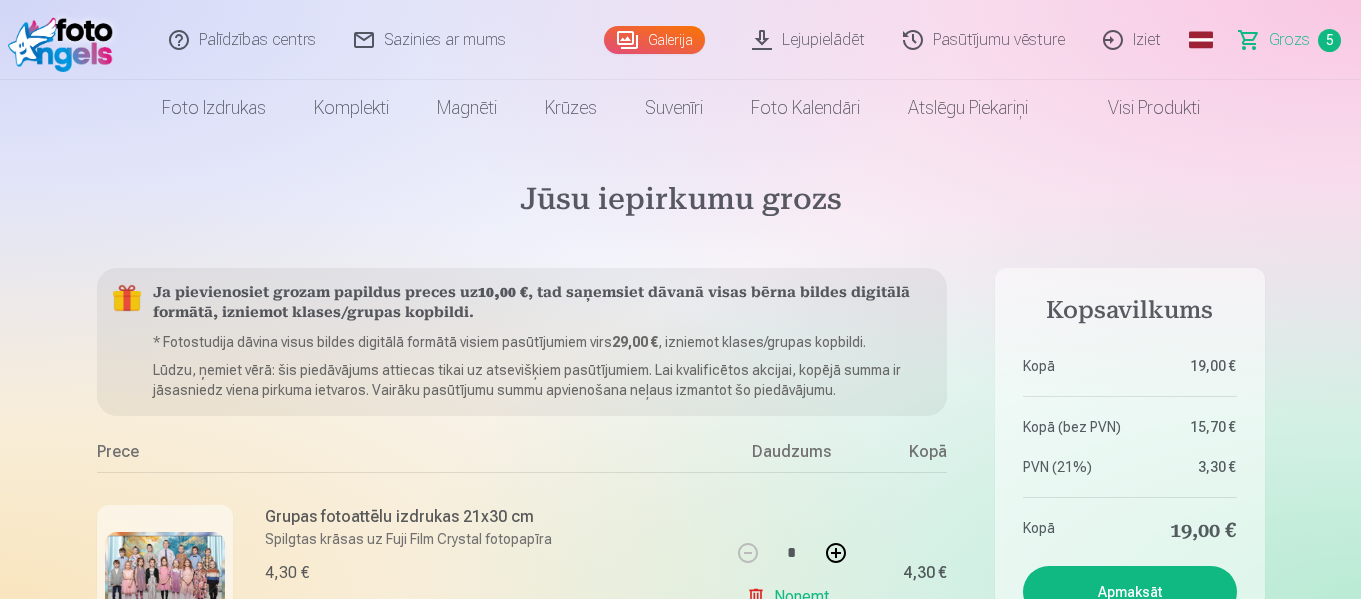 click on "Galerija" at bounding box center [654, 40] 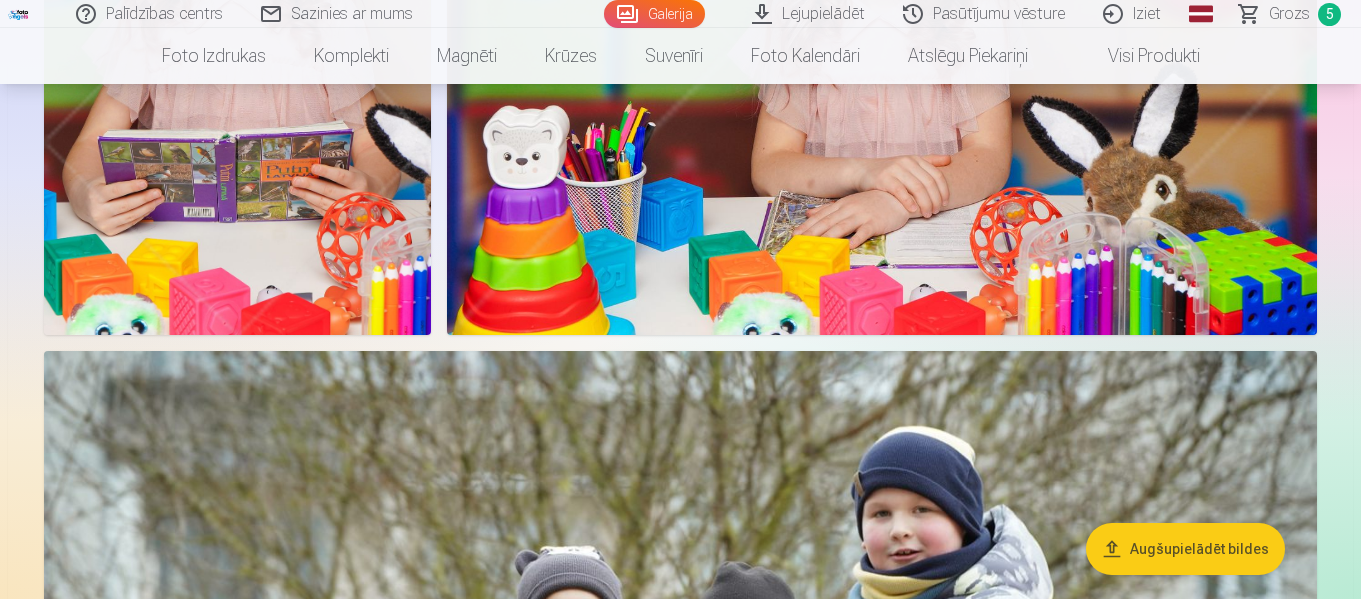 scroll, scrollTop: 2900, scrollLeft: 0, axis: vertical 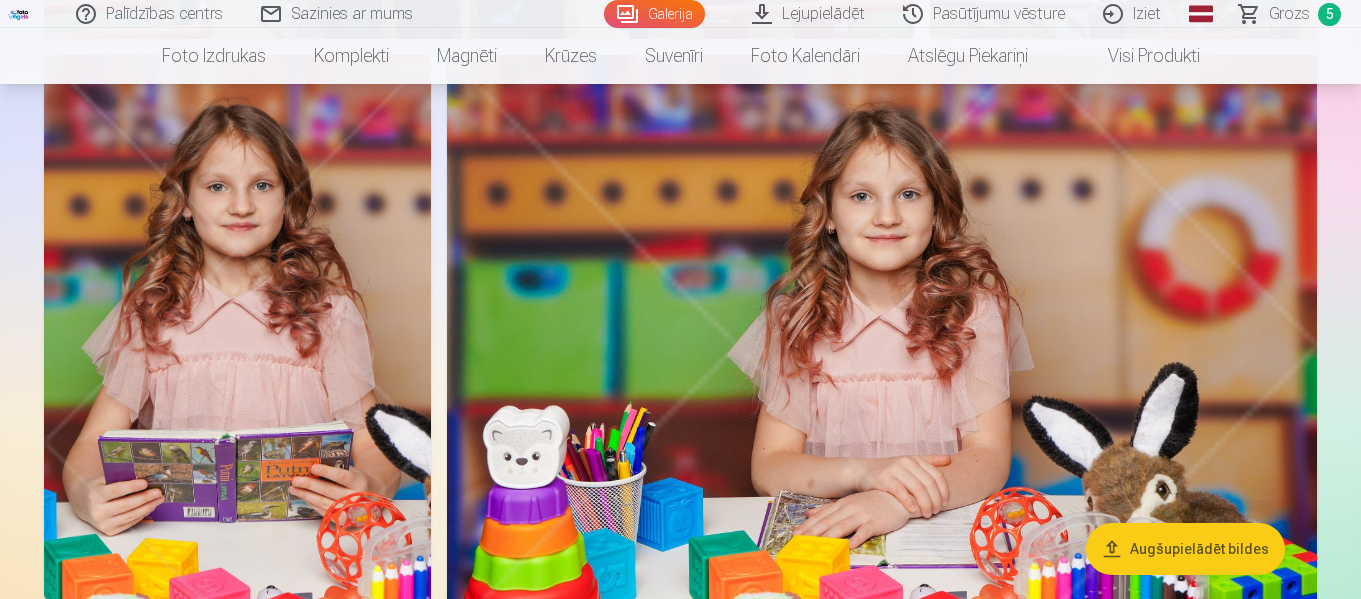 click at bounding box center (882, 345) 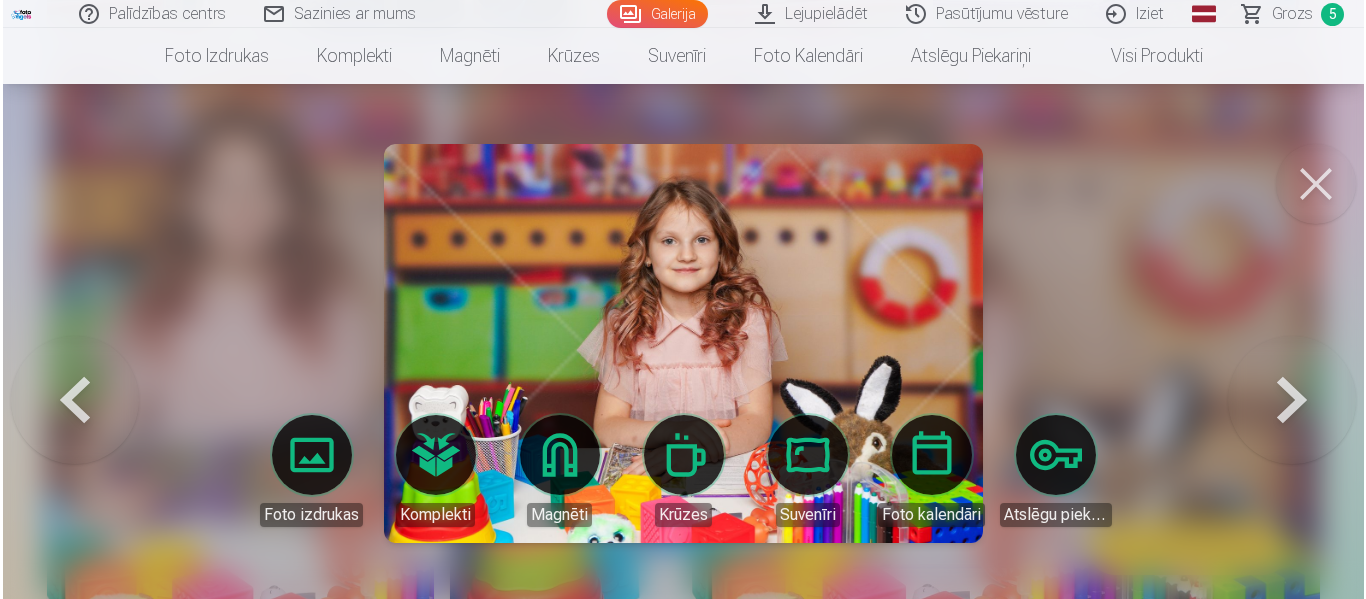 scroll, scrollTop: 2908, scrollLeft: 0, axis: vertical 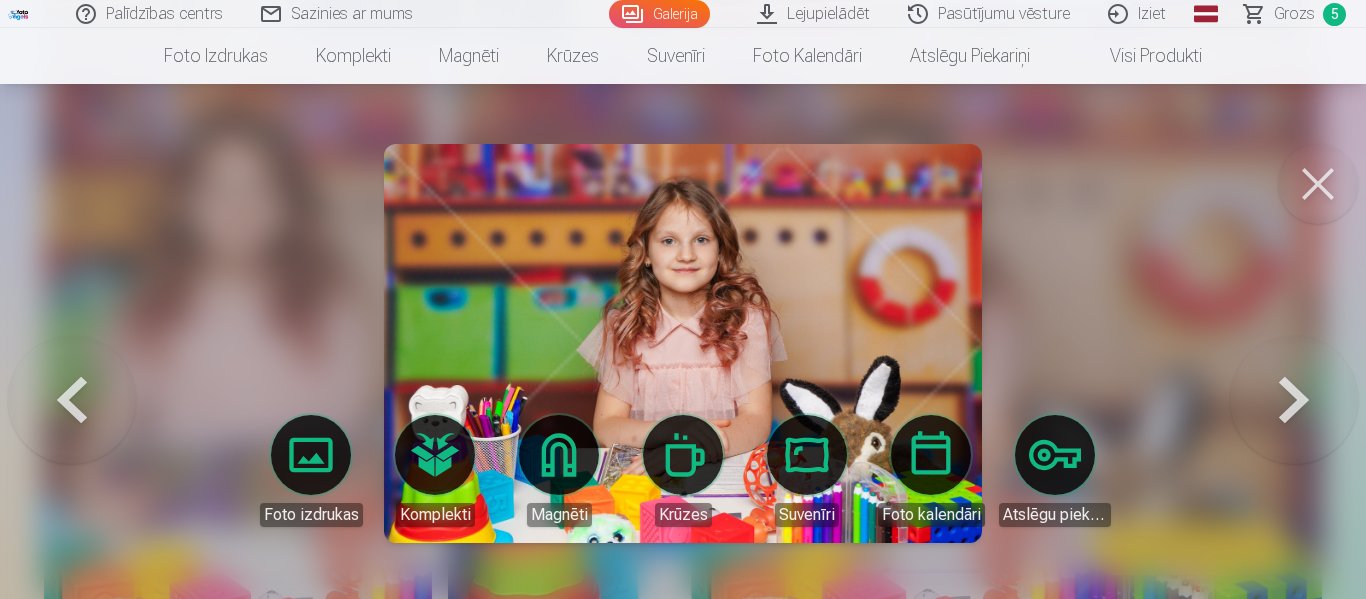 click on "Foto izdrukas" at bounding box center (311, 471) 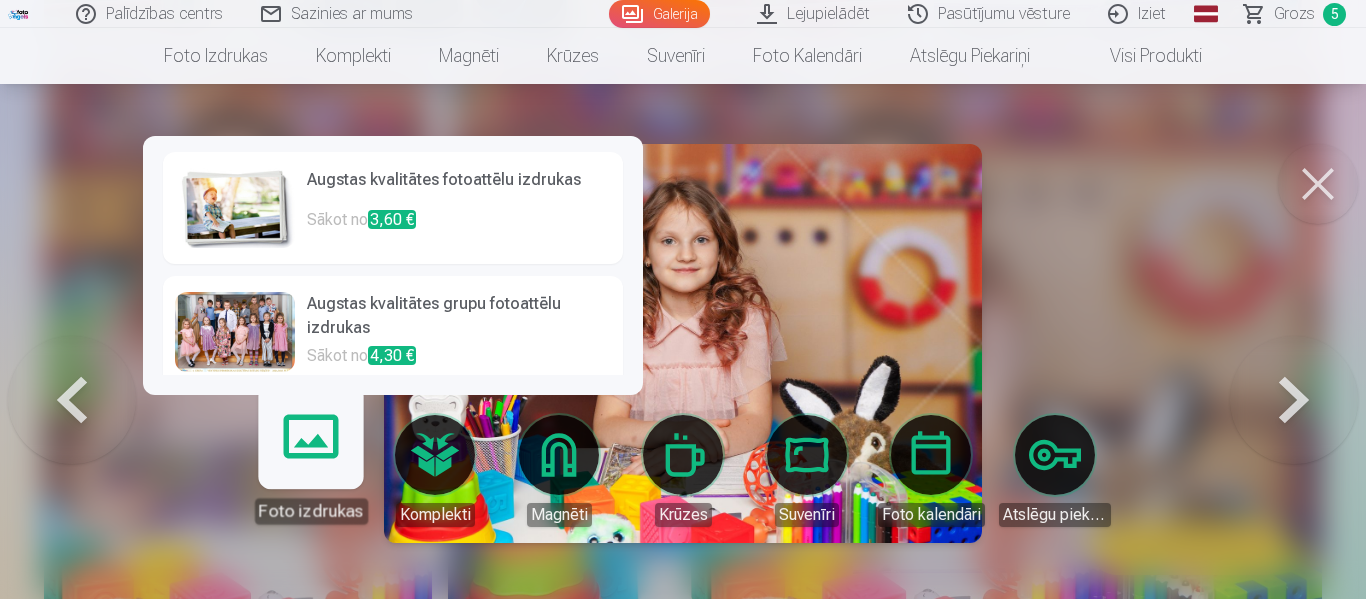 click on "Augstas kvalitātes fotoattēlu izdrukas" at bounding box center (459, 188) 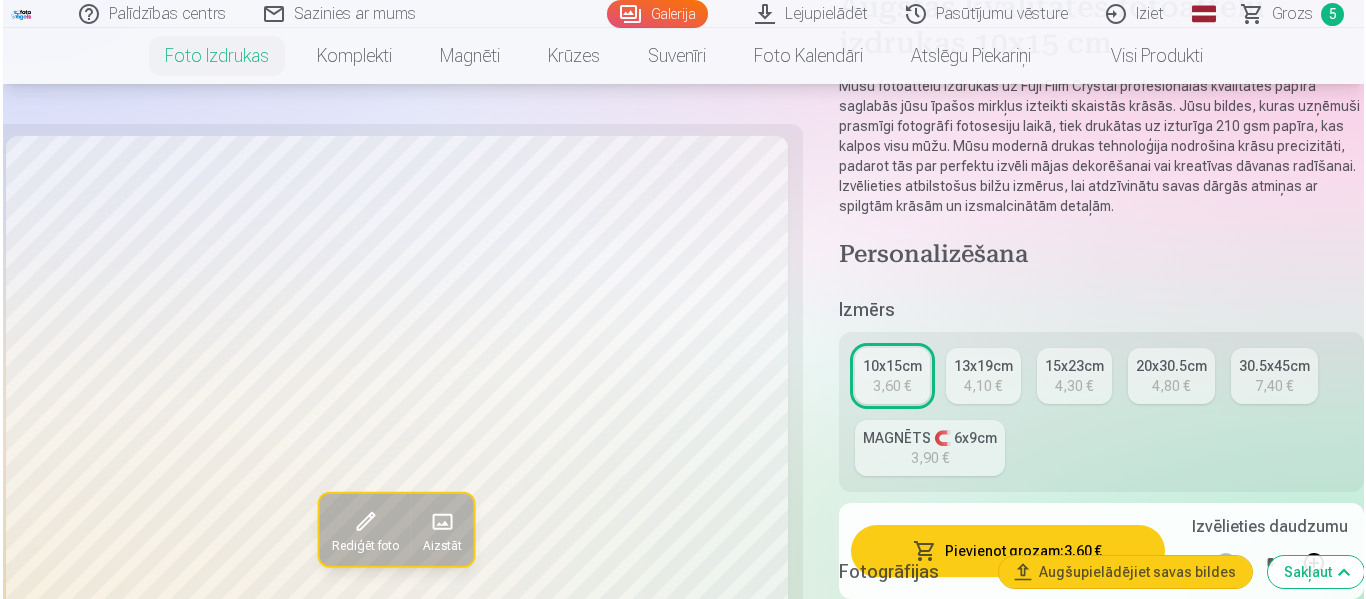 scroll, scrollTop: 300, scrollLeft: 0, axis: vertical 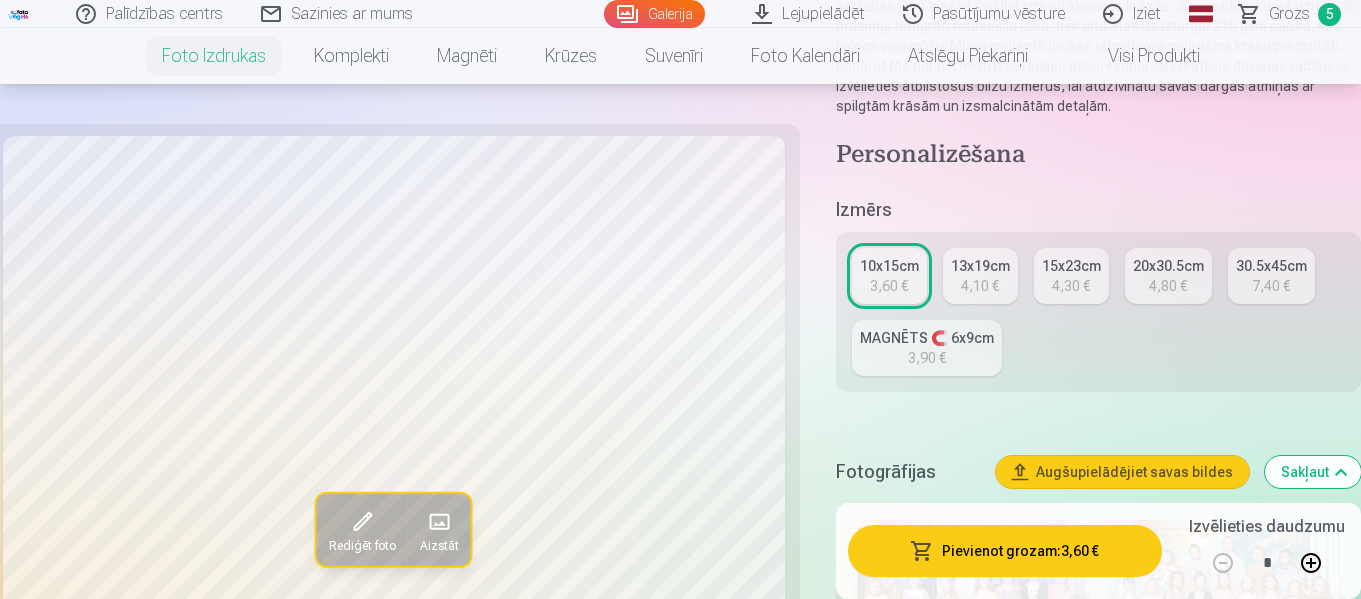 click on "Pievienot grozam :  3,60 €" at bounding box center [1005, 551] 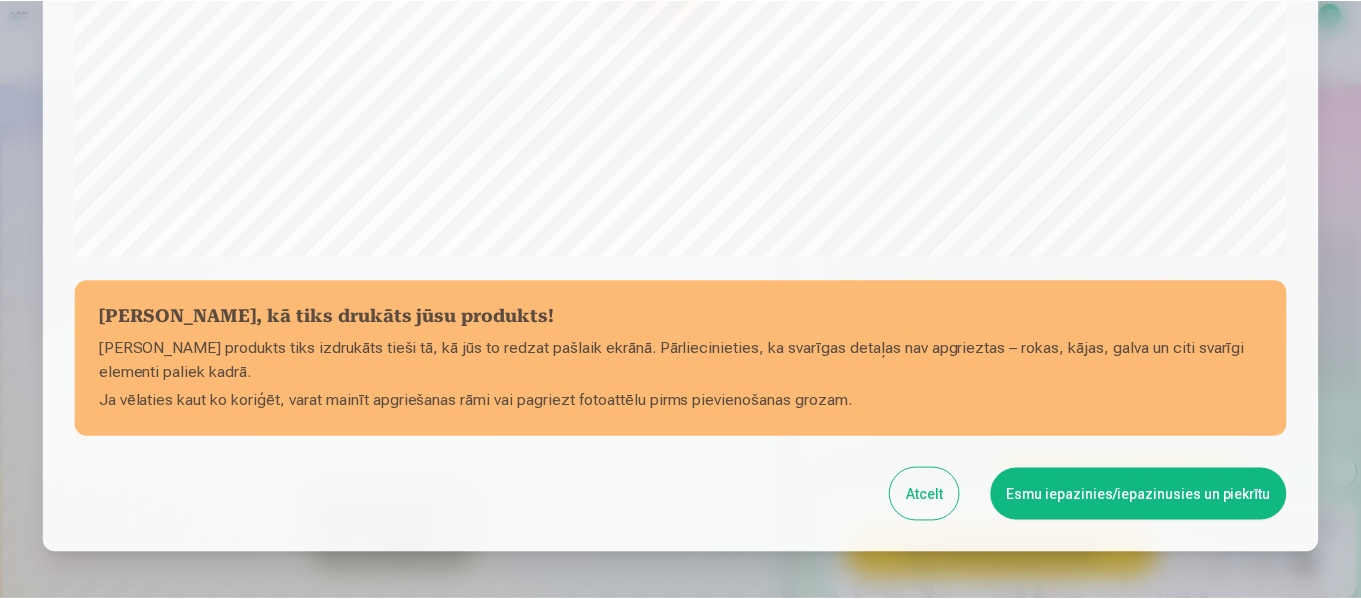 scroll, scrollTop: 841, scrollLeft: 0, axis: vertical 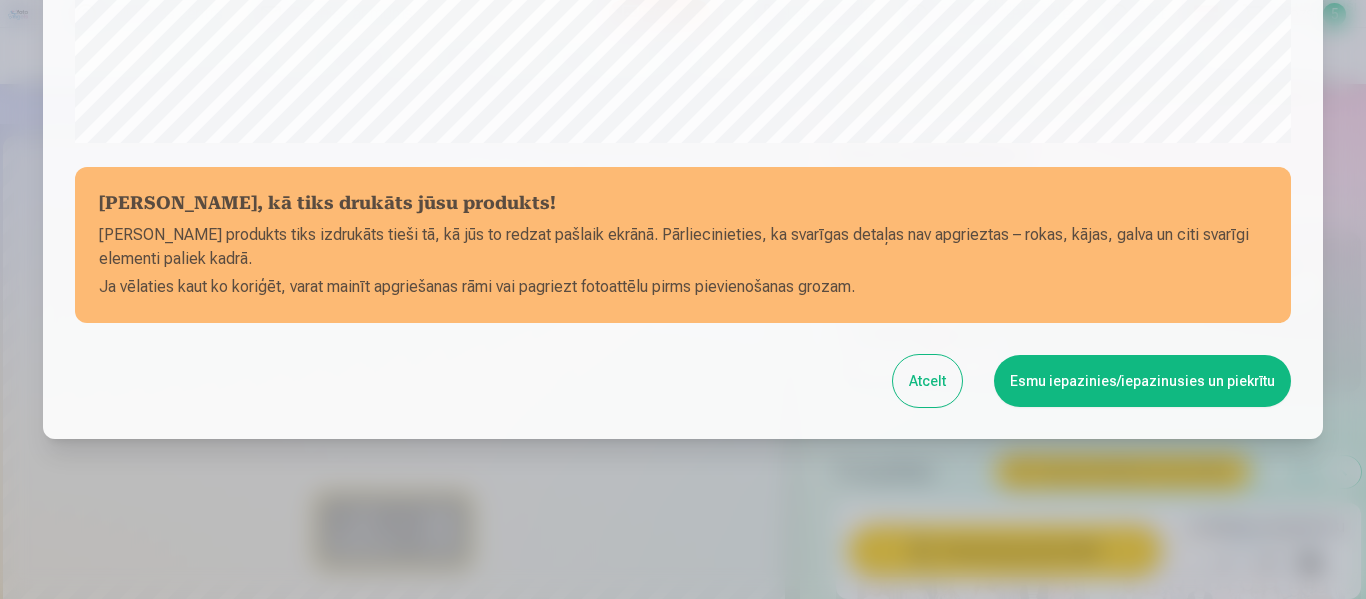 click on "Esmu iepazinies/iepazinusies un piekrītu" at bounding box center (1142, 381) 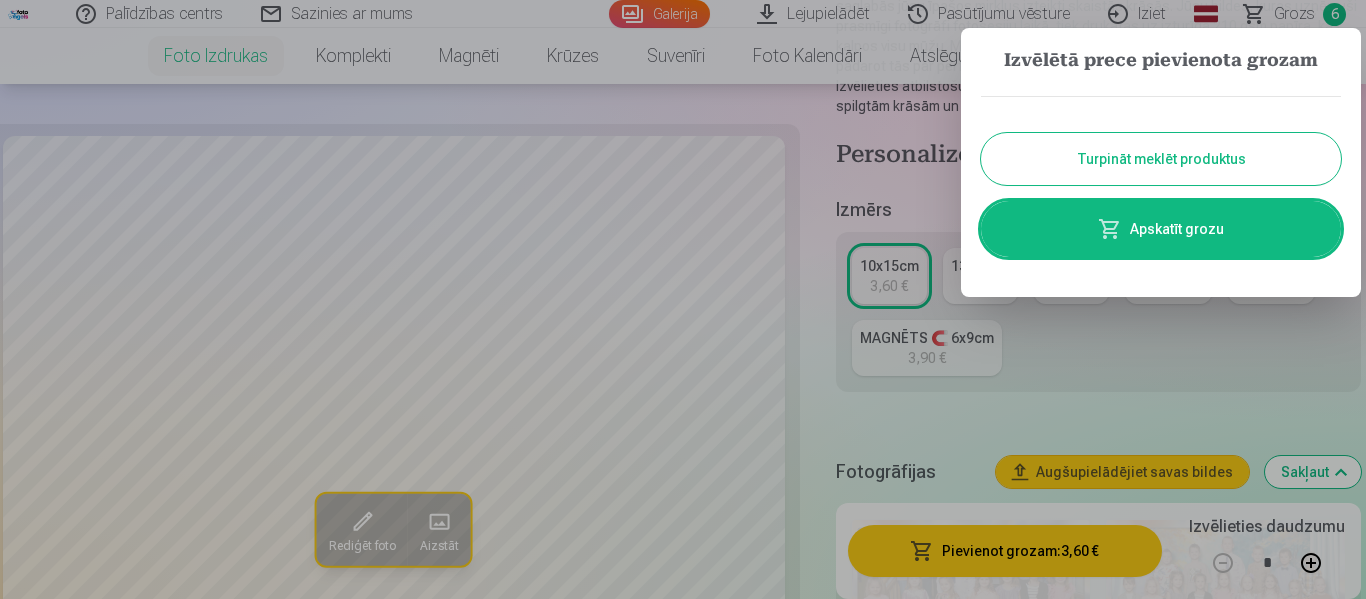click on "Turpināt meklēt produktus" at bounding box center (1161, 159) 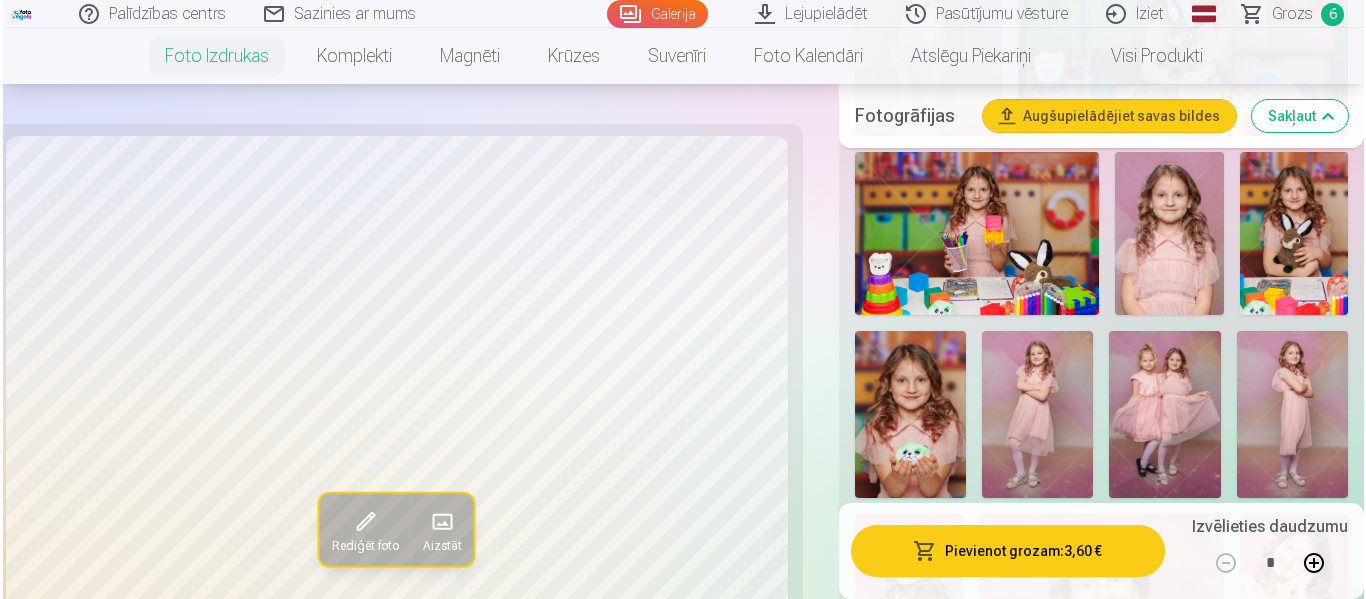 scroll, scrollTop: 1900, scrollLeft: 0, axis: vertical 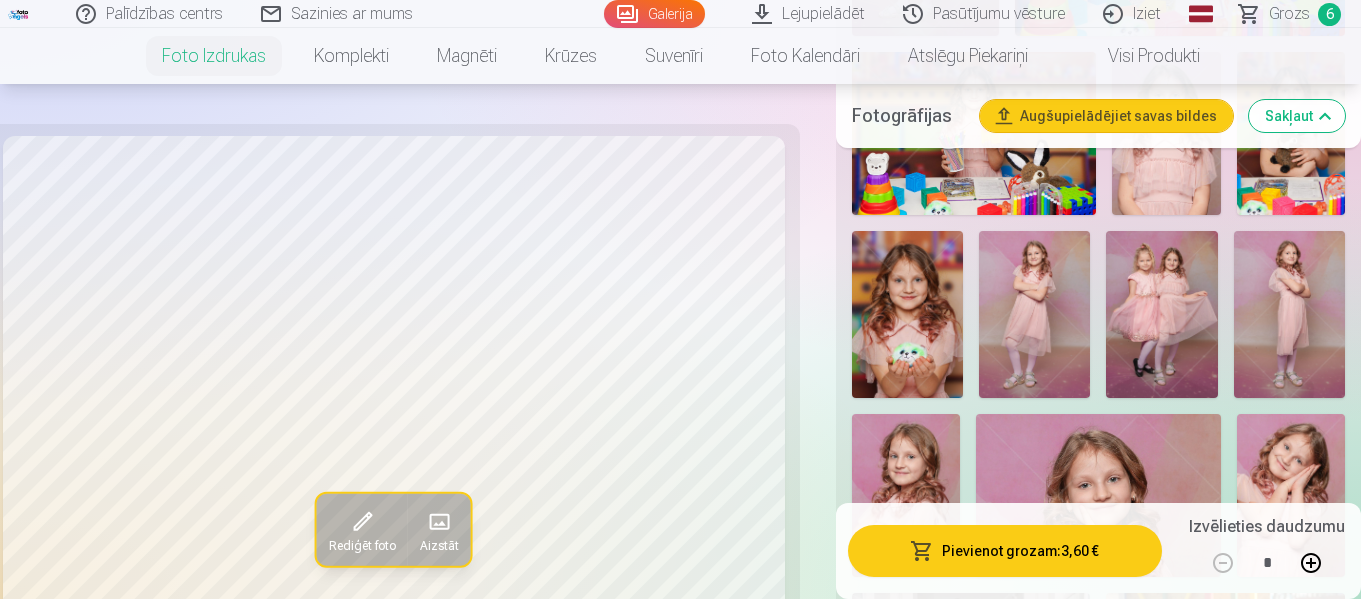 click at bounding box center (1161, 314) 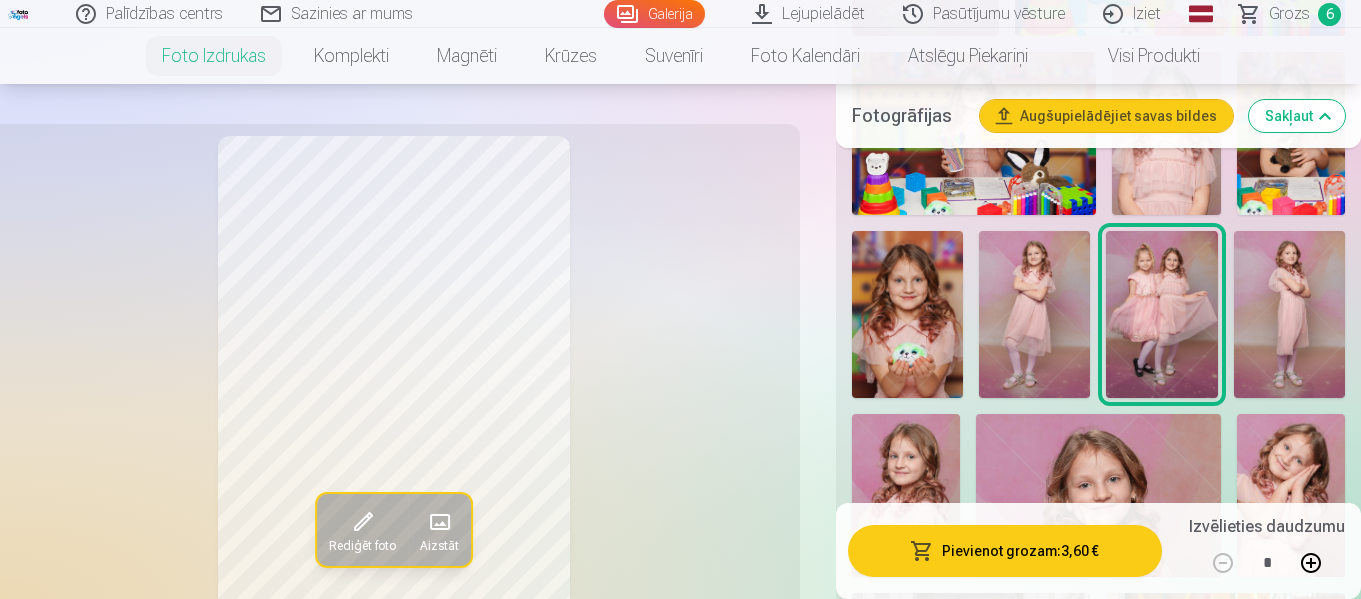 click on "Pievienot grozam :  3,60 €" at bounding box center (1005, 551) 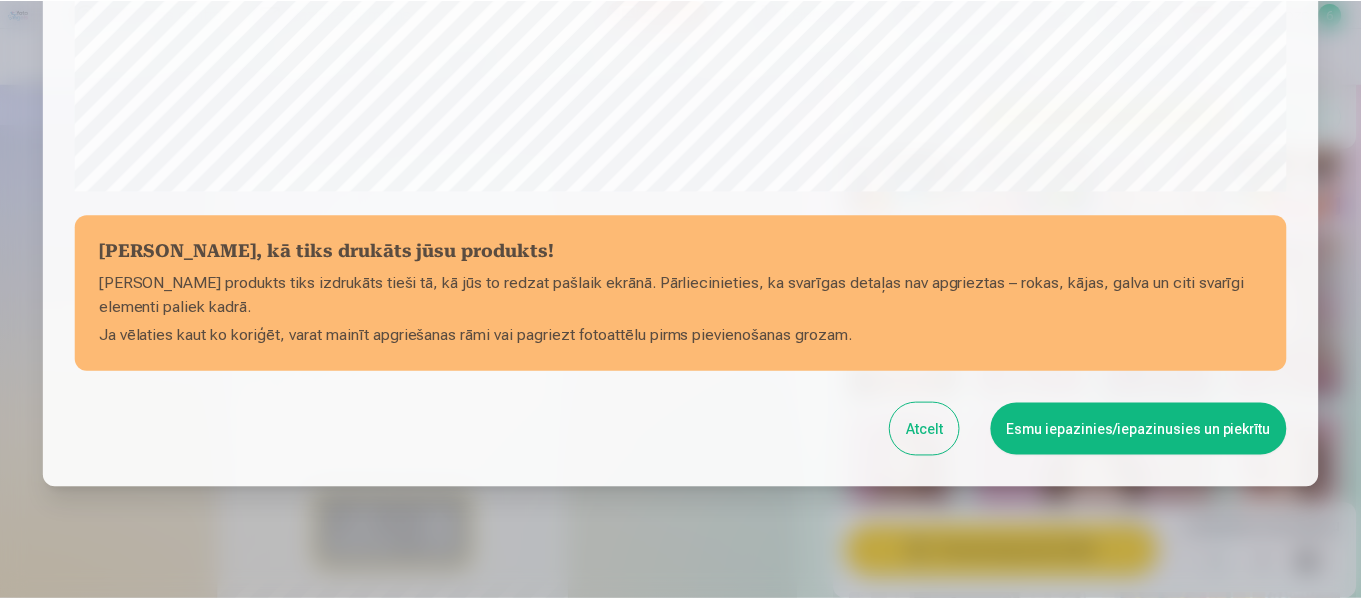 scroll, scrollTop: 800, scrollLeft: 0, axis: vertical 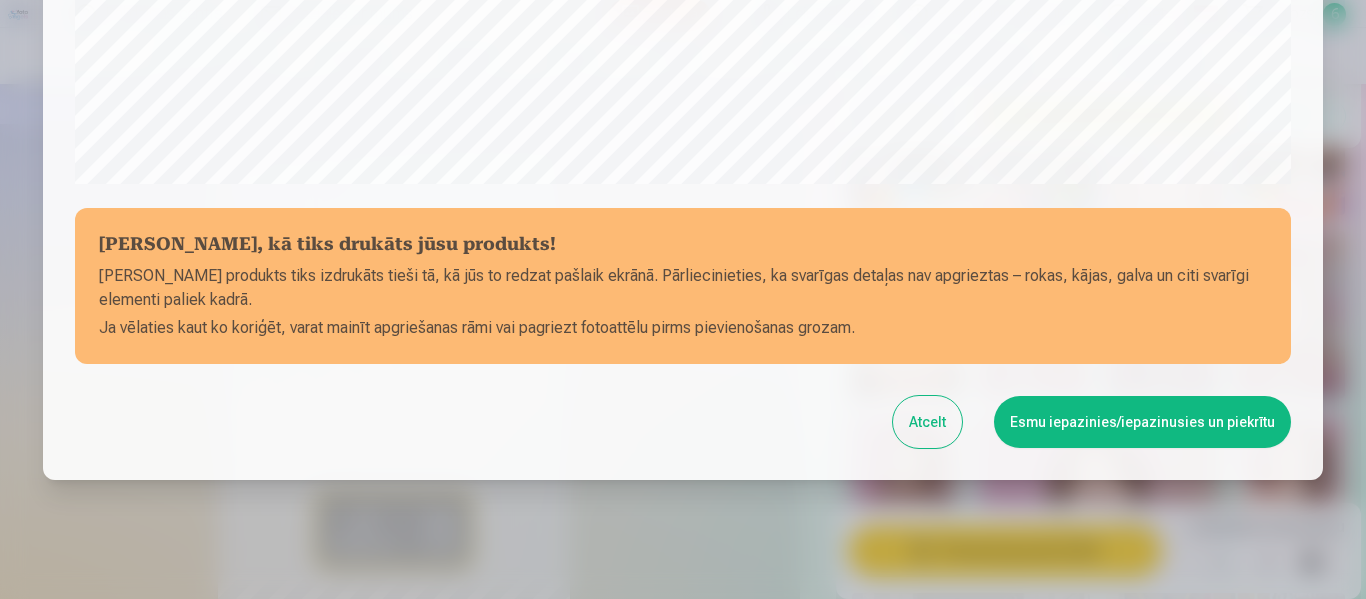 click on "Esmu iepazinies/iepazinusies un piekrītu" at bounding box center (1142, 422) 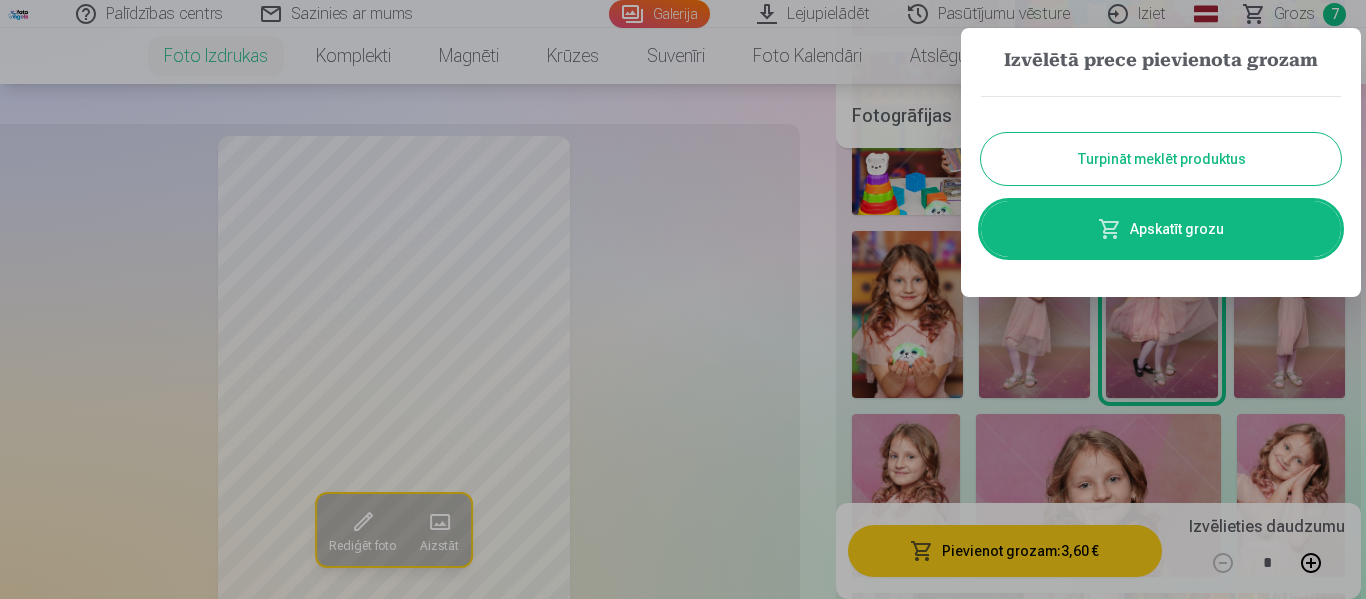 click on "Turpināt meklēt produktus" at bounding box center (1161, 159) 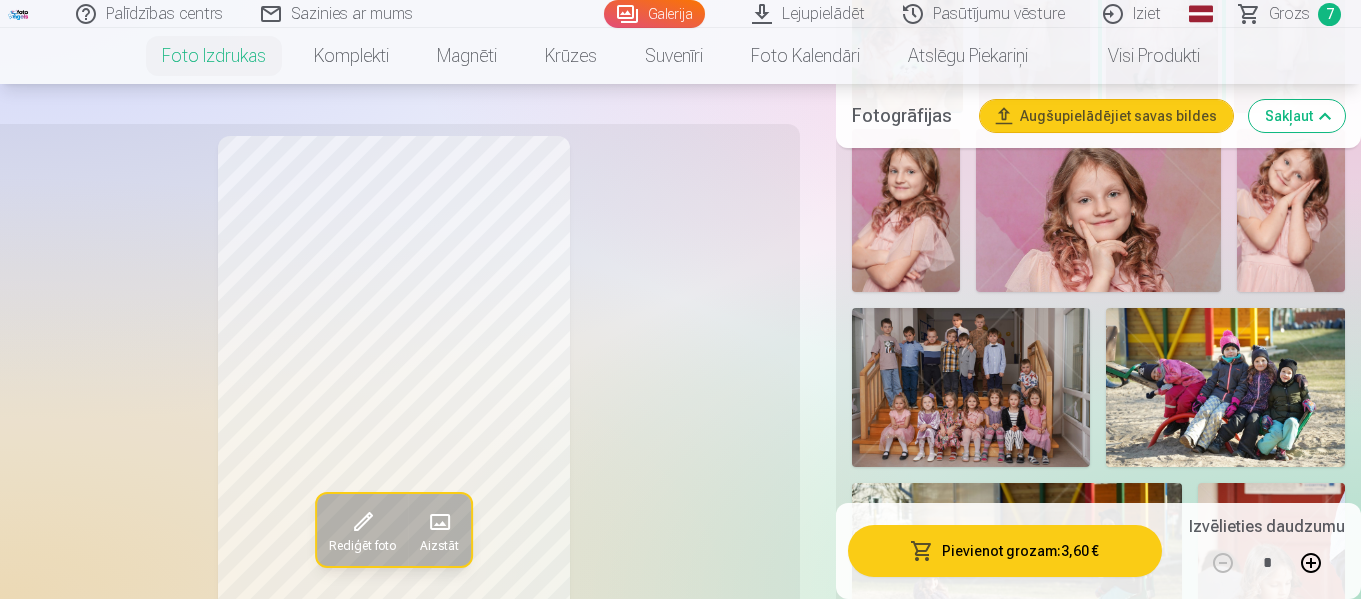 scroll, scrollTop: 2200, scrollLeft: 0, axis: vertical 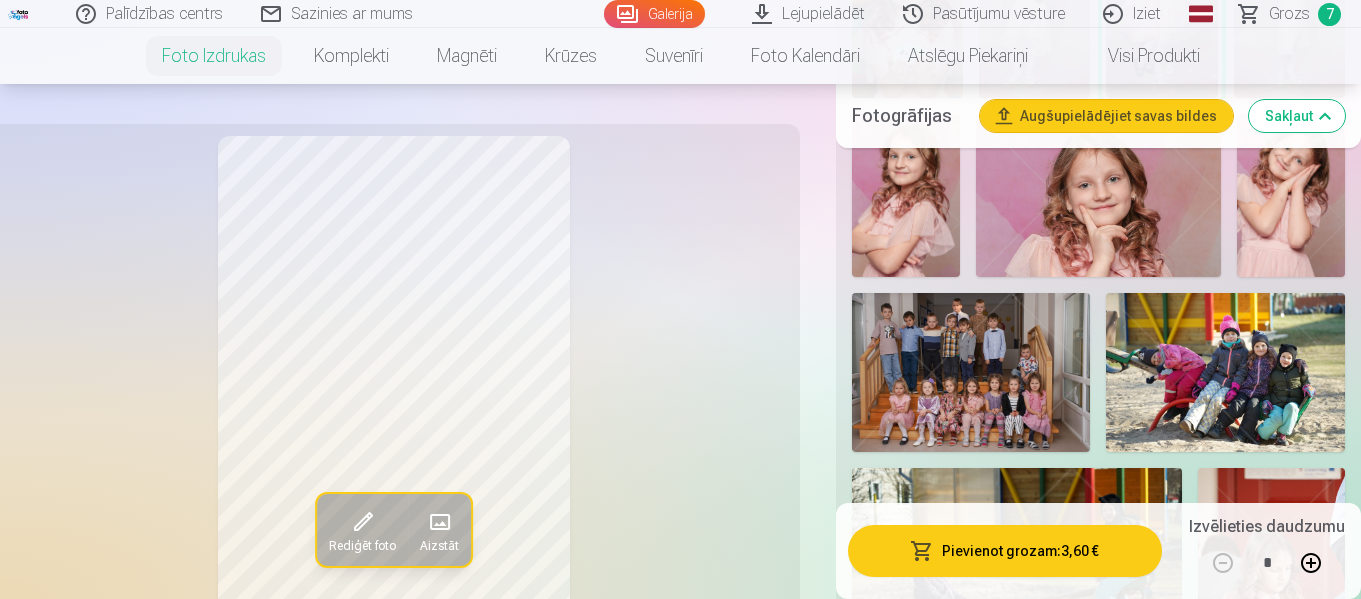 click at bounding box center [1225, 372] 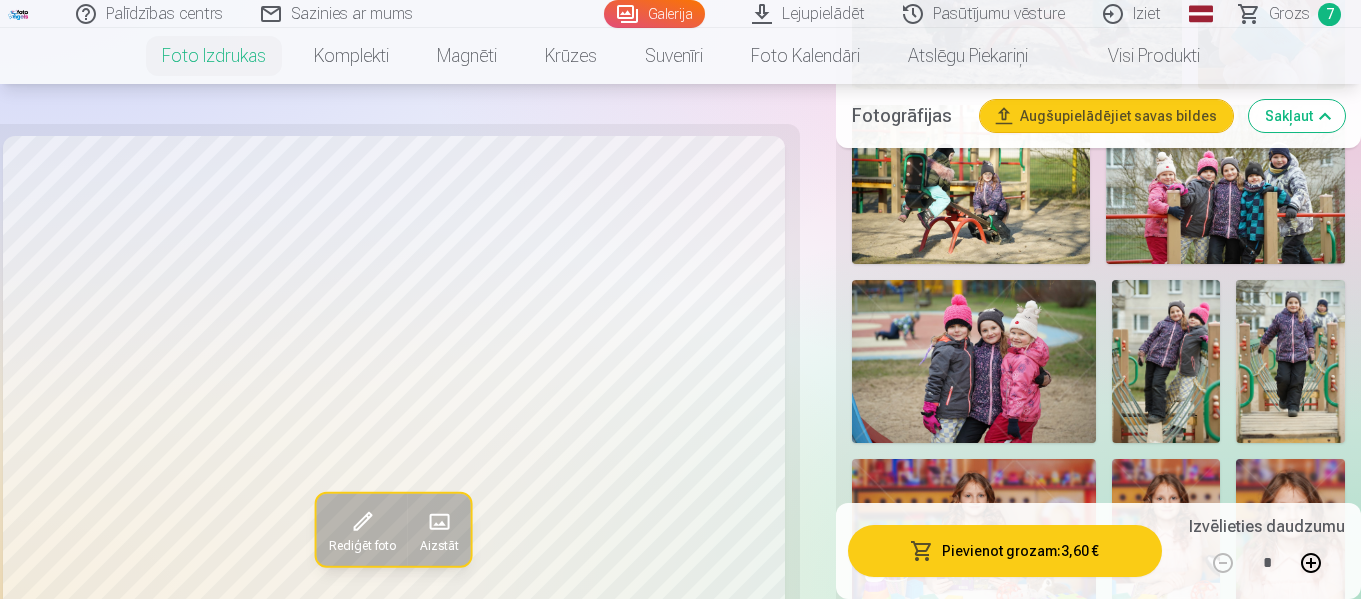 scroll, scrollTop: 2800, scrollLeft: 0, axis: vertical 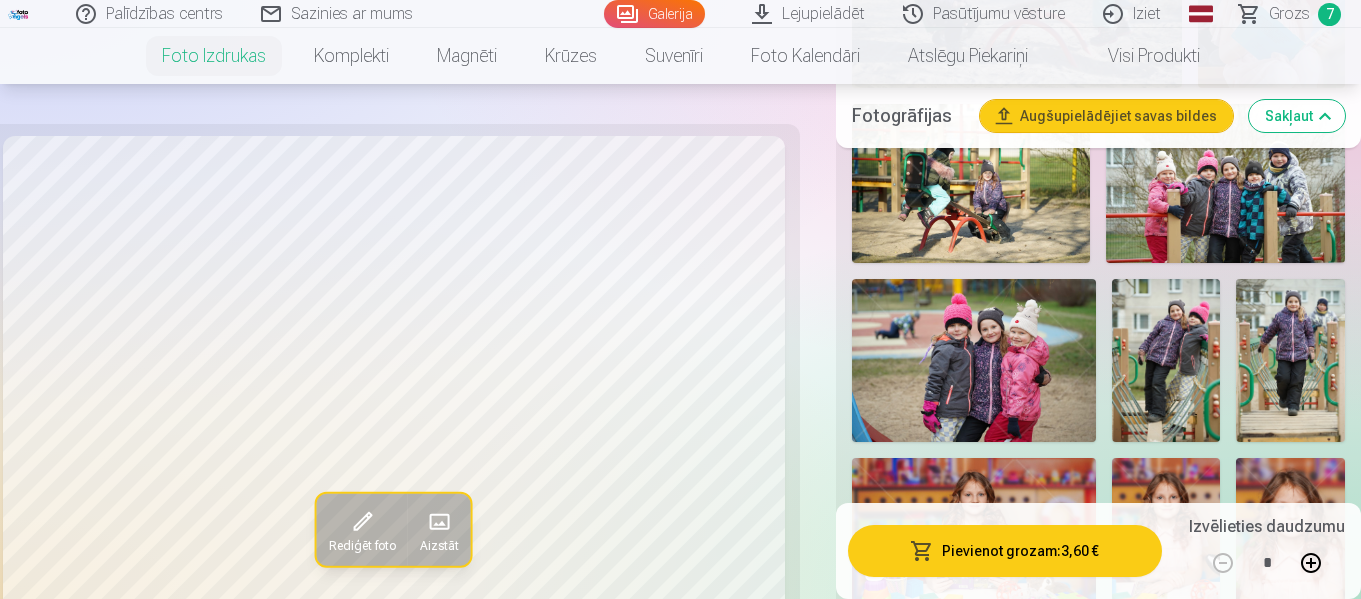 click at bounding box center (1225, 183) 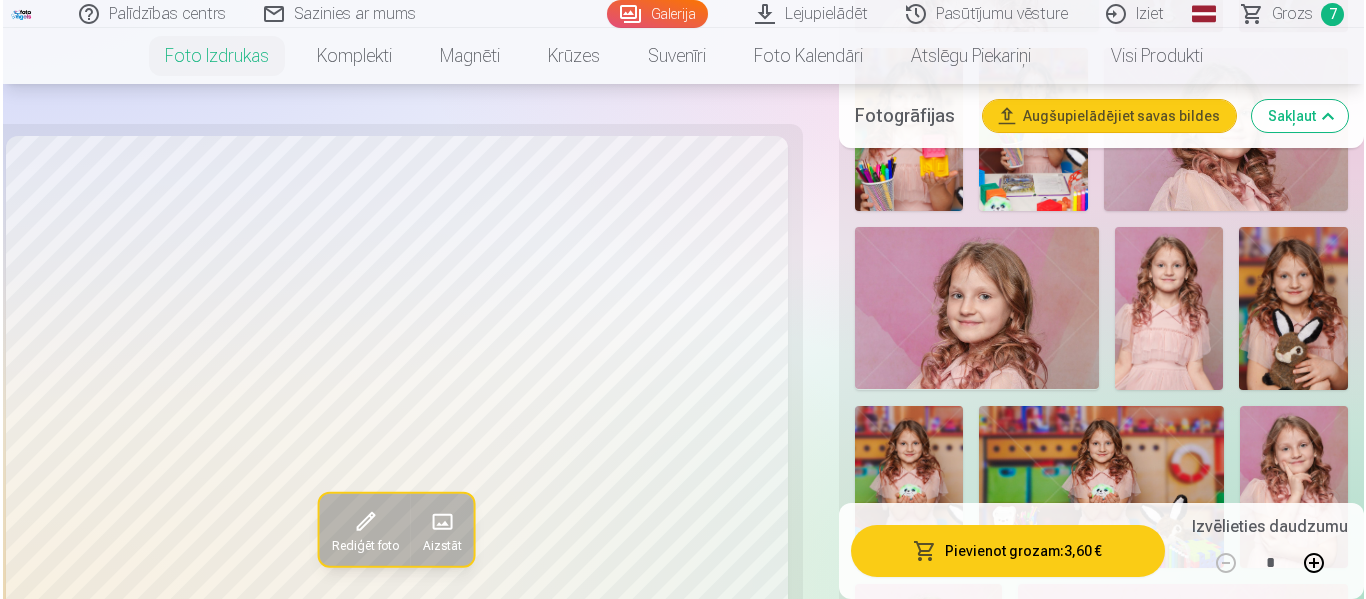 scroll, scrollTop: 4000, scrollLeft: 0, axis: vertical 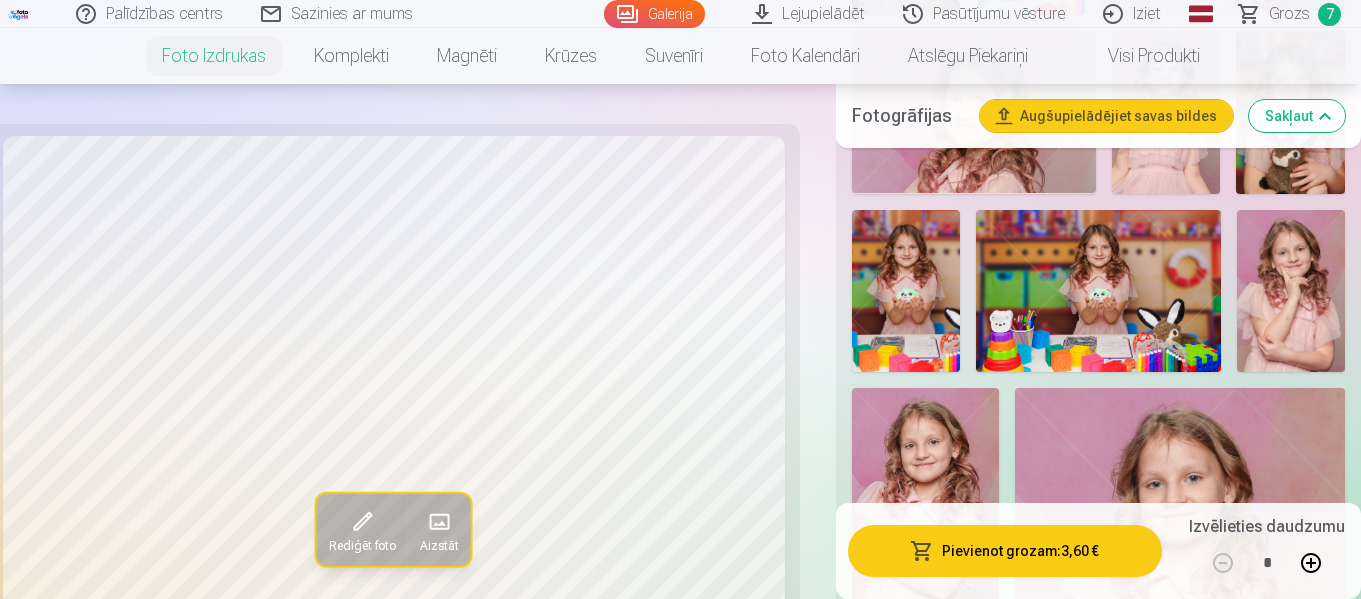 click at bounding box center [906, 291] 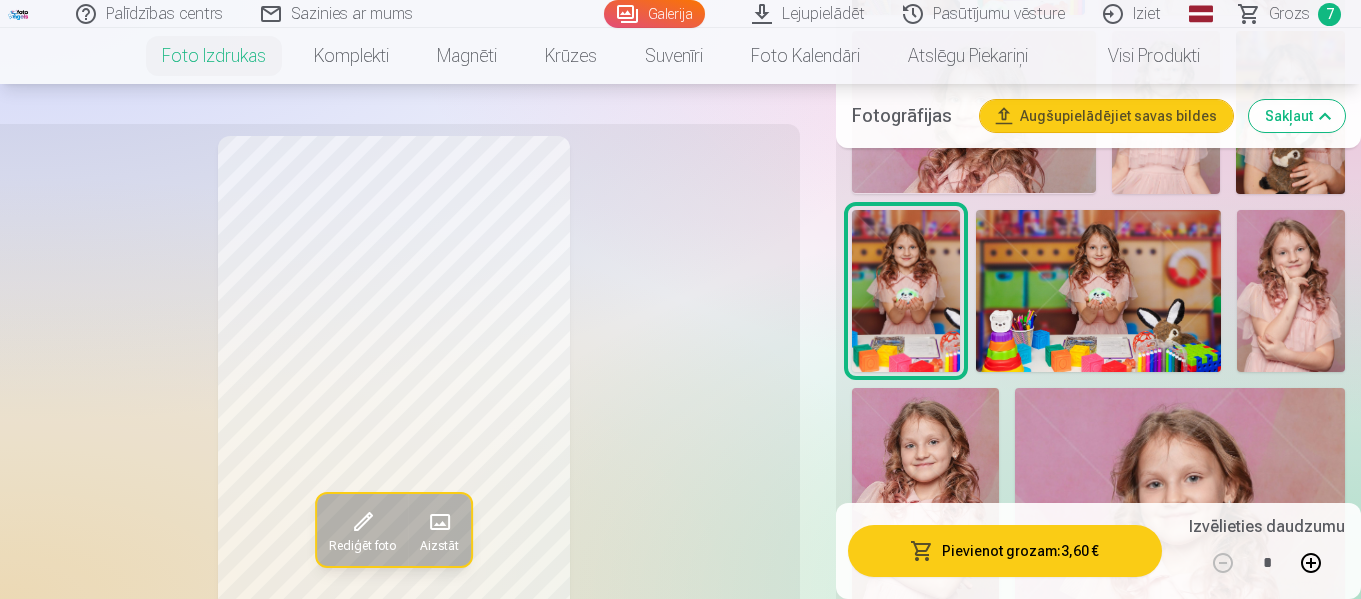 click on "Pievienot grozam :  3,60 €" at bounding box center (1005, 551) 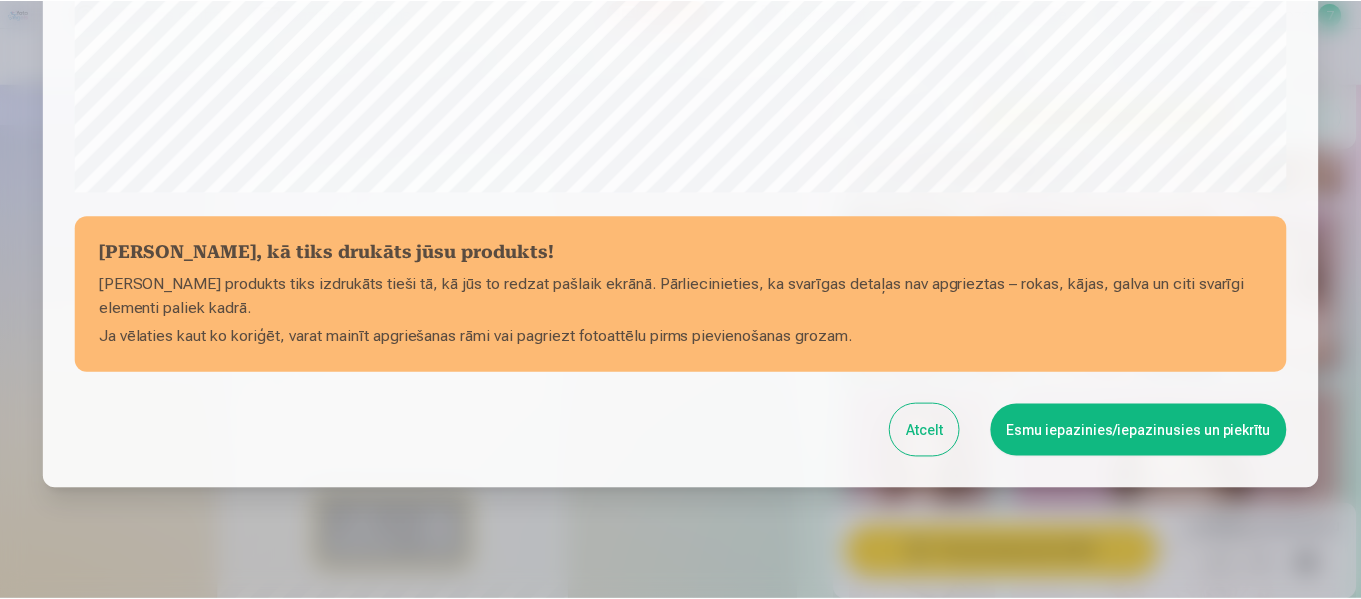 scroll, scrollTop: 841, scrollLeft: 0, axis: vertical 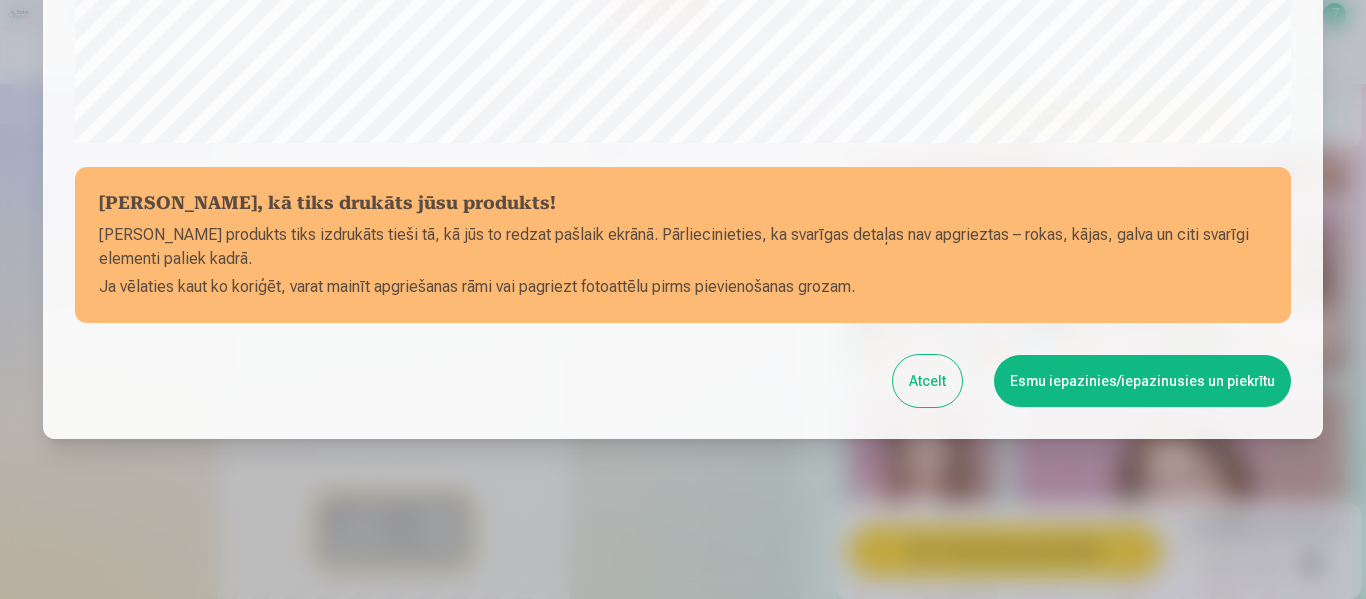 click on "Esmu iepazinies/iepazinusies un piekrītu" at bounding box center (1142, 381) 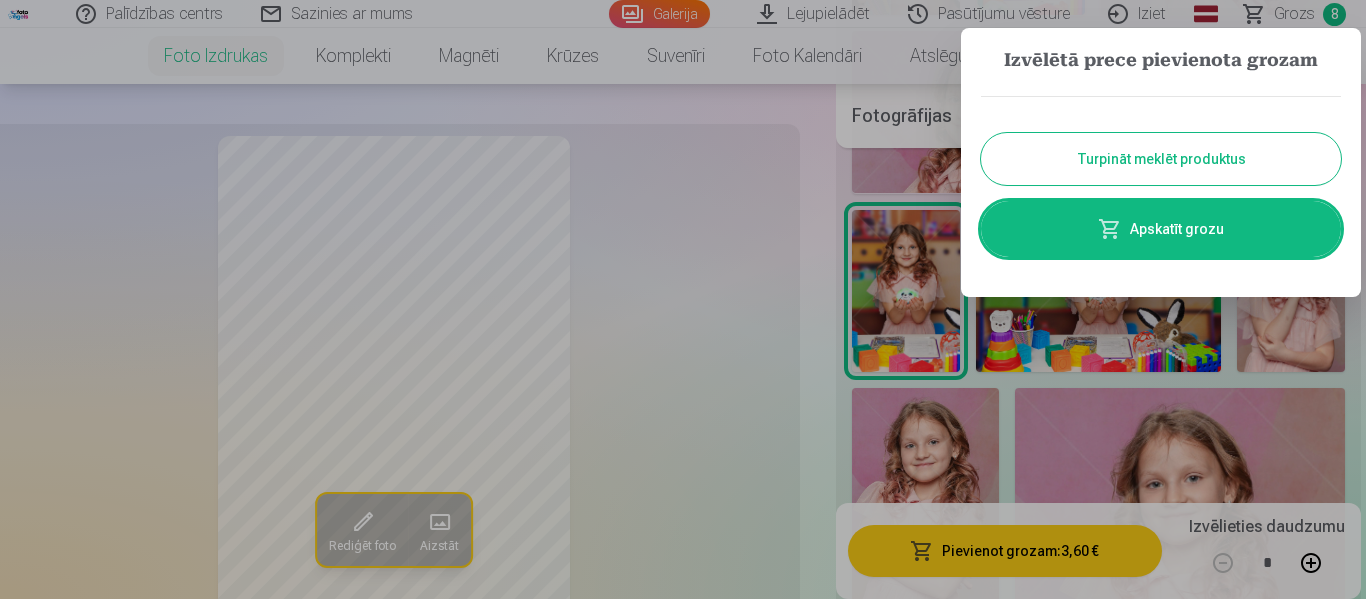 click on "Turpināt meklēt produktus" at bounding box center (1161, 159) 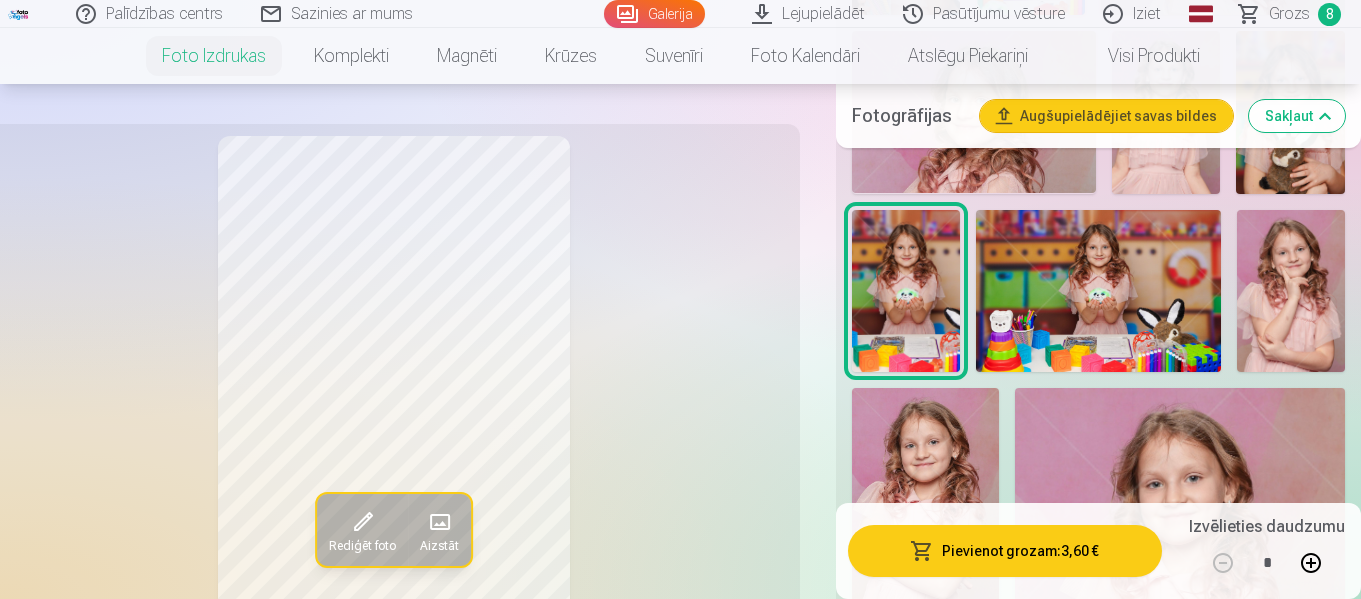 click on "Grozs 8" at bounding box center (1291, 14) 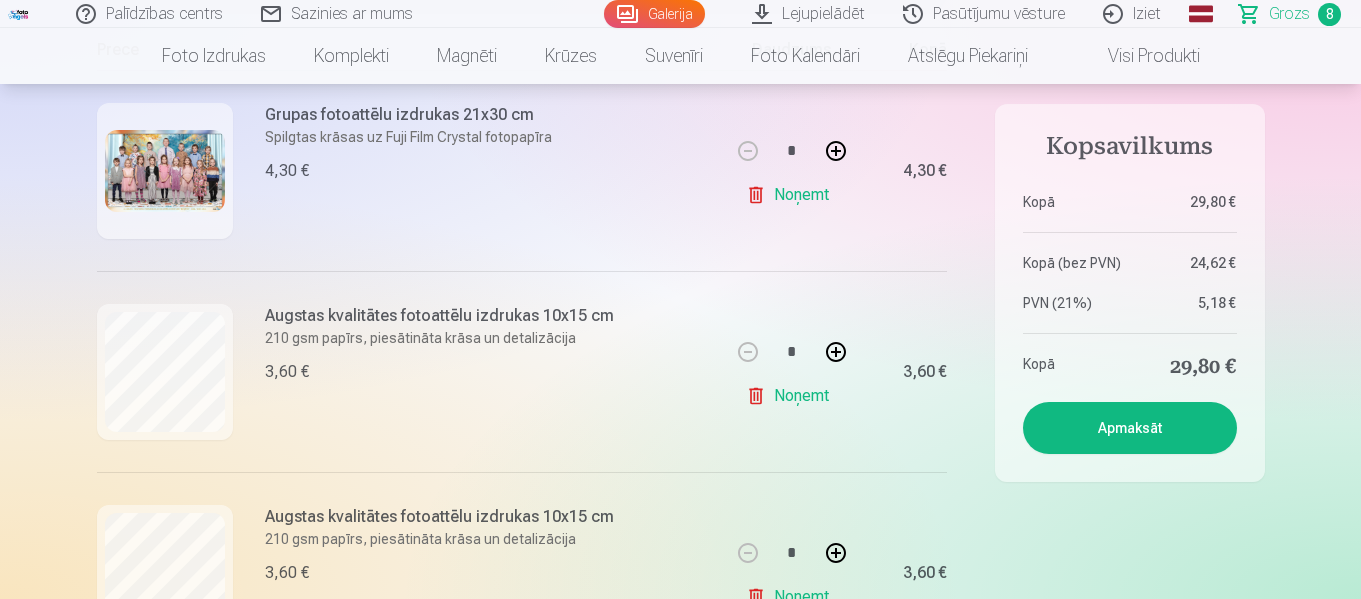 scroll, scrollTop: 400, scrollLeft: 0, axis: vertical 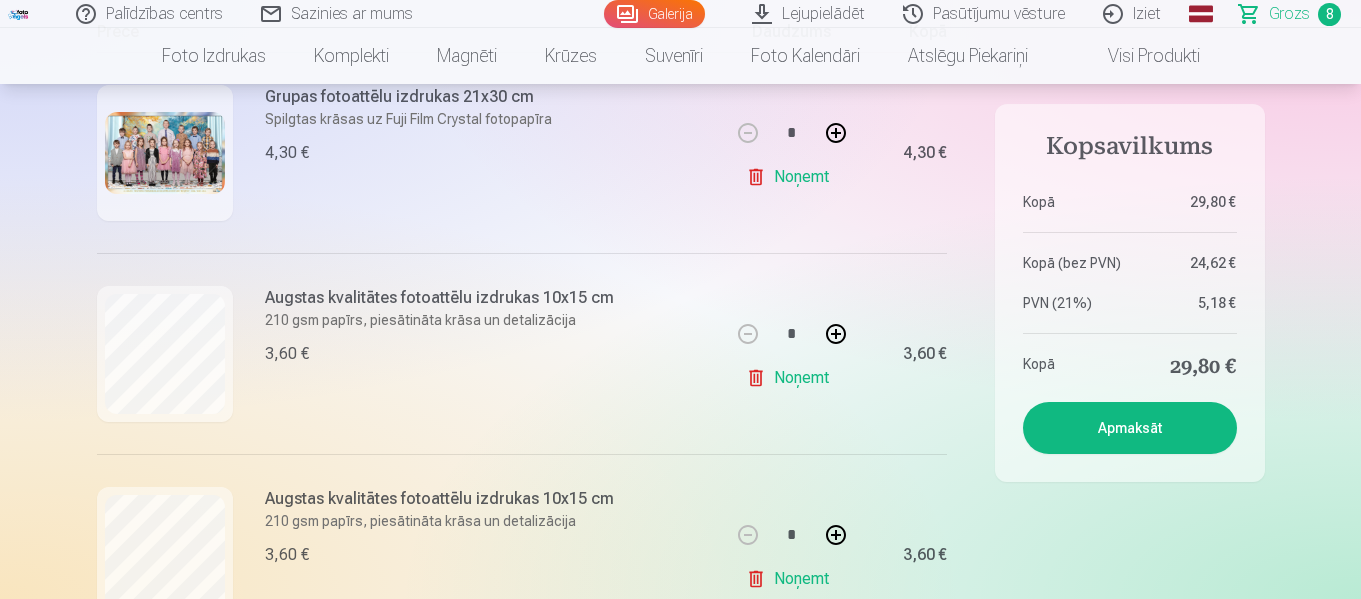 click on "Apmaksāt" at bounding box center [1130, 428] 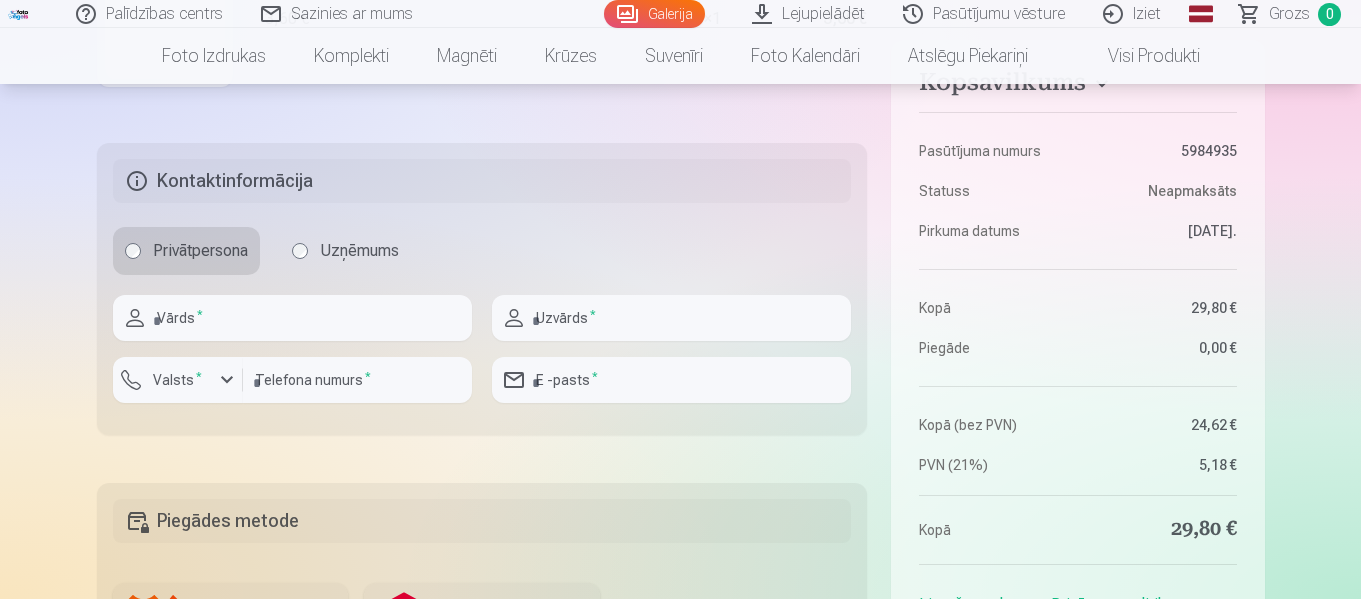 scroll, scrollTop: 1800, scrollLeft: 0, axis: vertical 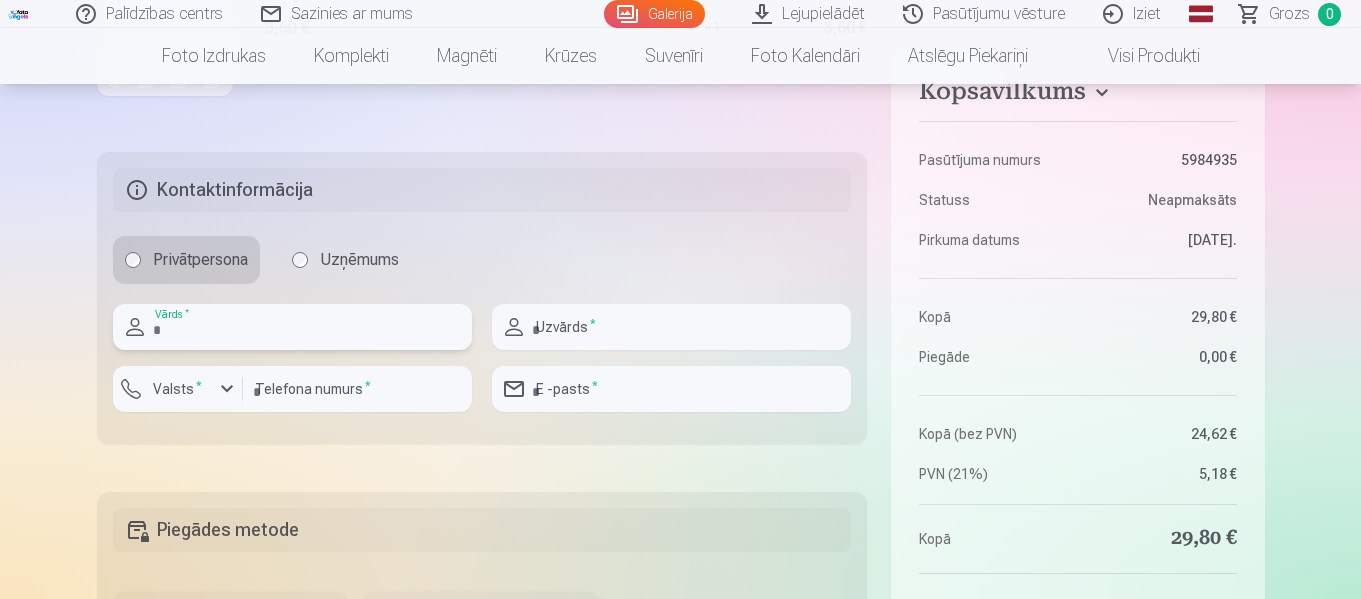 click at bounding box center (292, 327) 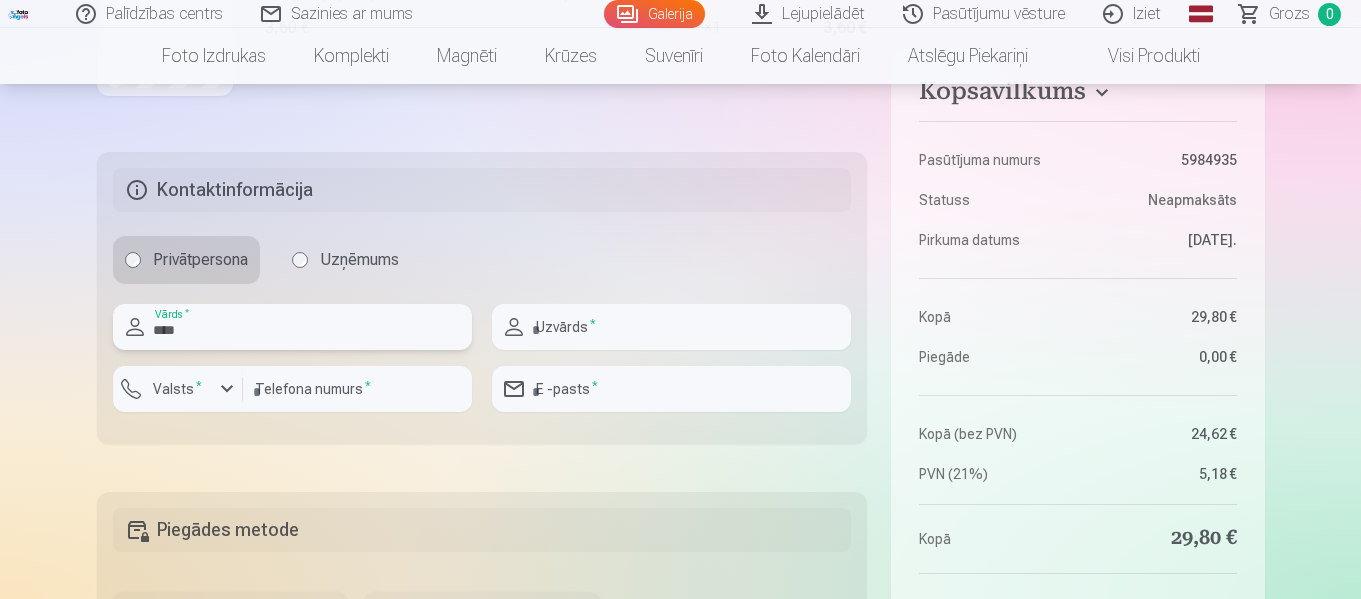 type on "****" 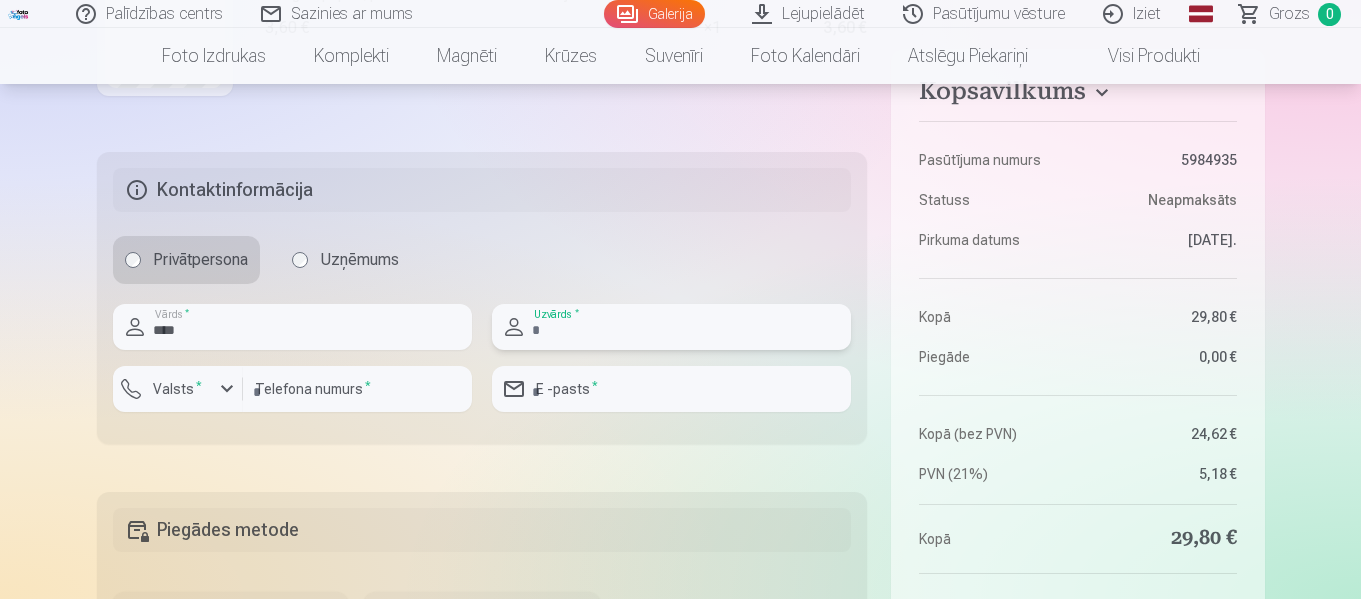 click at bounding box center [671, 327] 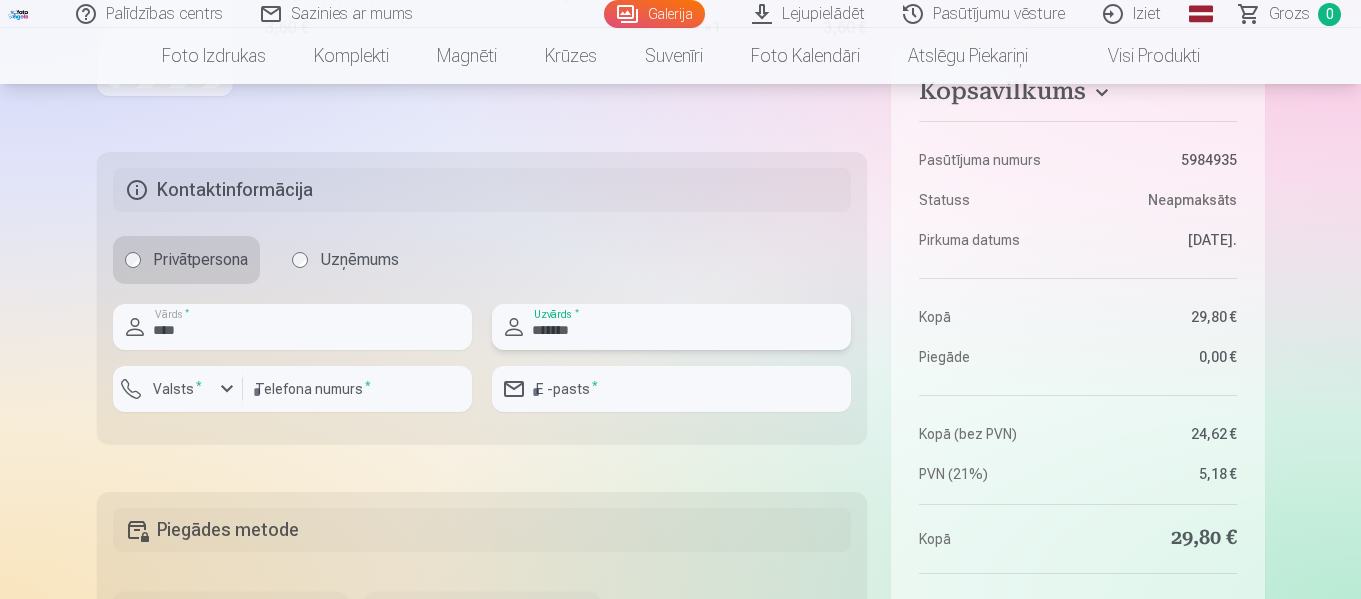 type on "*******" 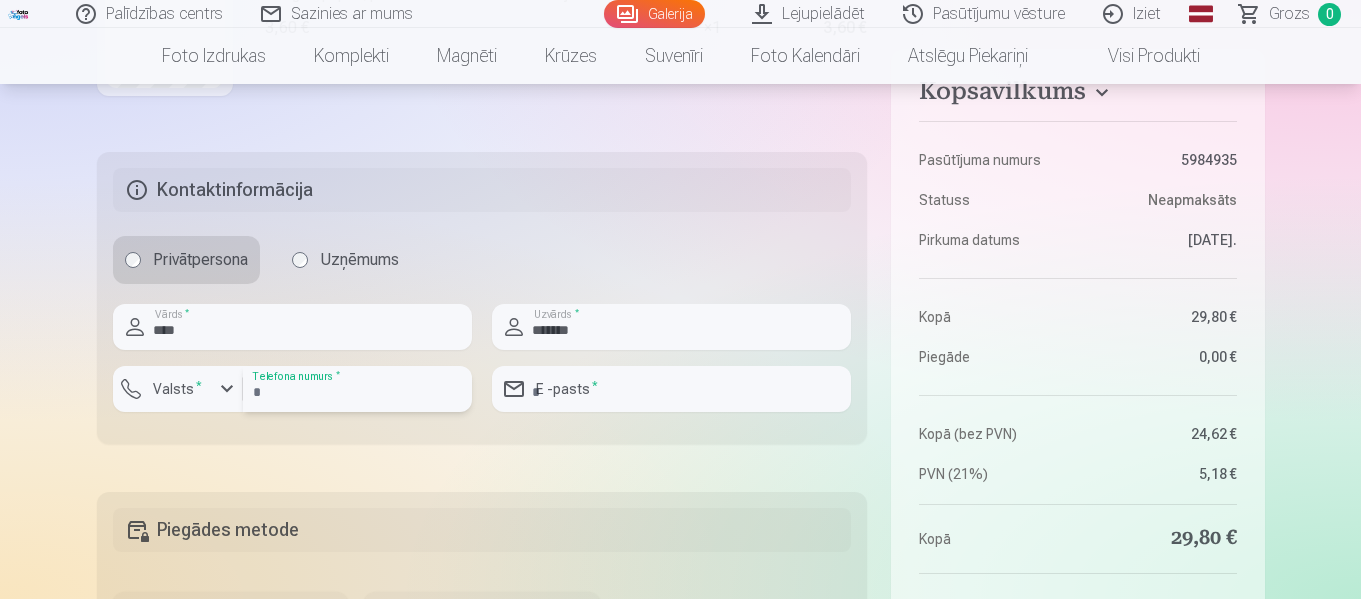 click at bounding box center (357, 389) 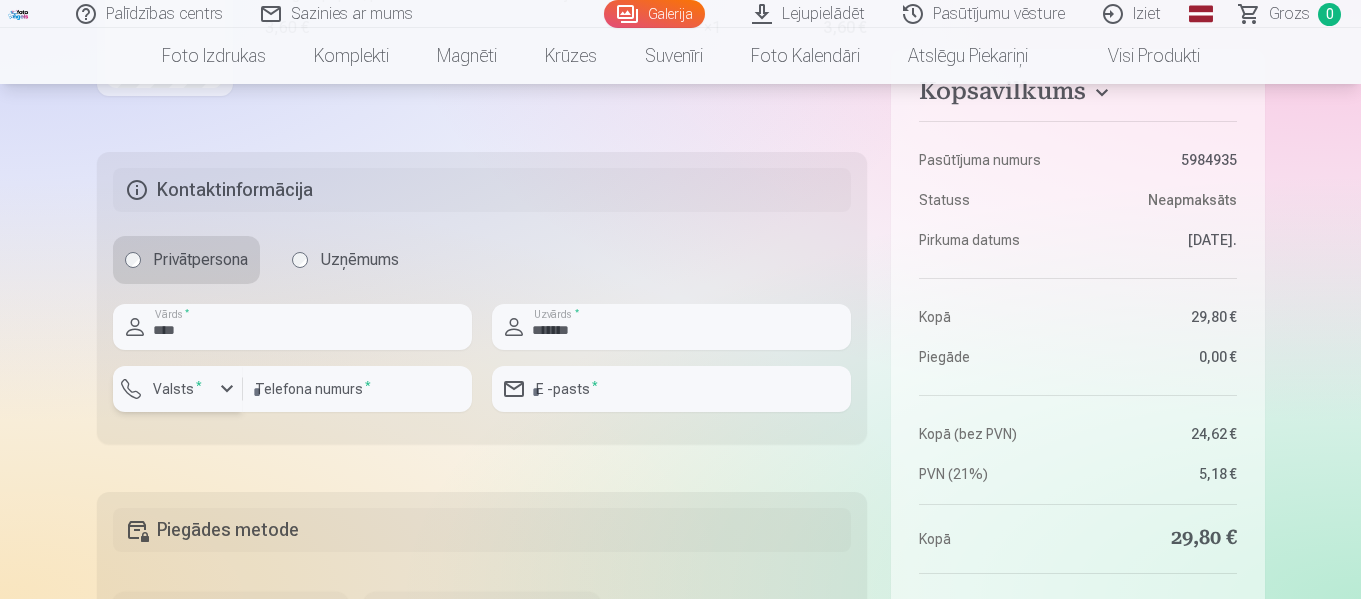 click at bounding box center (227, 389) 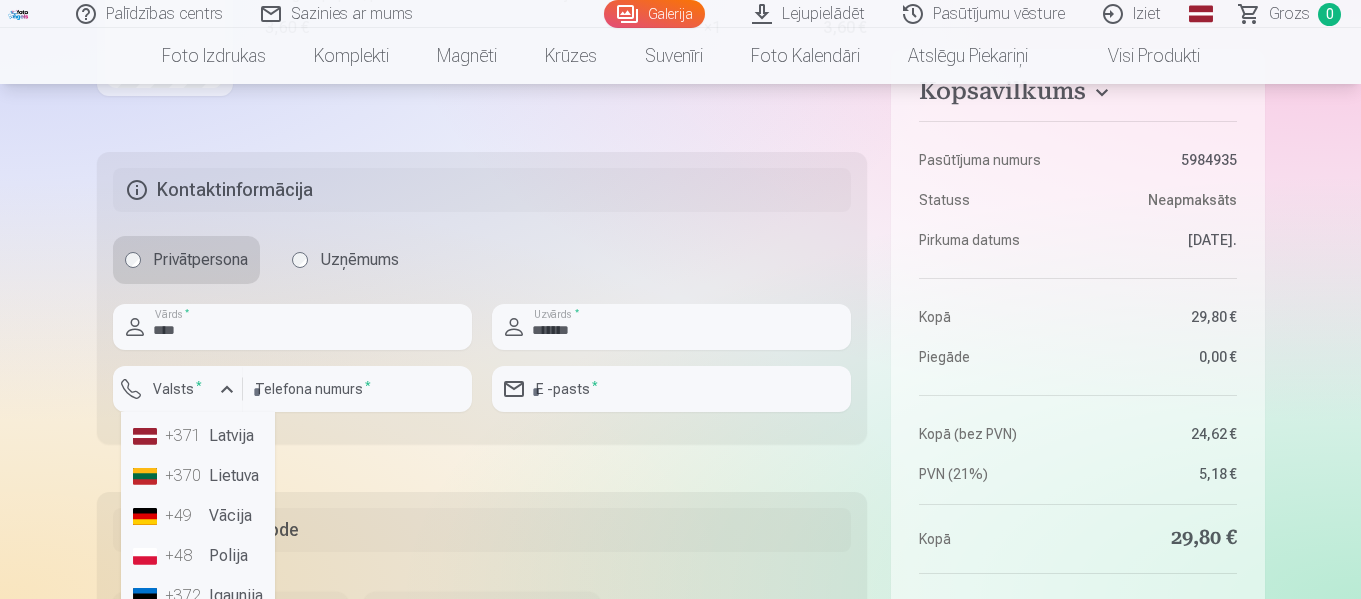 click on "+371 Latvija" at bounding box center (198, 436) 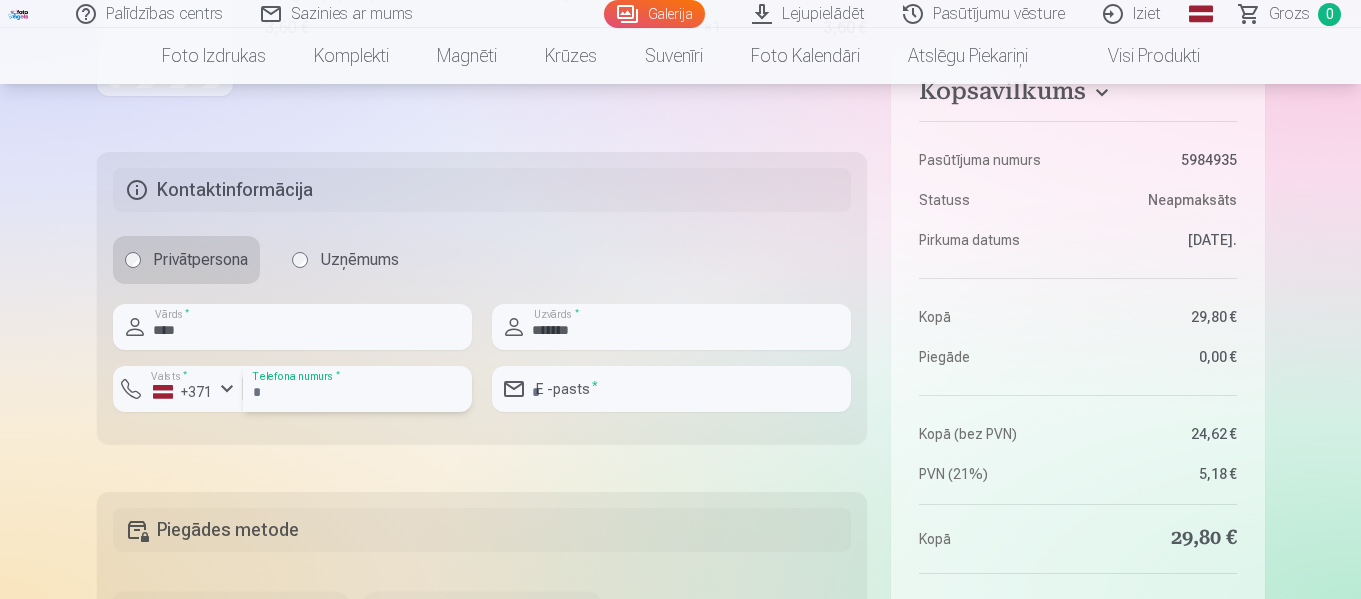 click at bounding box center (357, 389) 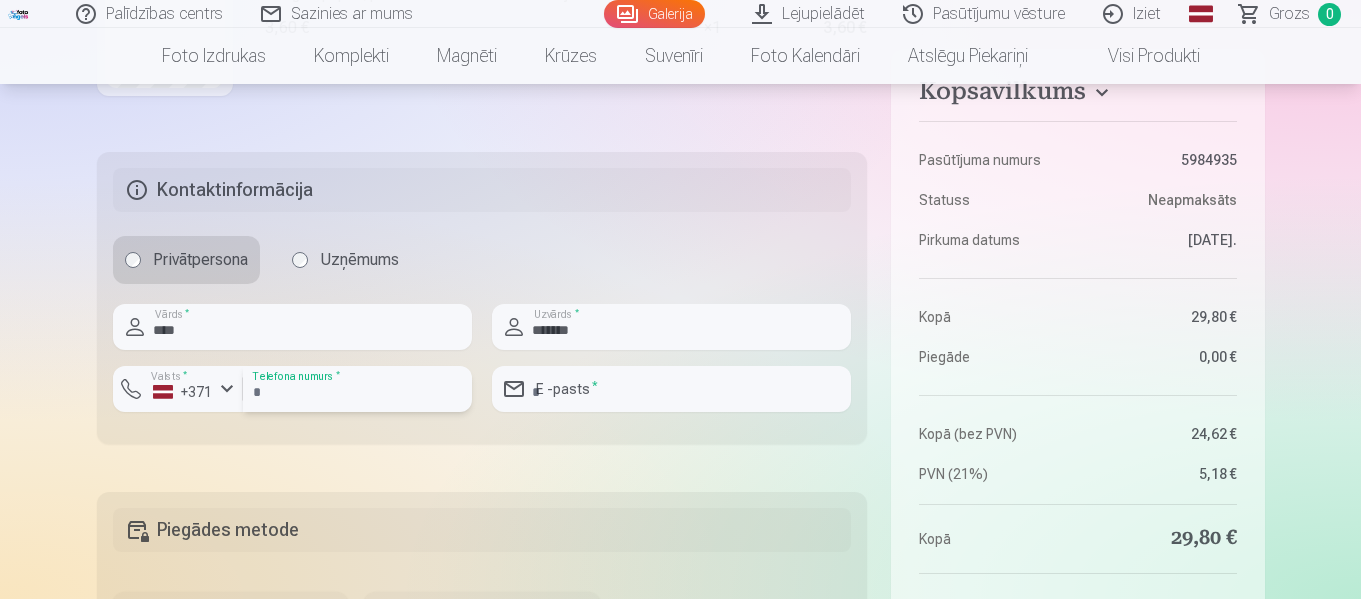 type on "********" 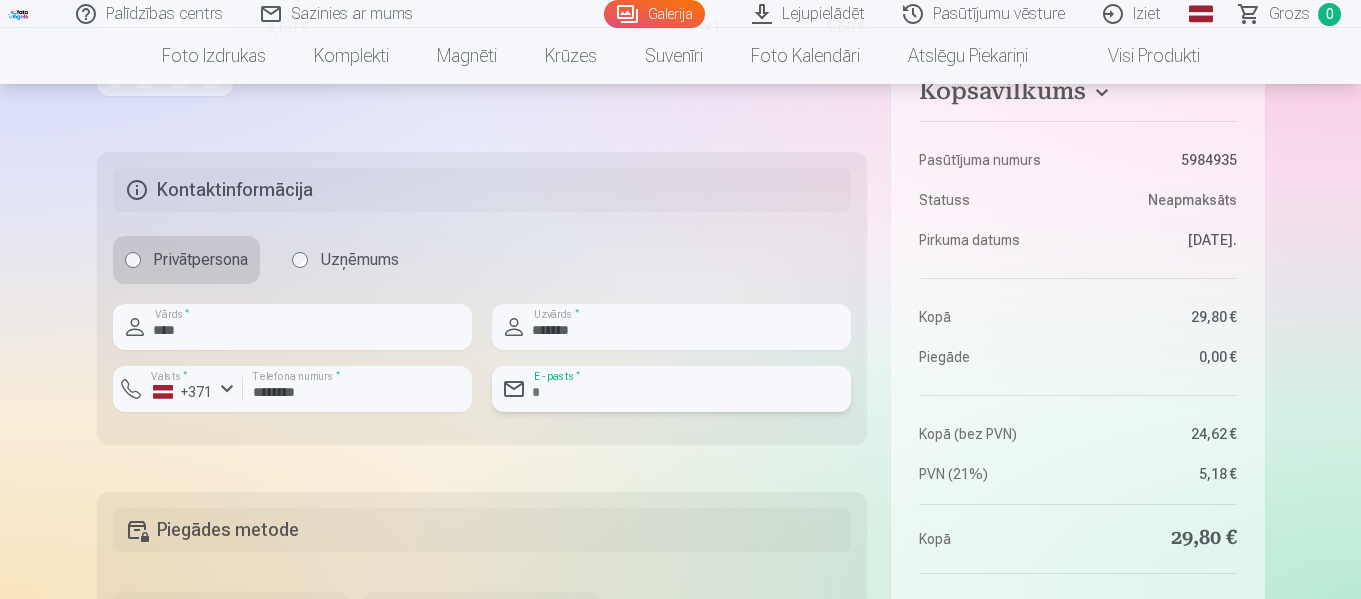 click at bounding box center (671, 389) 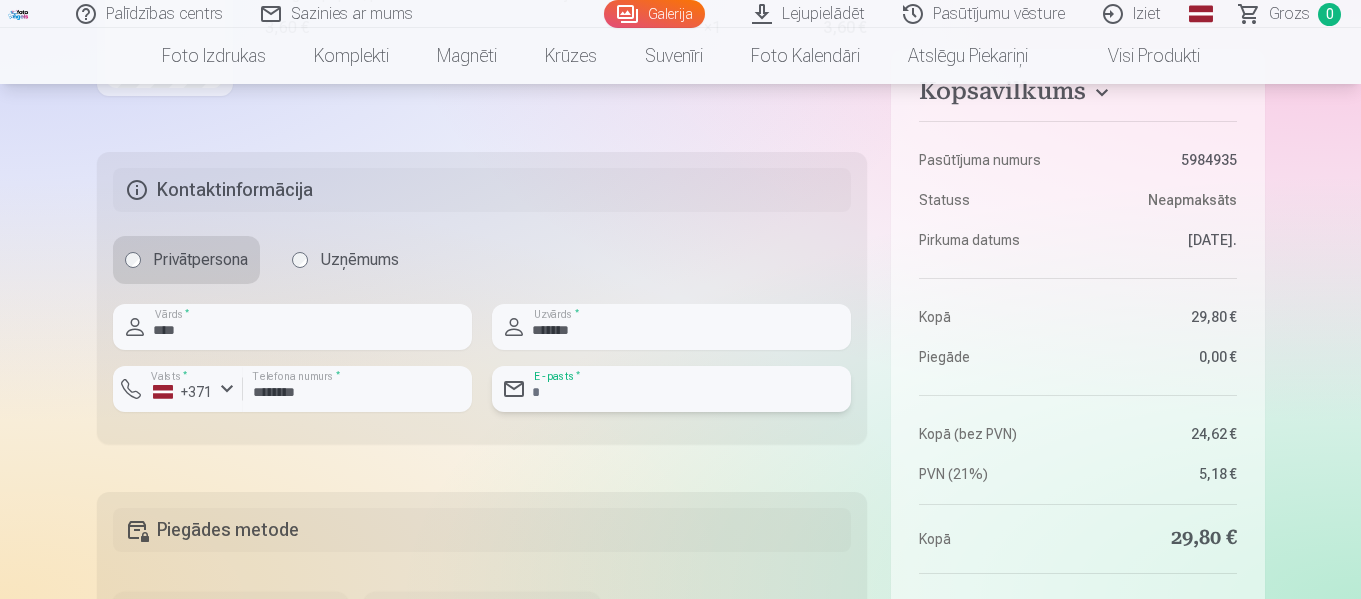 type on "**********" 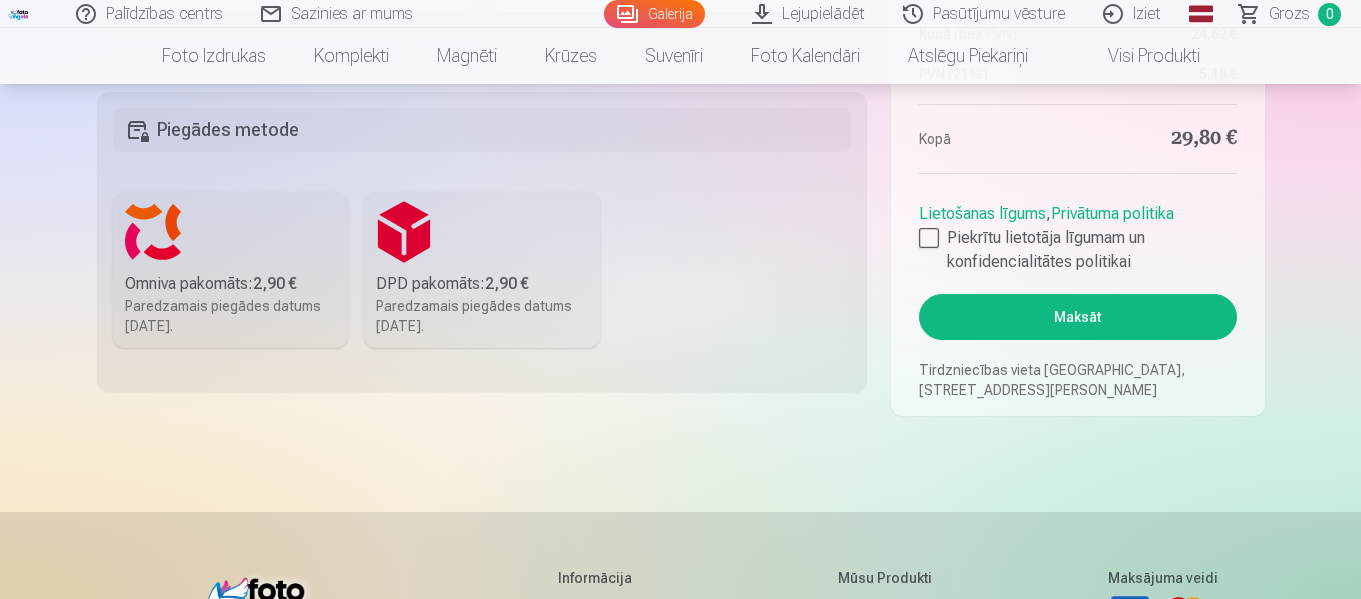 scroll, scrollTop: 2100, scrollLeft: 0, axis: vertical 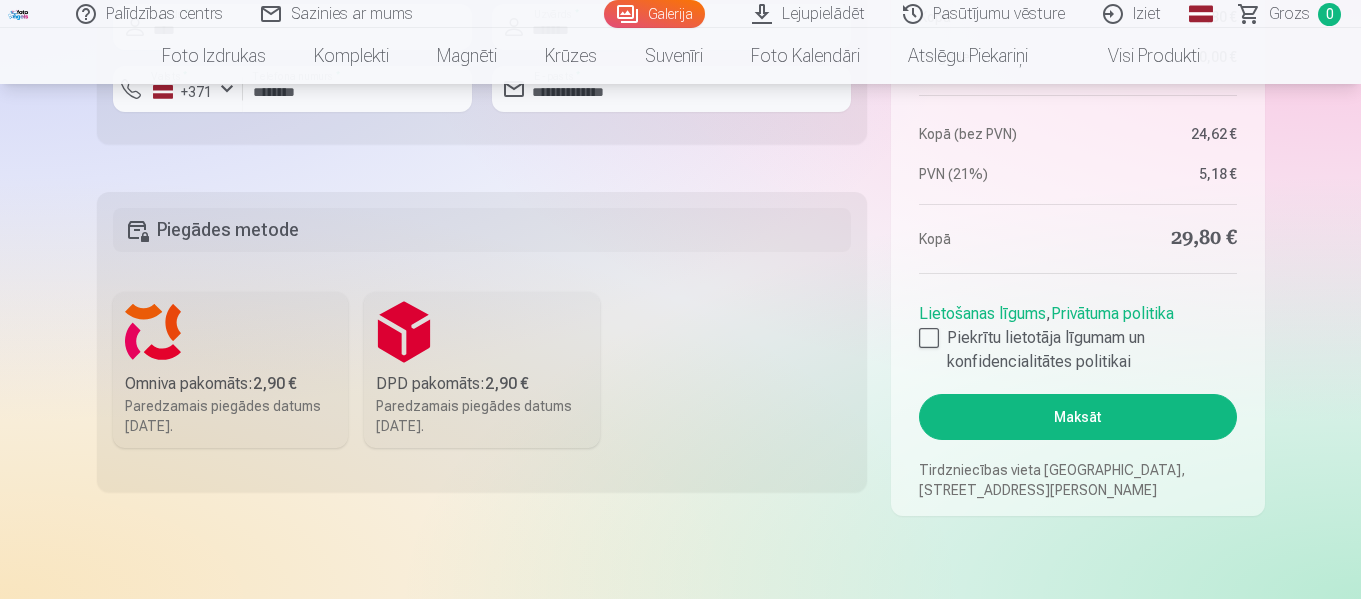 click on "2,90 €" at bounding box center (275, 383) 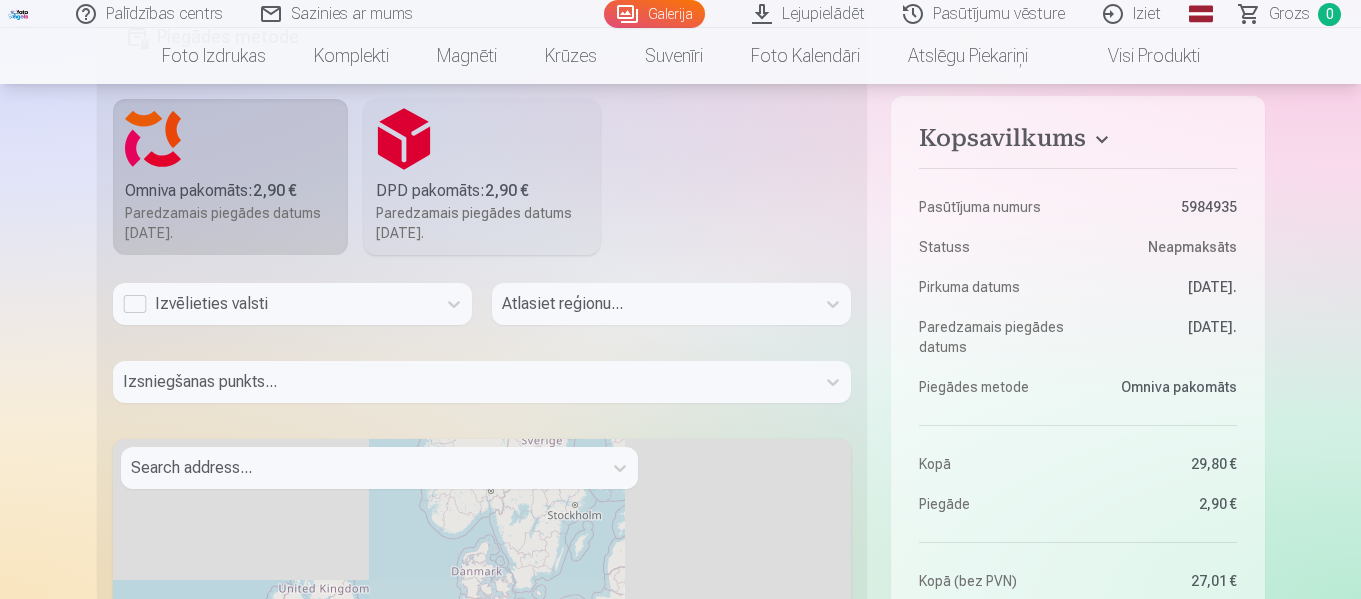 scroll, scrollTop: 2300, scrollLeft: 0, axis: vertical 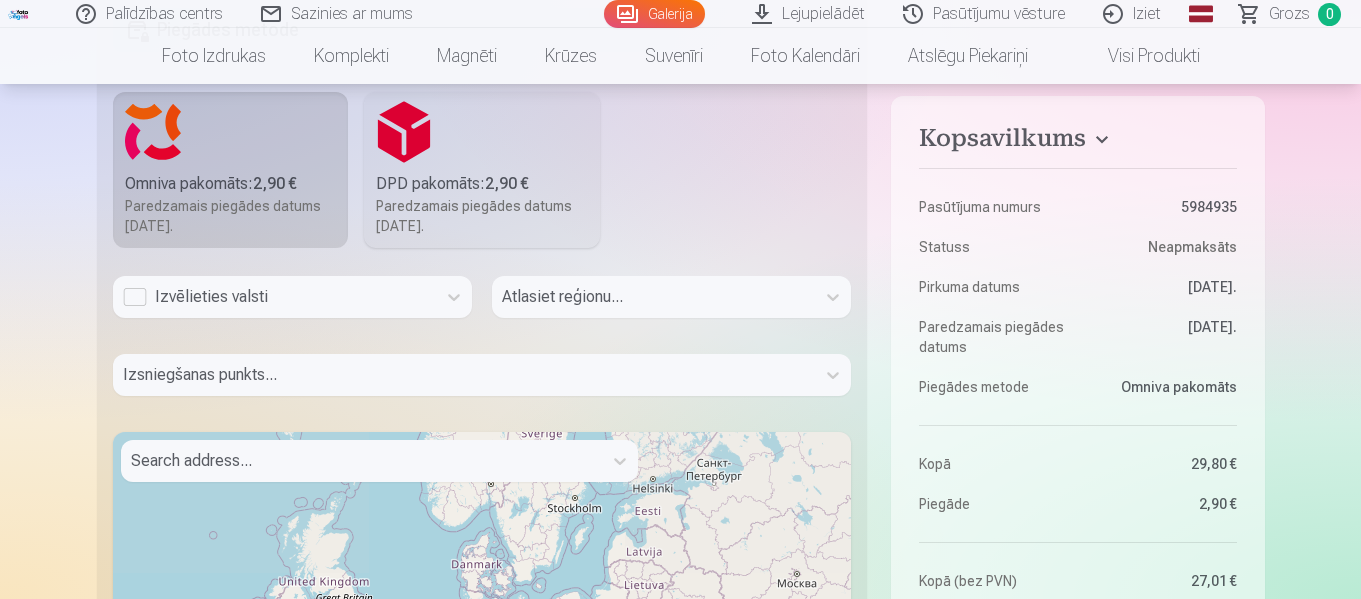 click on "Izvēlieties valsti" at bounding box center (274, 297) 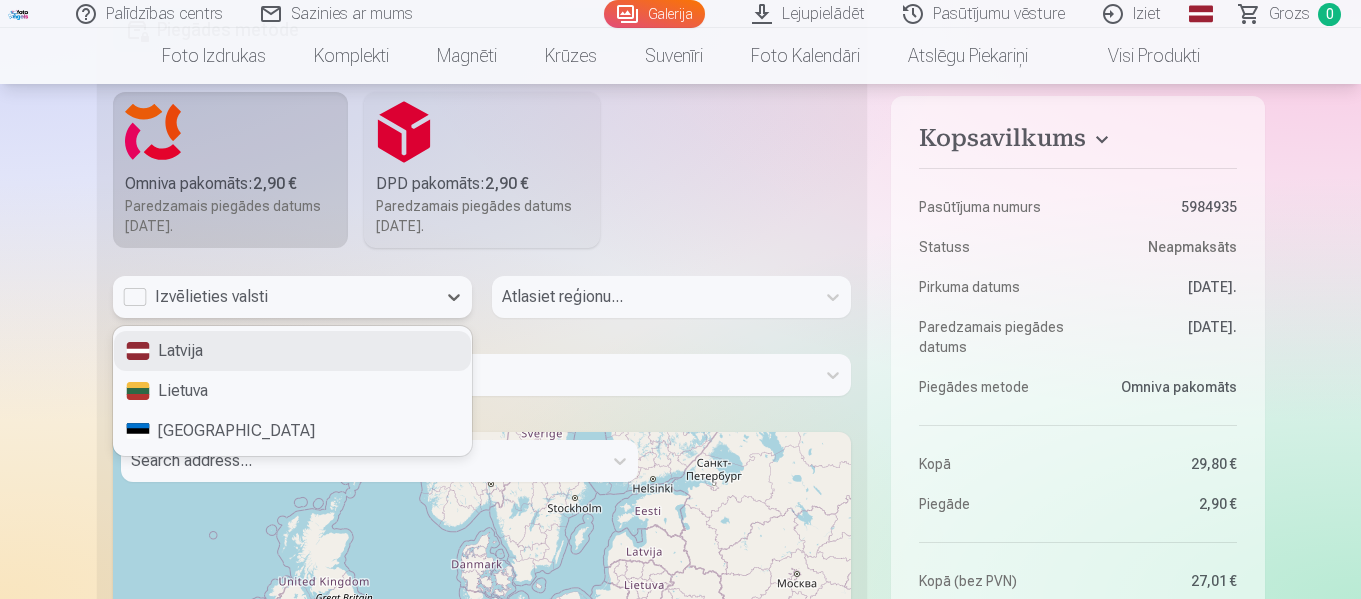 click on "Latvija" at bounding box center (292, 351) 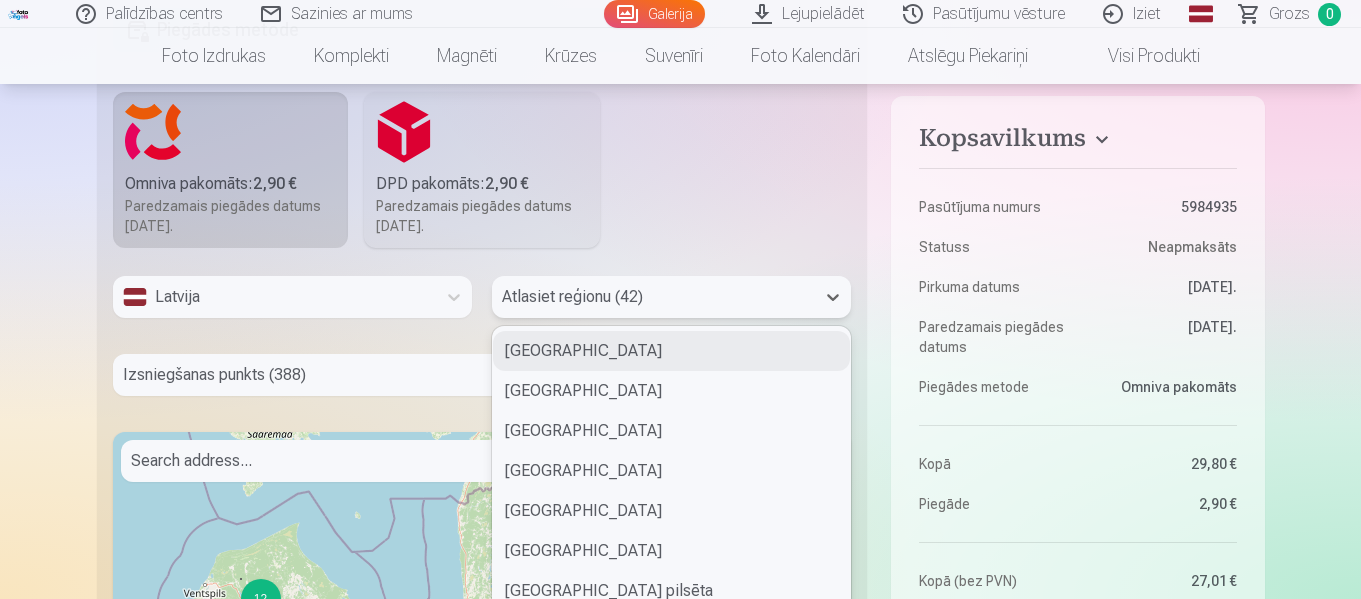 scroll, scrollTop: 2337, scrollLeft: 0, axis: vertical 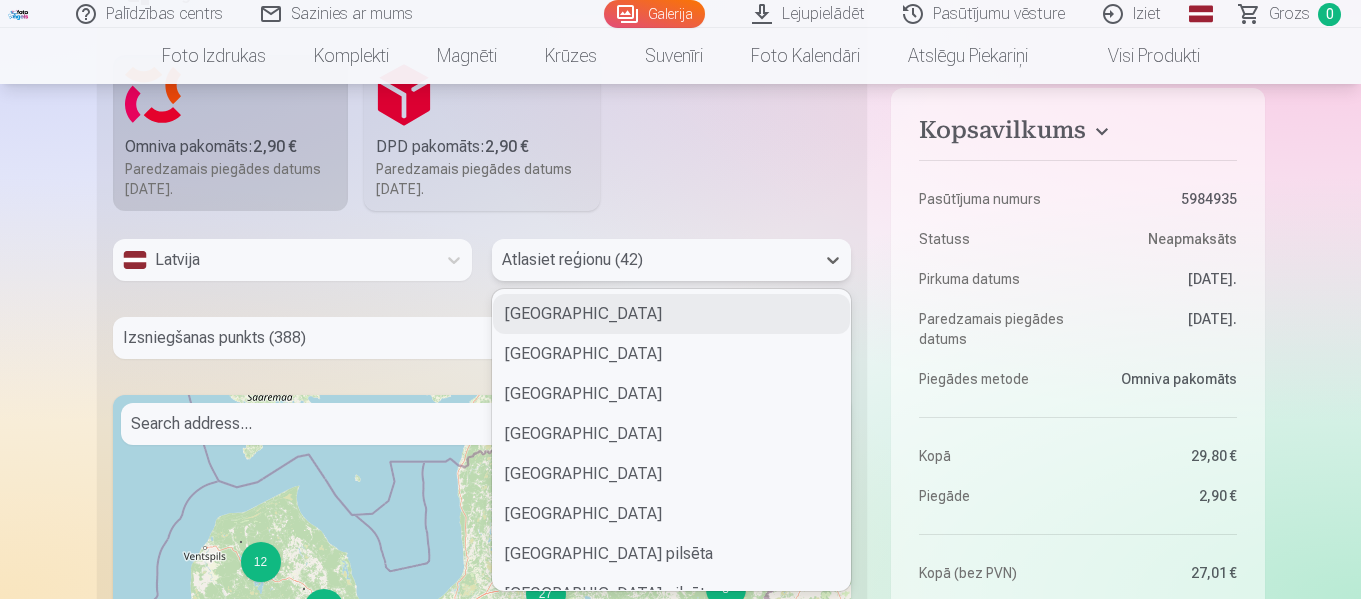 click on "42 results available. Use Up and Down to choose options, press Enter to select the currently focused option, press Escape to exit the menu, press Tab to select the option and exit the menu. [GEOGRAPHIC_DATA] (42) [GEOGRAPHIC_DATA] [GEOGRAPHIC_DATA] [GEOGRAPHIC_DATA] [GEOGRAPHIC_DATA] [GEOGRAPHIC_DATA] [GEOGRAPHIC_DATA] [GEOGRAPHIC_DATA] pilsēta [GEOGRAPHIC_DATA] pilsēta [GEOGRAPHIC_DATA] pilsēta [GEOGRAPHIC_DATA] pilsēta [GEOGRAPHIC_DATA] pilsēta [GEOGRAPHIC_DATA] pilsēta [GEOGRAPHIC_DATA] [GEOGRAPHIC_DATA] [GEOGRAPHIC_DATA] [GEOGRAPHIC_DATA] [GEOGRAPHIC_DATA] [GEOGRAPHIC_DATA] [GEOGRAPHIC_DATA] [GEOGRAPHIC_DATA] [GEOGRAPHIC_DATA] [GEOGRAPHIC_DATA] [GEOGRAPHIC_DATA] [GEOGRAPHIC_DATA] [GEOGRAPHIC_DATA] [GEOGRAPHIC_DATA] [GEOGRAPHIC_DATA] [GEOGRAPHIC_DATA] [GEOGRAPHIC_DATA] [GEOGRAPHIC_DATA] [GEOGRAPHIC_DATA] [GEOGRAPHIC_DATA] [GEOGRAPHIC_DATA] [GEOGRAPHIC_DATA] [GEOGRAPHIC_DATA] [GEOGRAPHIC_DATA] [GEOGRAPHIC_DATA] [GEOGRAPHIC_DATA] [GEOGRAPHIC_DATA] [GEOGRAPHIC_DATA] [GEOGRAPHIC_DATA] [GEOGRAPHIC_DATA]" at bounding box center [671, 260] 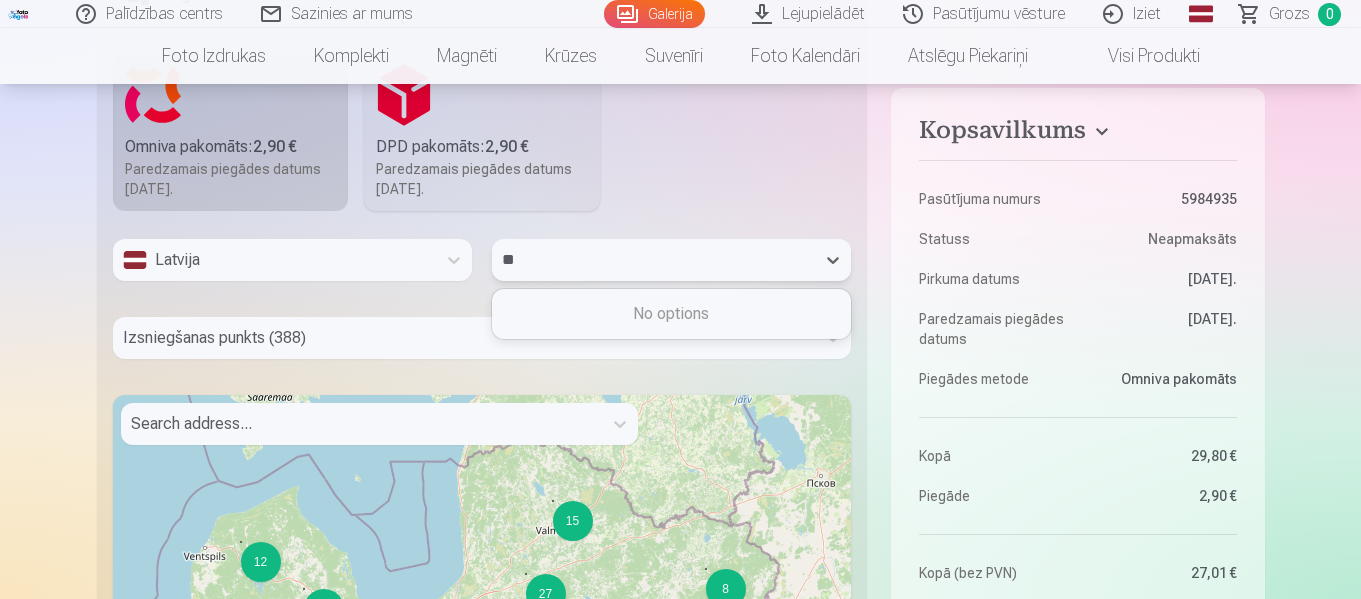 type on "*" 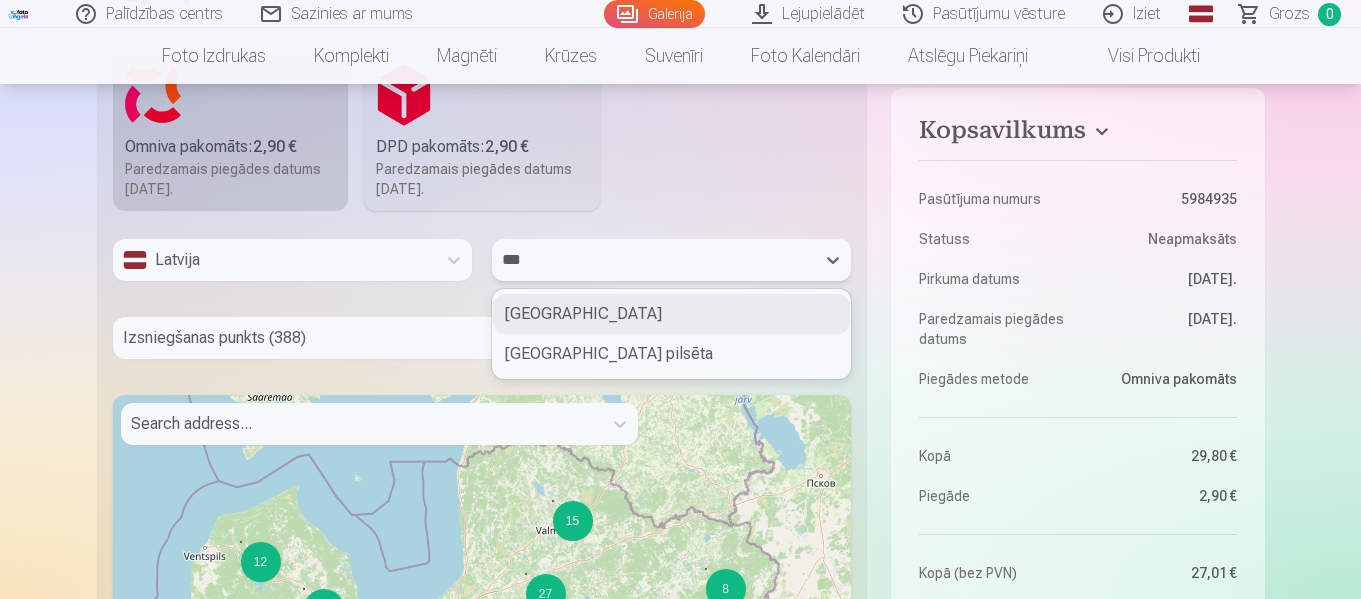 type on "****" 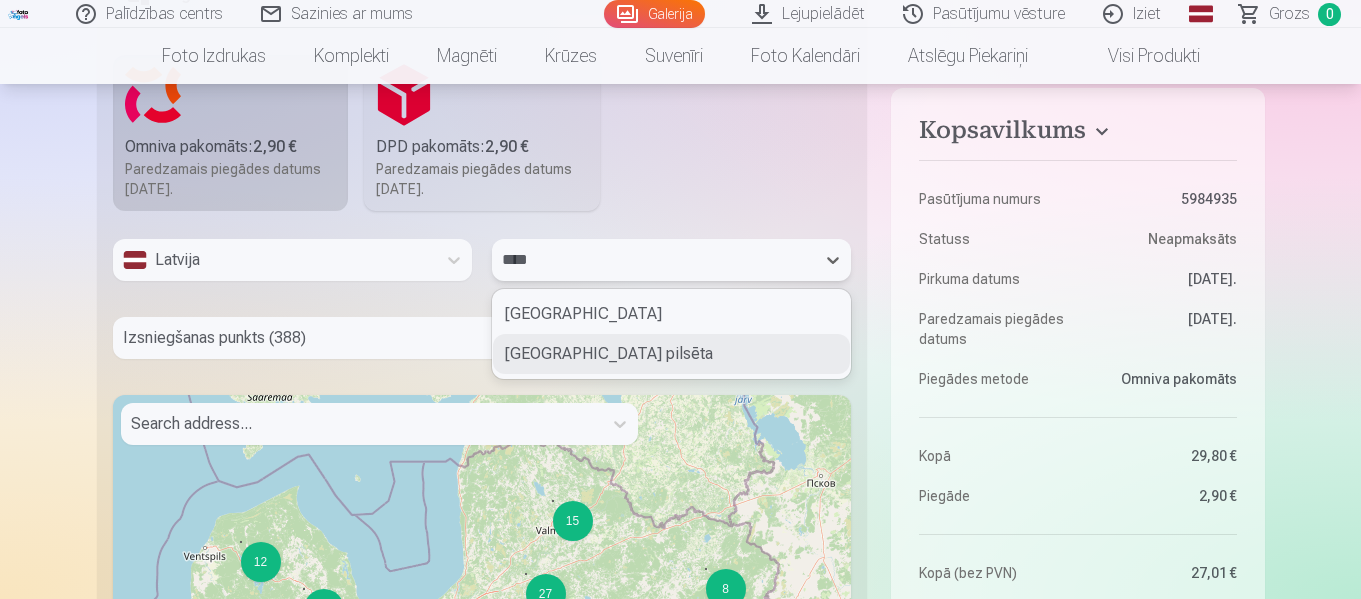 click on "[GEOGRAPHIC_DATA] pilsēta" at bounding box center (671, 354) 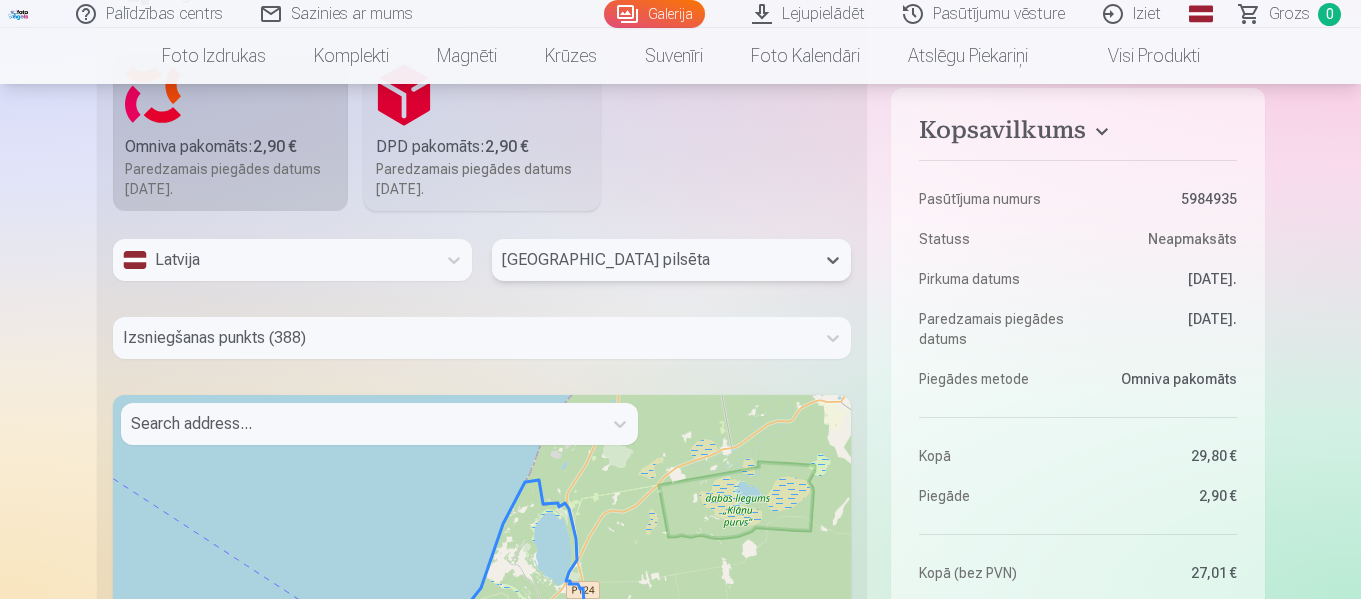 click on "Izsniegšanas punkts (388)" at bounding box center (482, 338) 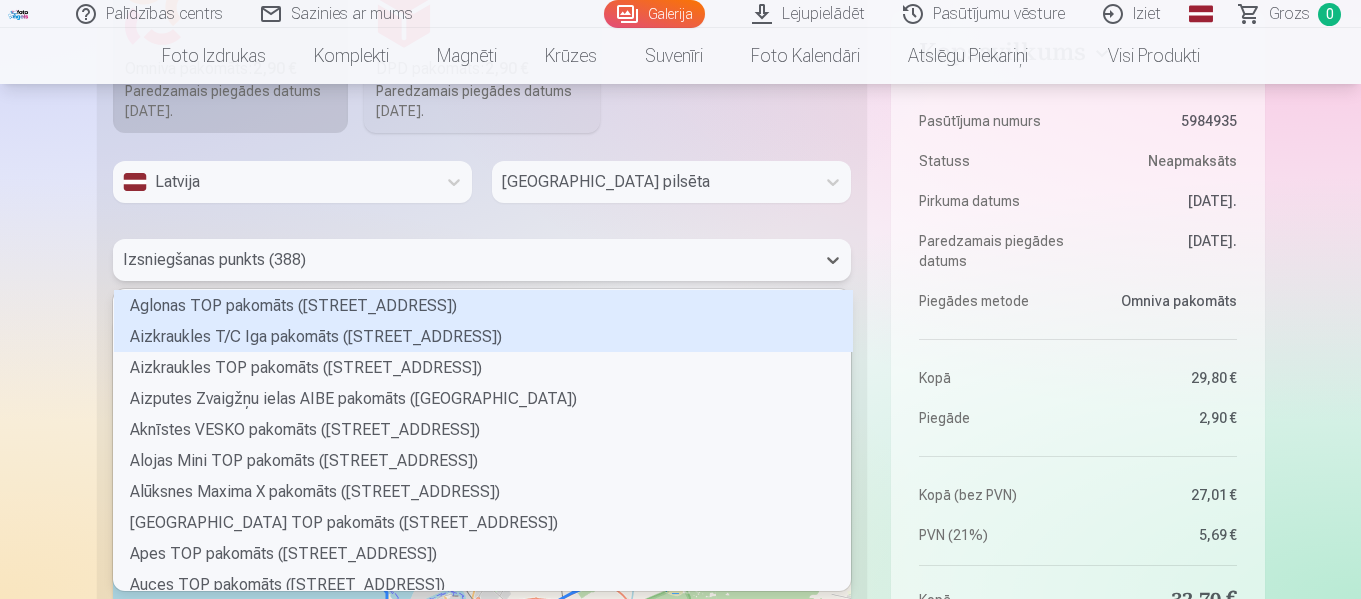 scroll, scrollTop: 6, scrollLeft: 6, axis: both 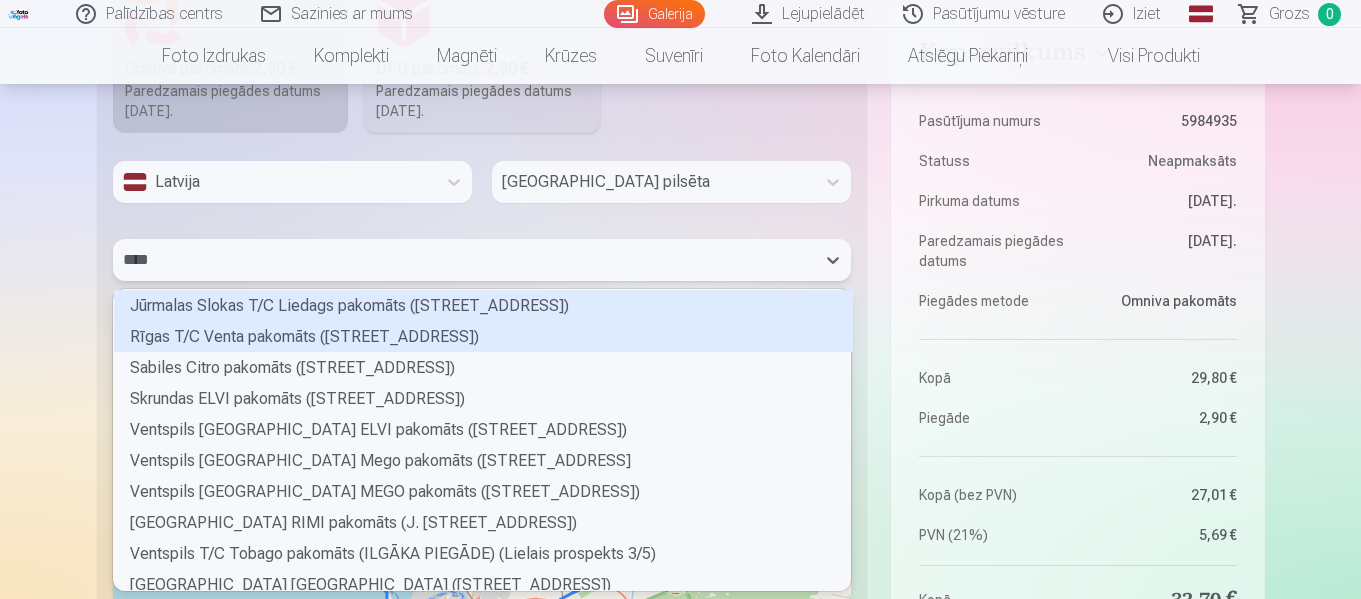 type on "*****" 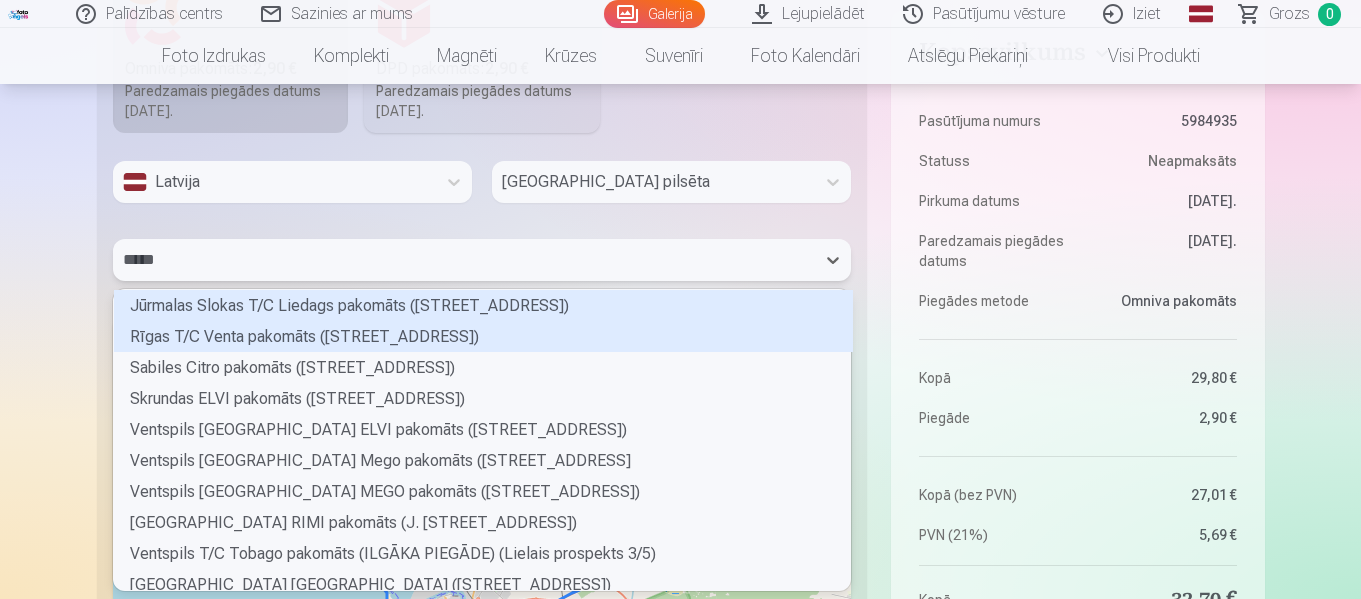 scroll, scrollTop: 274, scrollLeft: 731, axis: both 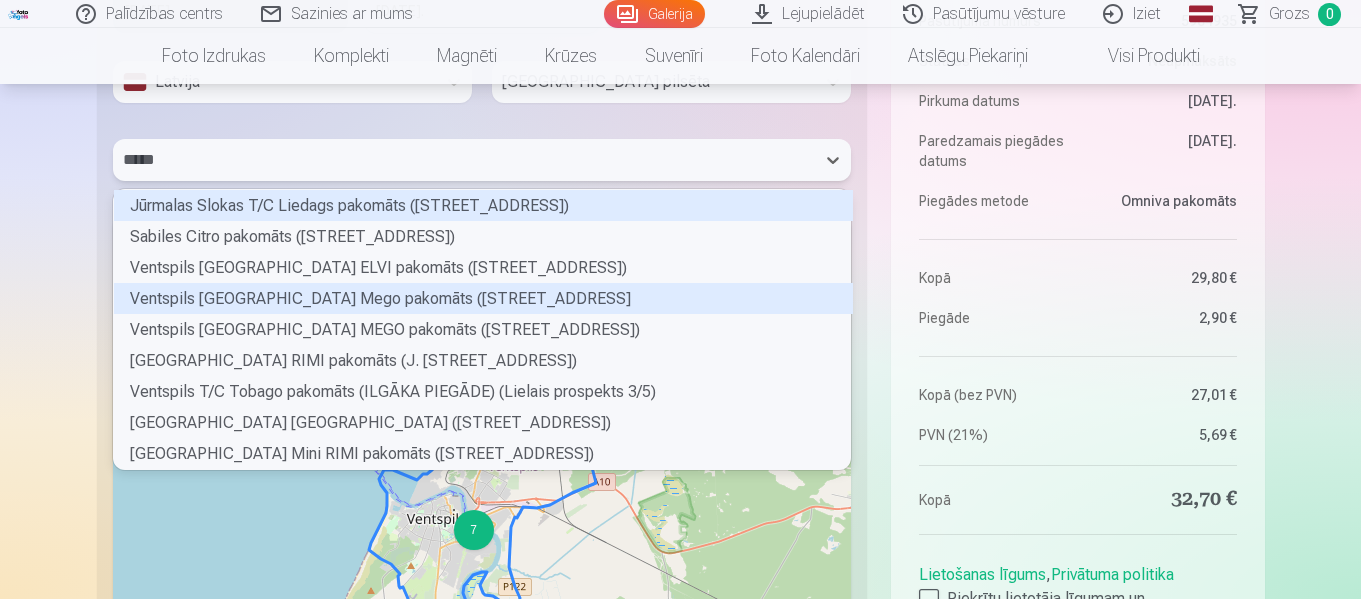 click on "Ventspils [GEOGRAPHIC_DATA] Mego pakomāts ([STREET_ADDRESS]" at bounding box center (483, 298) 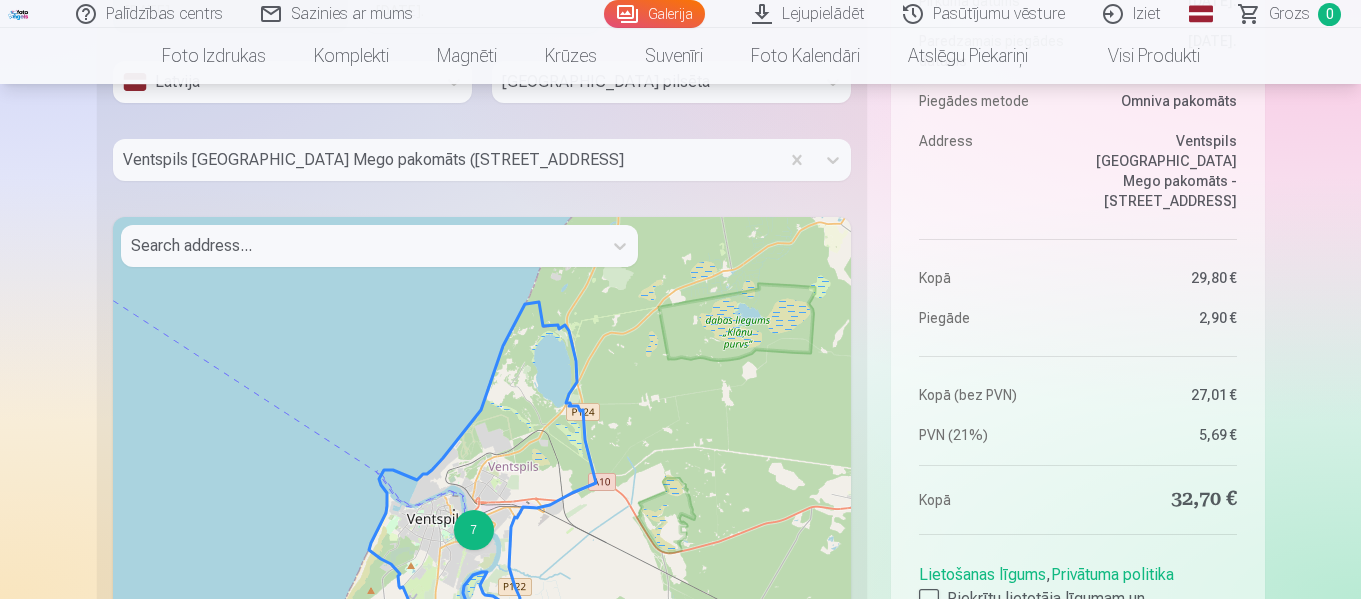 click on "Pasūtījuma numurs 5984935 Statuss Neapmaksāts Pirkuma datums [DATE]. Paredzamais piegādes datums [DATE]. Piegādes metode Omniva pakomāts Address Ventspils [GEOGRAPHIC_DATA] Mego [STREET_ADDRESS] Kopā 29,80 € Piegāde 2,90 € Kopā (bez PVN) 27,01 € PVN (21%) 5,69 €" at bounding box center (1077, 159) 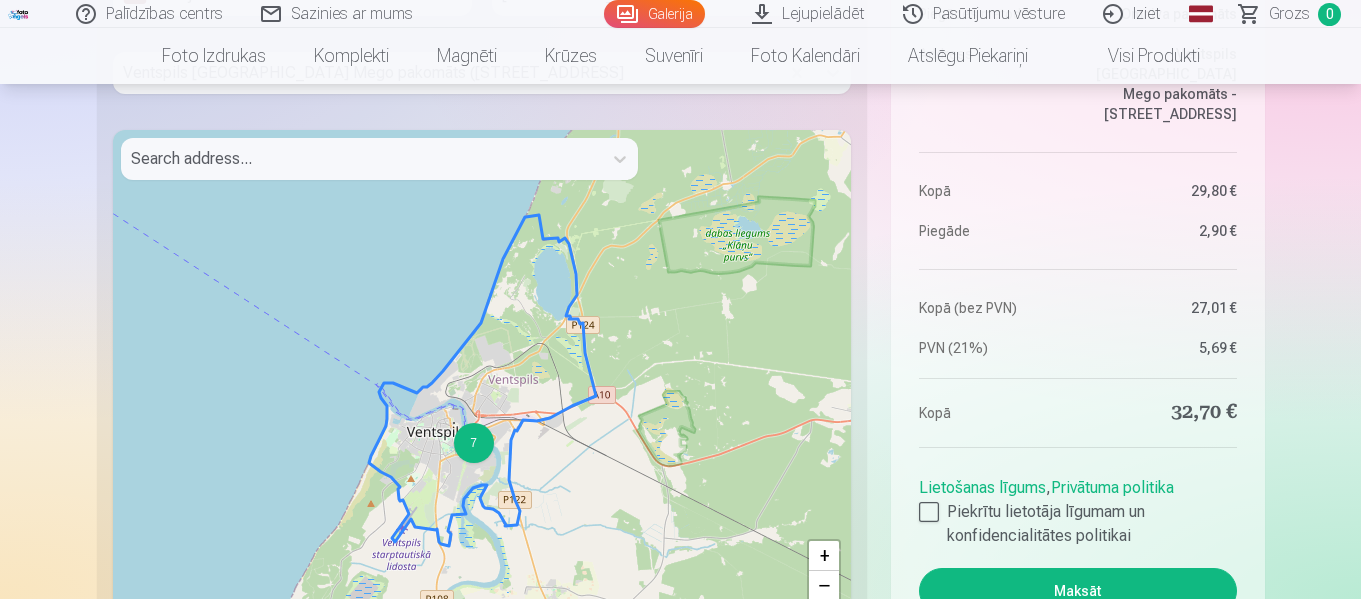 scroll, scrollTop: 2715, scrollLeft: 0, axis: vertical 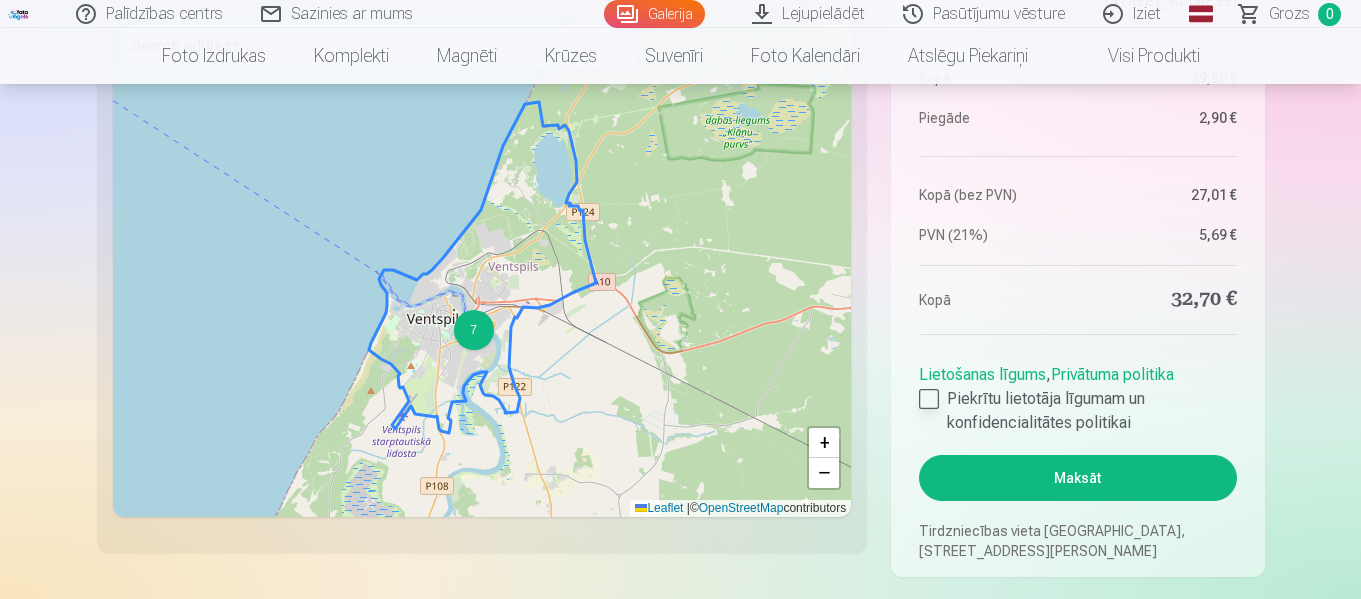 click on "Piekrītu lietotāja līgumam un konfidencialitātes politikai" at bounding box center [1077, 411] 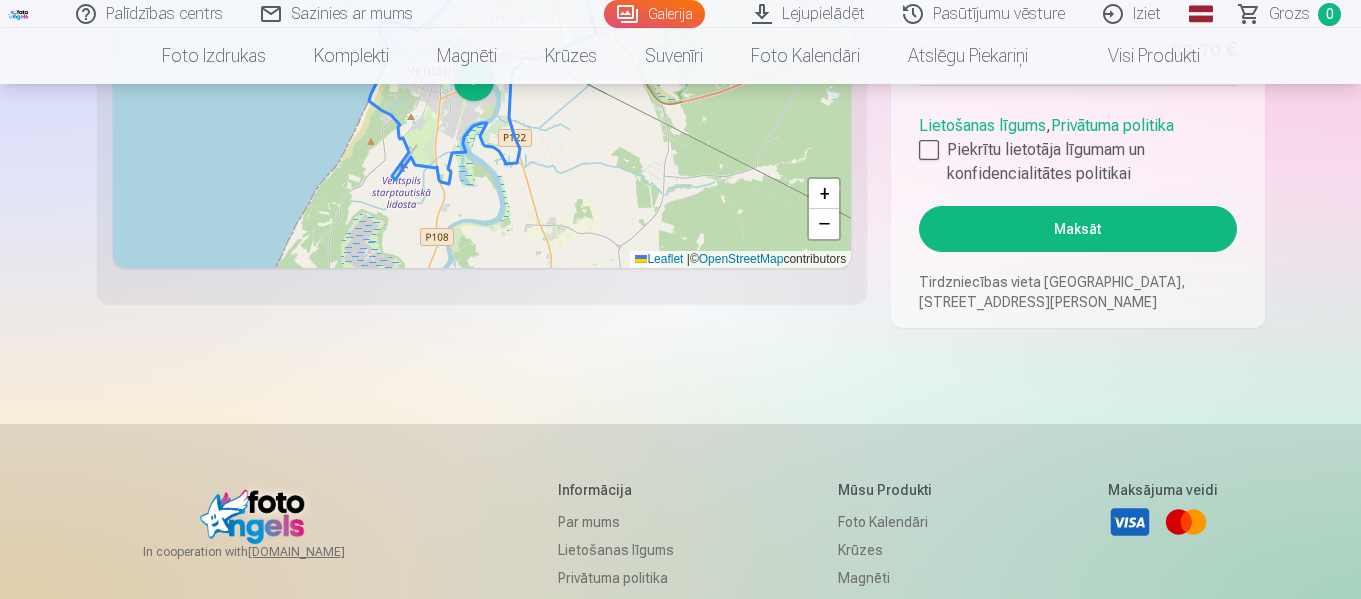scroll, scrollTop: 2915, scrollLeft: 0, axis: vertical 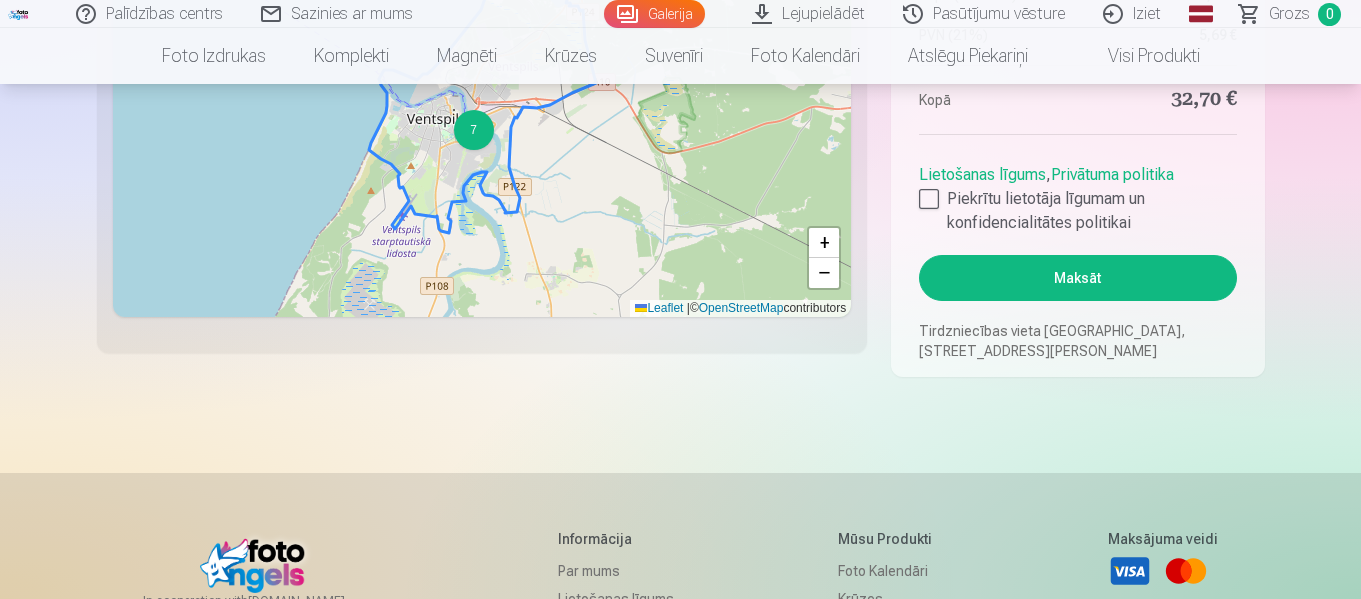 click on "Maksāt" at bounding box center (1077, 278) 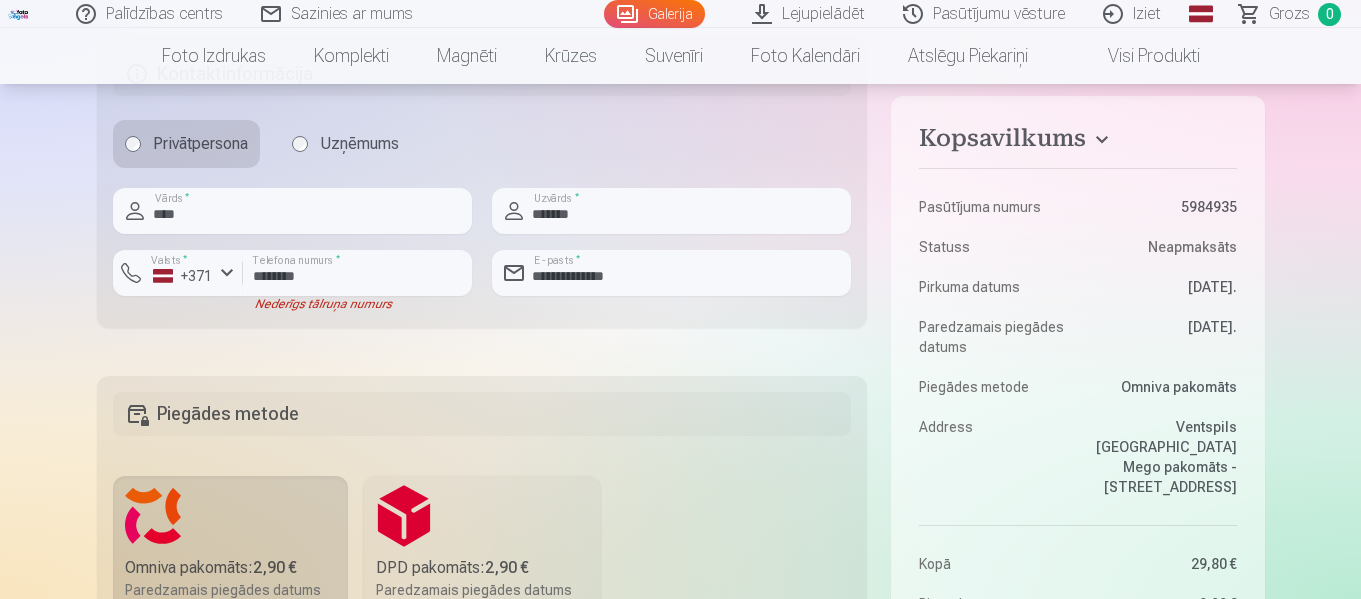 scroll, scrollTop: 1915, scrollLeft: 0, axis: vertical 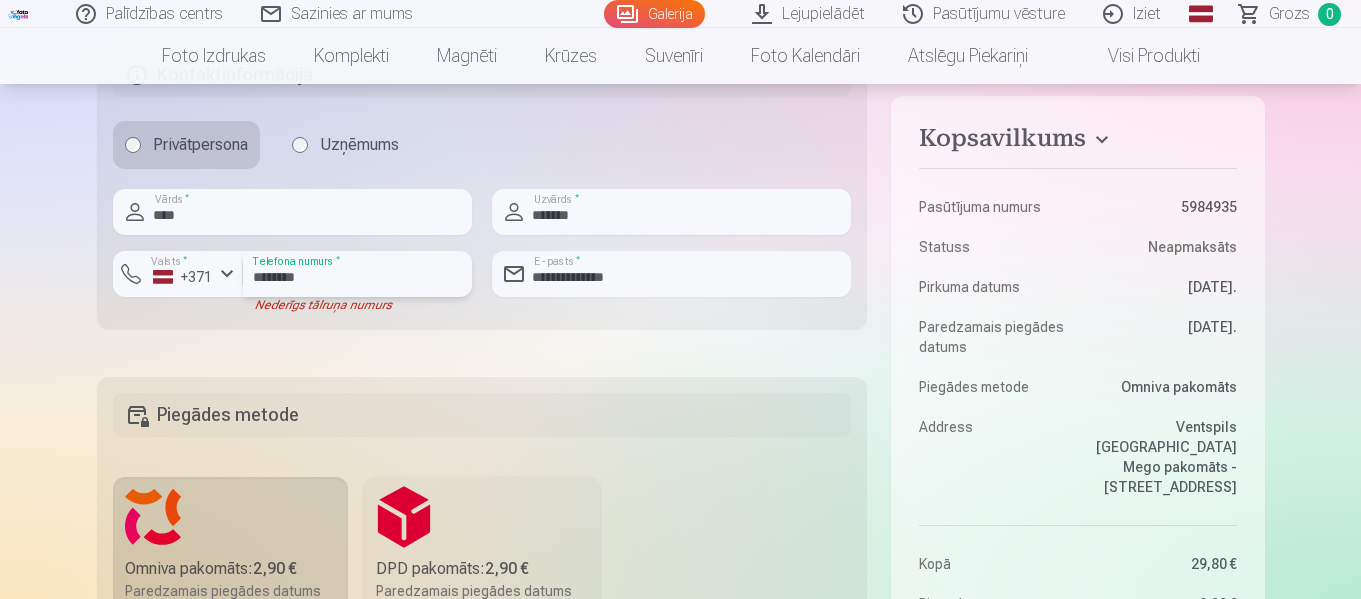 click on "********" at bounding box center (357, 274) 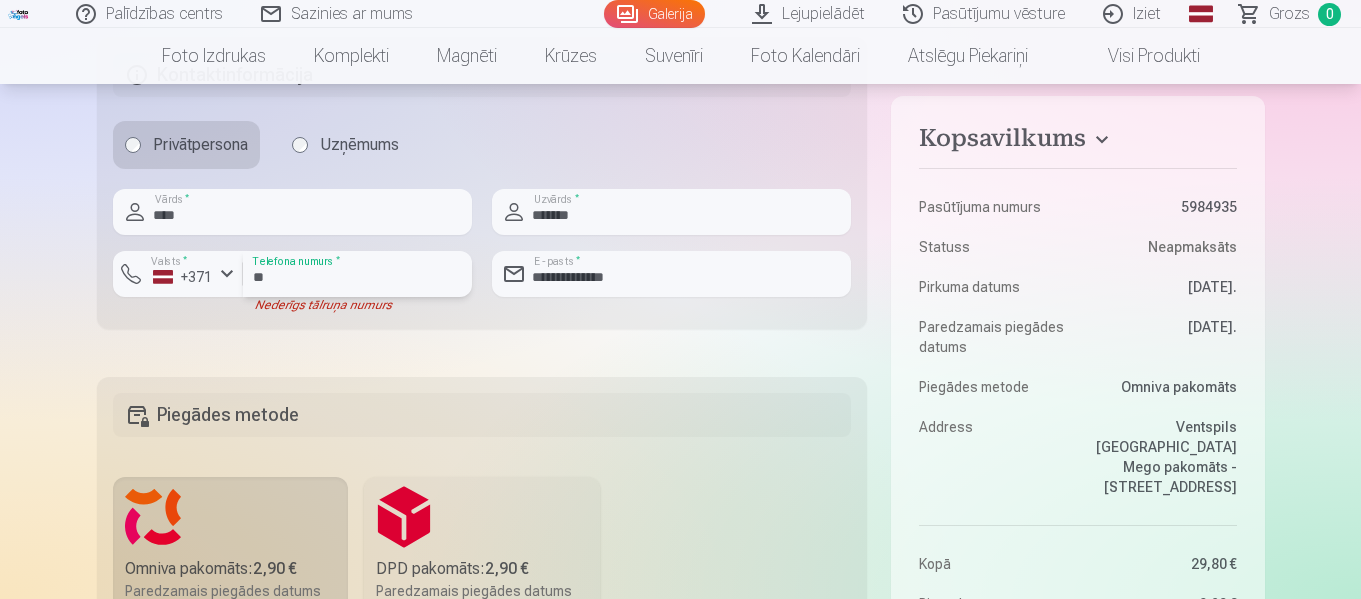 type on "*" 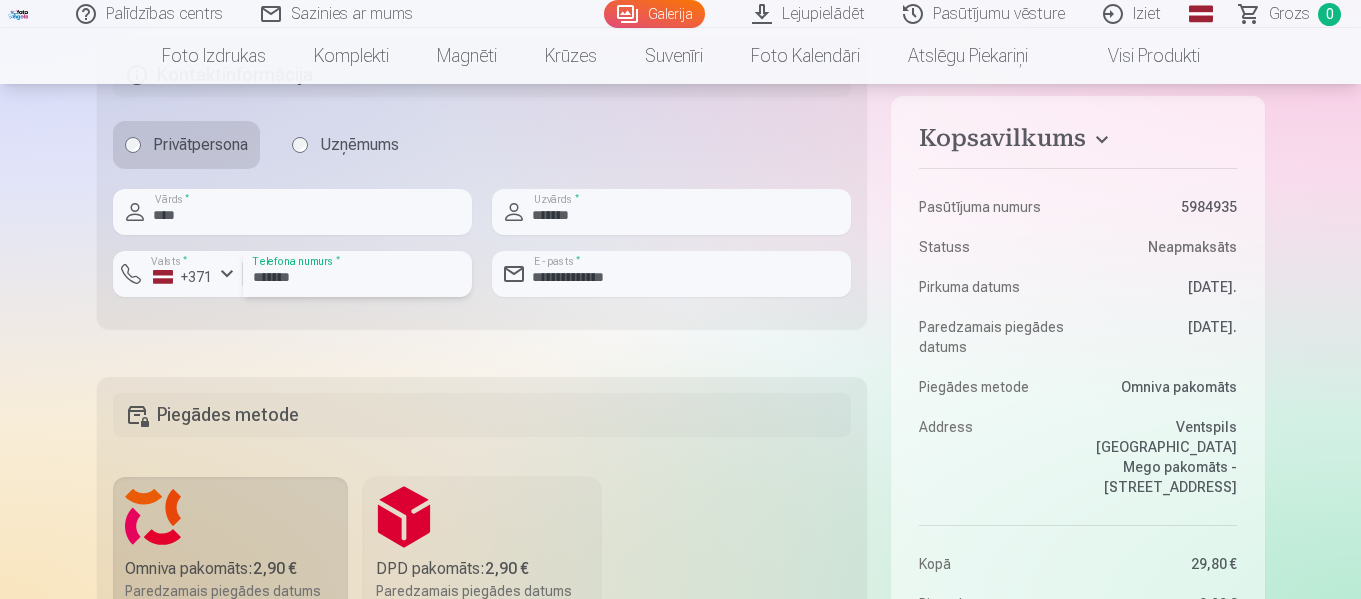 type on "********" 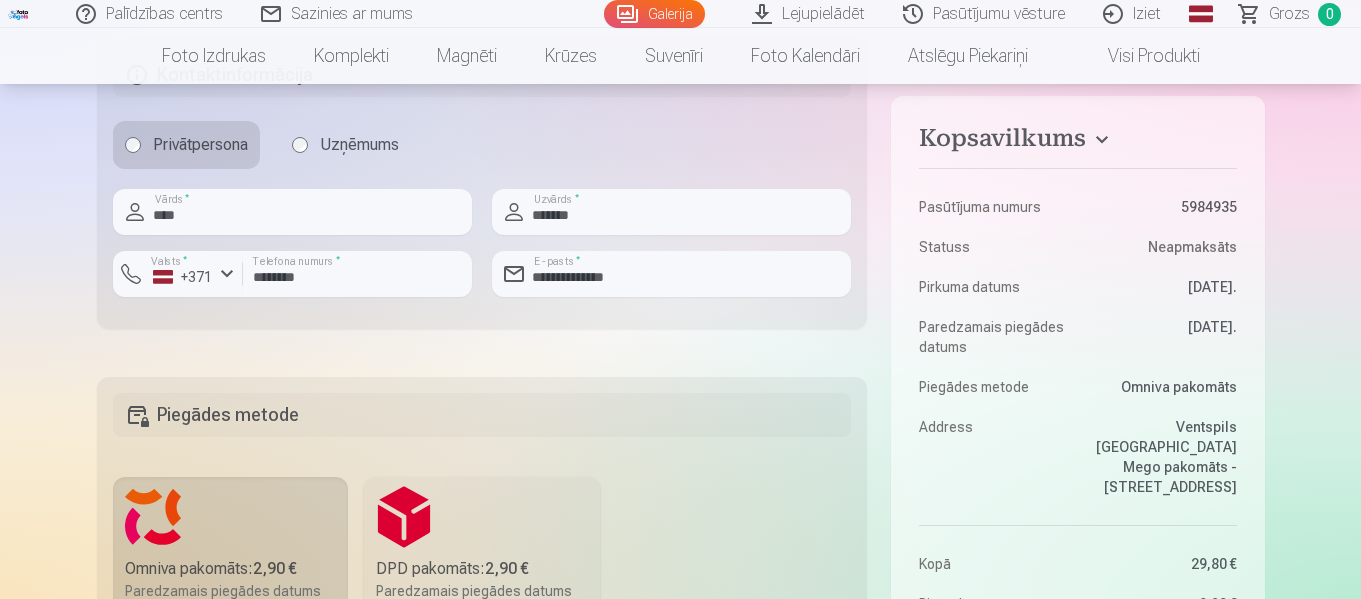 click on "Kopsavilkums Pasūtījuma numurs 5984935 Statuss Neapmaksāts Pirkuma datums [DATE]. Paredzamais piegādes datums [DATE]. Piegādes metode Omniva pakomāts Address Ventspils [GEOGRAPHIC_DATA] Mego [STREET_ADDRESS] Kopā 29,80 € Piegāde 2,90 € Kopā (bez PVN) 27,01 € PVN (21%) 5,69 € Kopā 32,70 € Lietošanas līgums ,  Privātuma politika Piekrītu lietotāja līgumam un konfidencialitātes politikai Maksāt Tirdzniecības vieta [GEOGRAPHIC_DATA], [STREET_ADDRESS], 308. birojs, LV-1073, [GEOGRAPHIC_DATA] Prece Daudzums Kopā Grupas fotoattēlu izdrukas 21x30 cm Spilgtas krāsas uz Fuji Film Crystal fotopapīra 4,30 € × 1 4,30 € Augstas kvalitātes fotoattēlu izdrukas 10x15 cm 210 gsm papīrs, piesātināta krāsa un detalizācija 3,60 € × 1 3,60 € Augstas kvalitātes fotoattēlu izdrukas 10x15 cm 210 gsm papīrs, piesātināta krāsa un detalizācija 3,60 € × 1 3,60 € Augstas kvalitātes fotoattēlu izdrukas 10x15 cm 3,60 € × 1 3,60 € 3,90 € × 1 × 1" at bounding box center (681, -135) 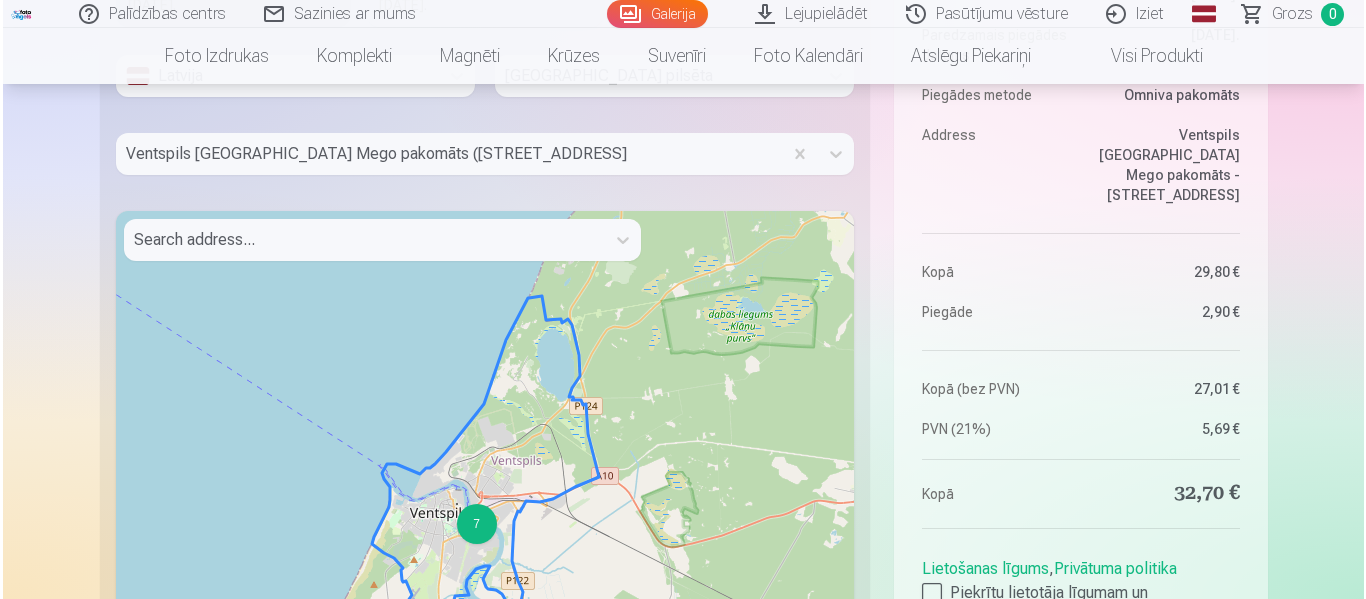 scroll, scrollTop: 2715, scrollLeft: 0, axis: vertical 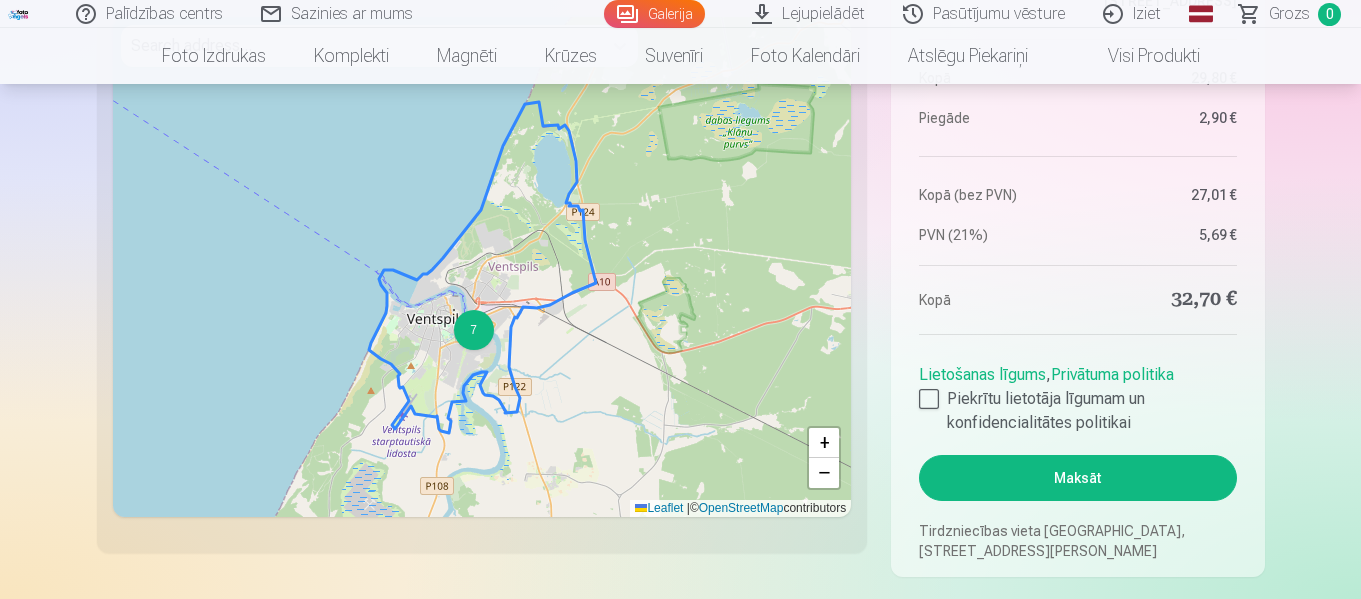 click on "Maksāt" at bounding box center [1077, 478] 